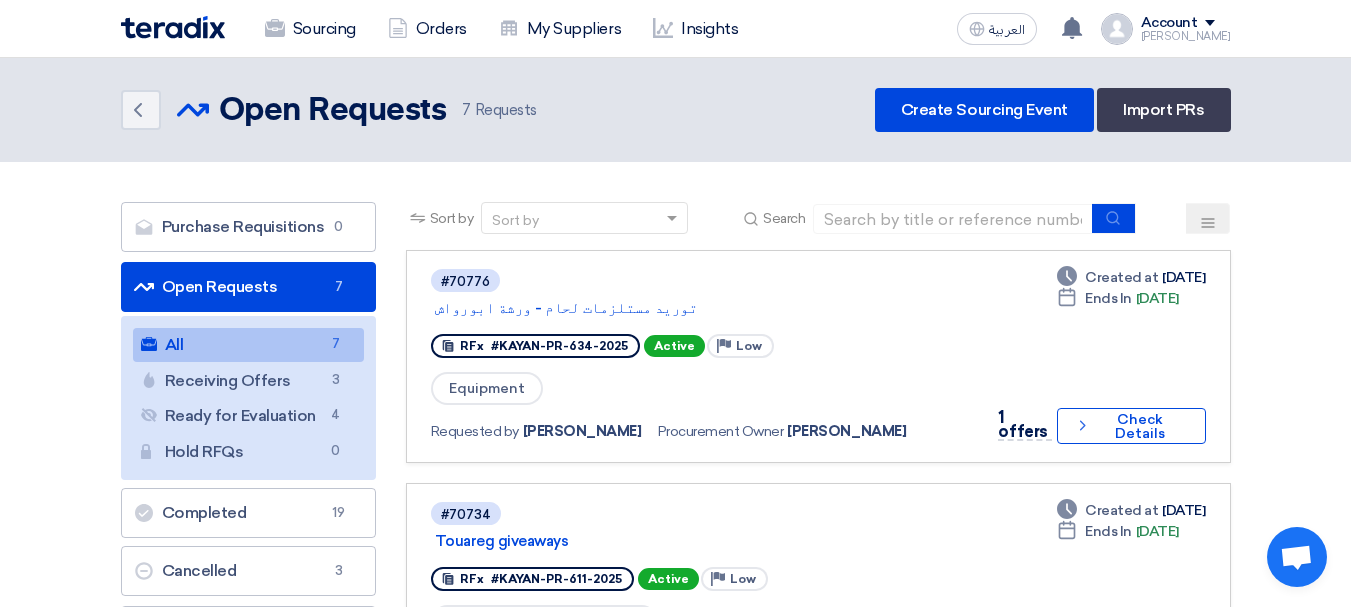 scroll, scrollTop: 1000, scrollLeft: 0, axis: vertical 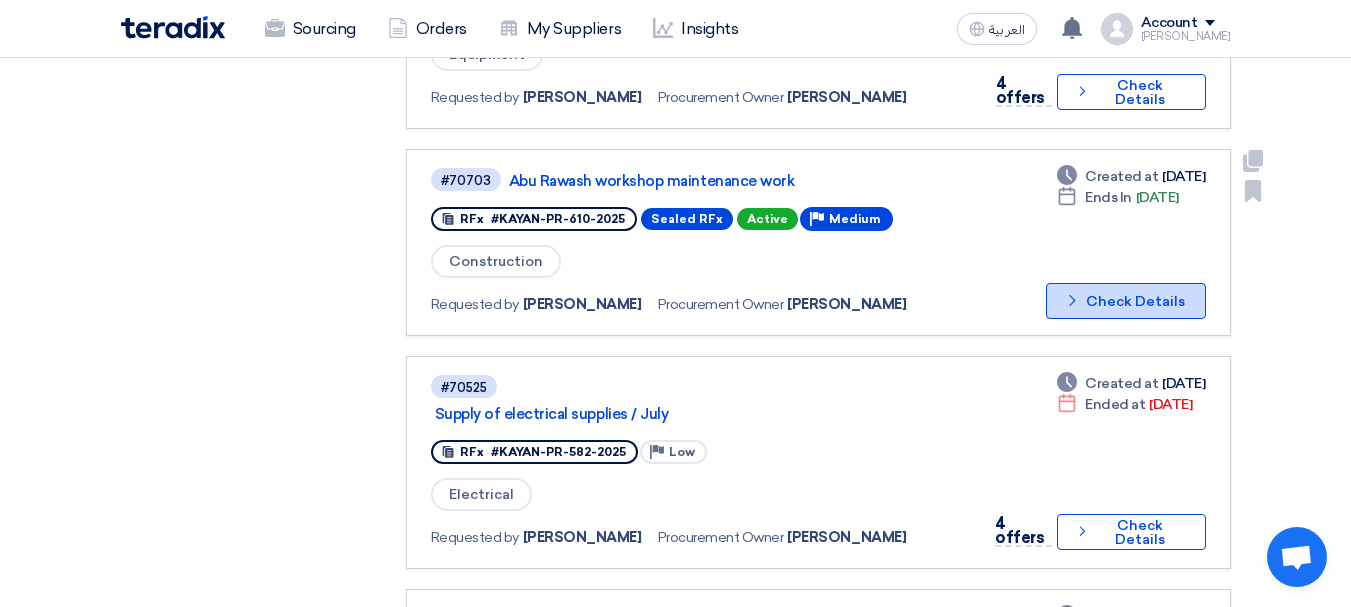 click on "Check details
Check Details" 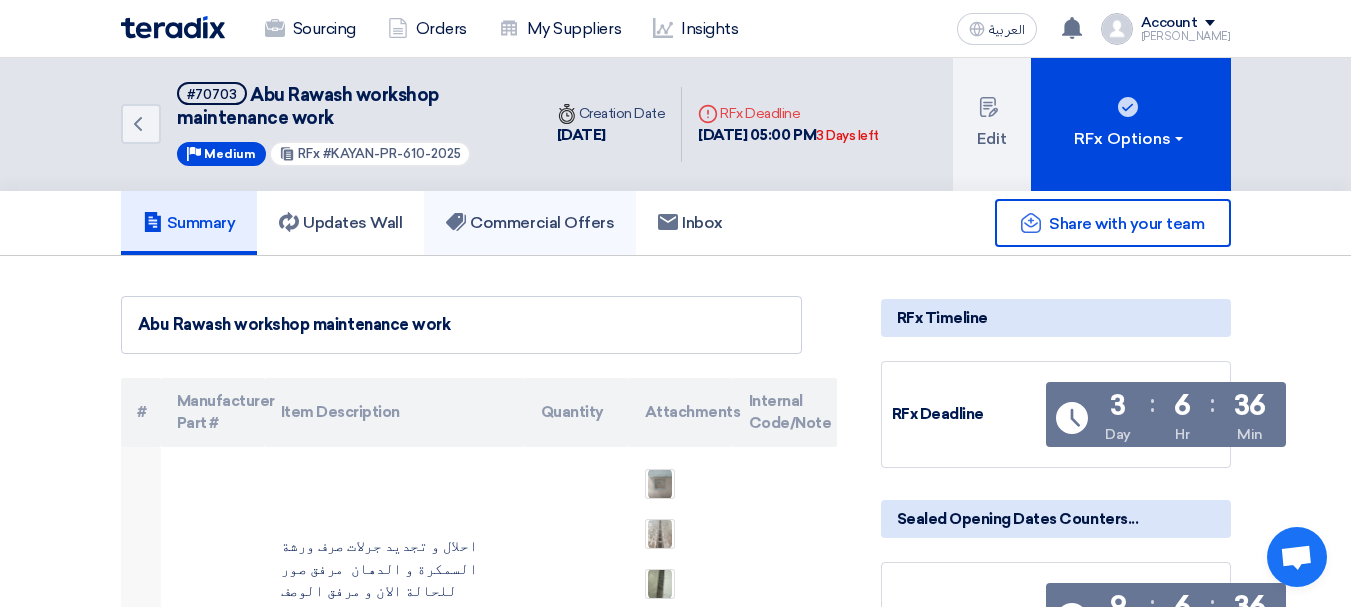 click on "Commercial Offers" 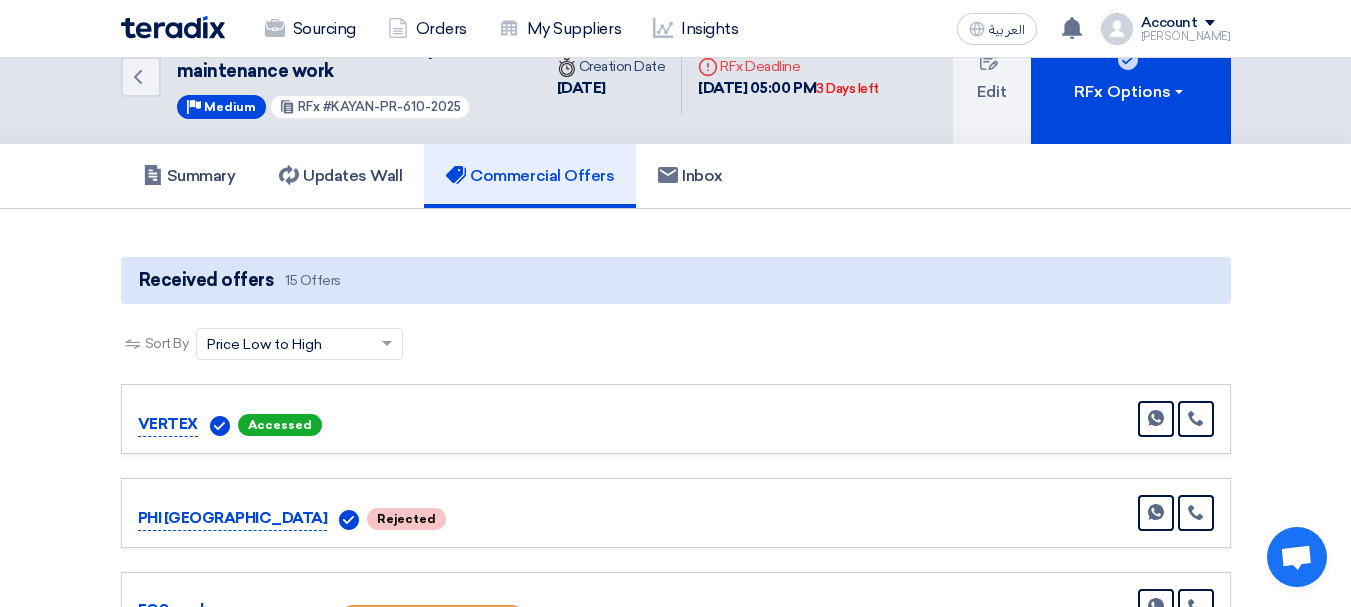 scroll, scrollTop: 0, scrollLeft: 0, axis: both 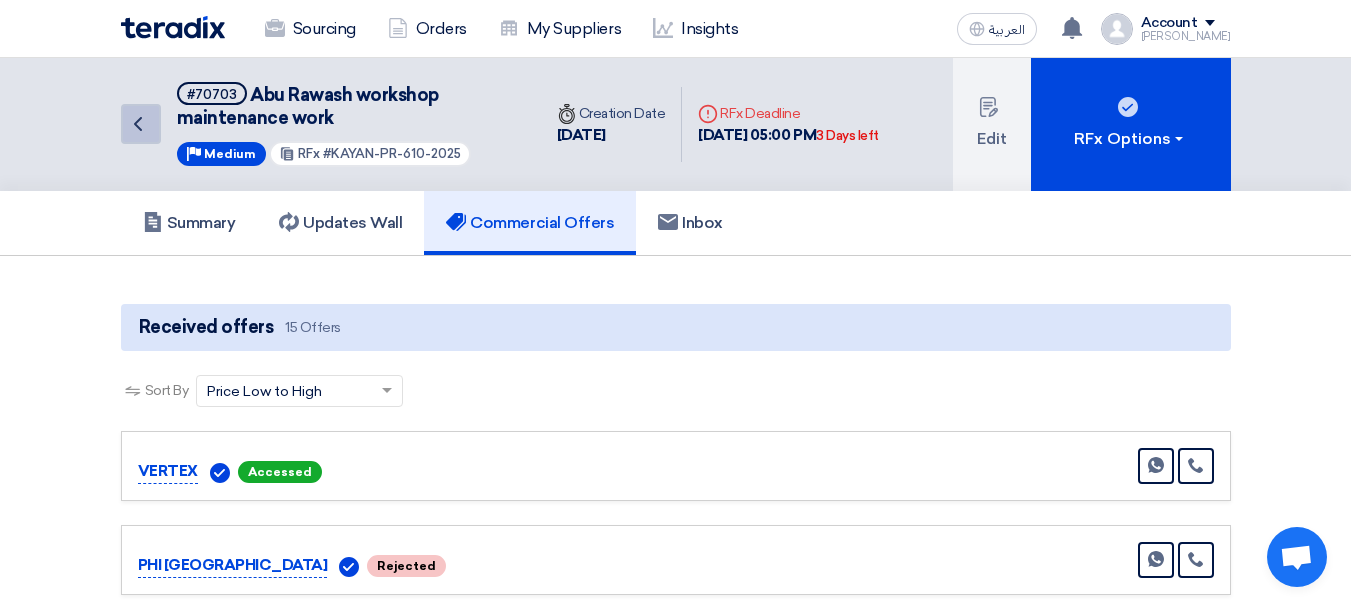 click on "Back" 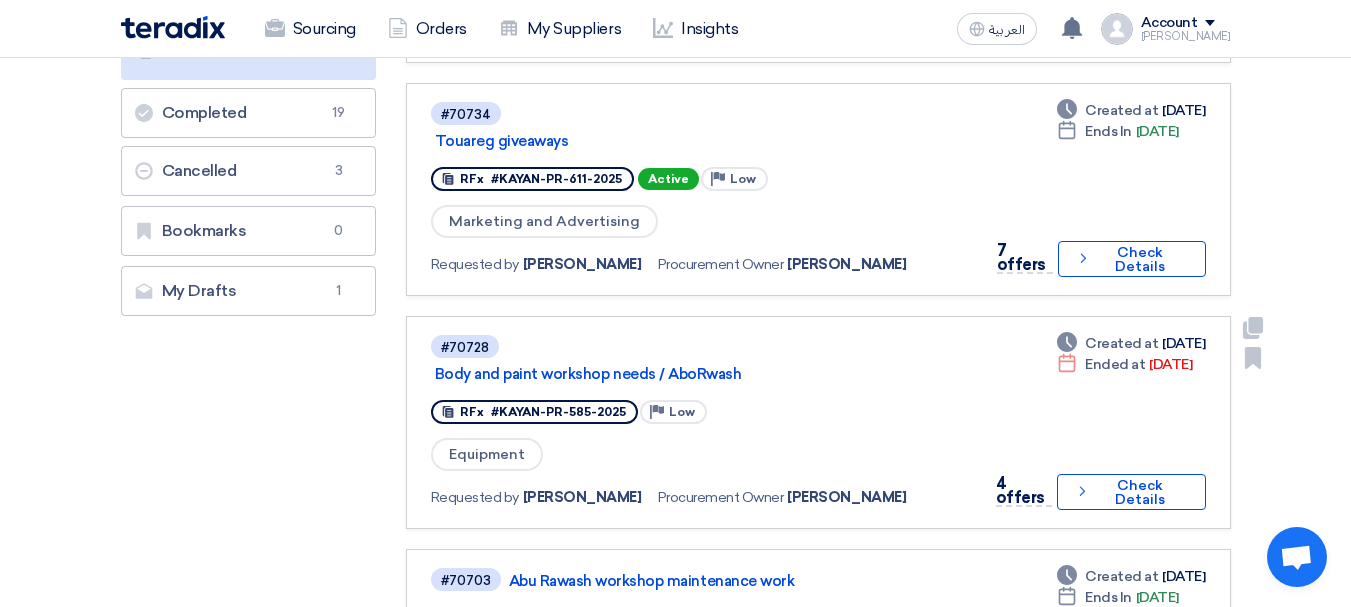 scroll, scrollTop: 600, scrollLeft: 0, axis: vertical 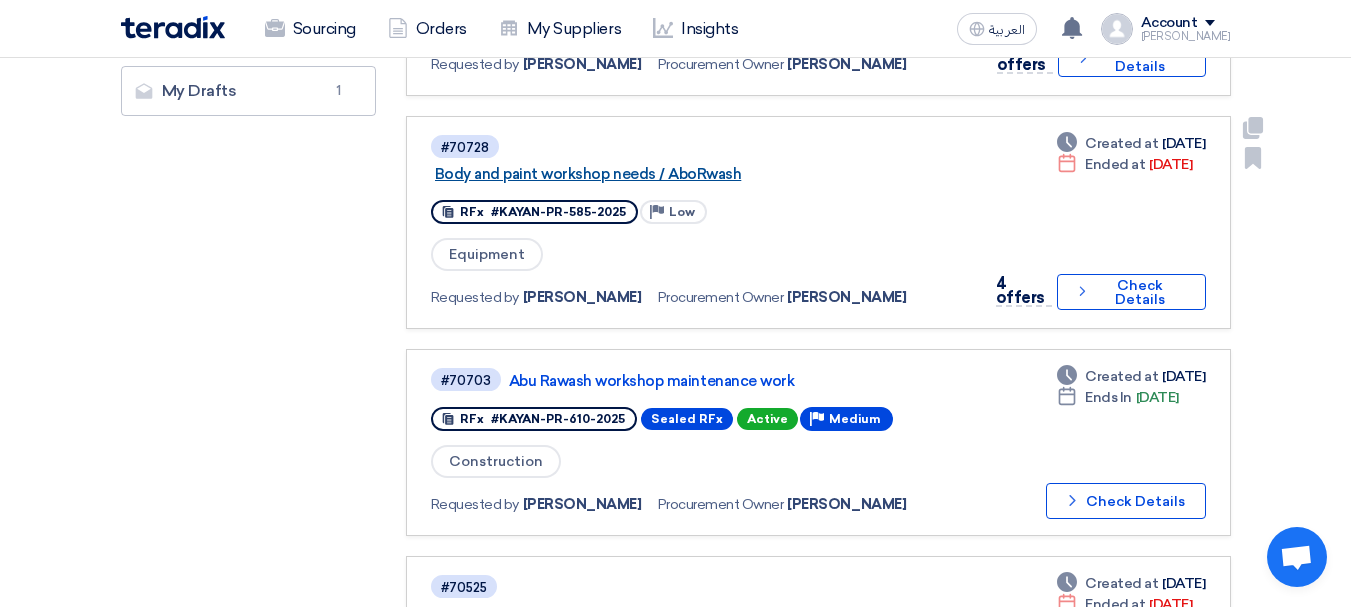 click on "Body and paint workshop needs / AboRwash" 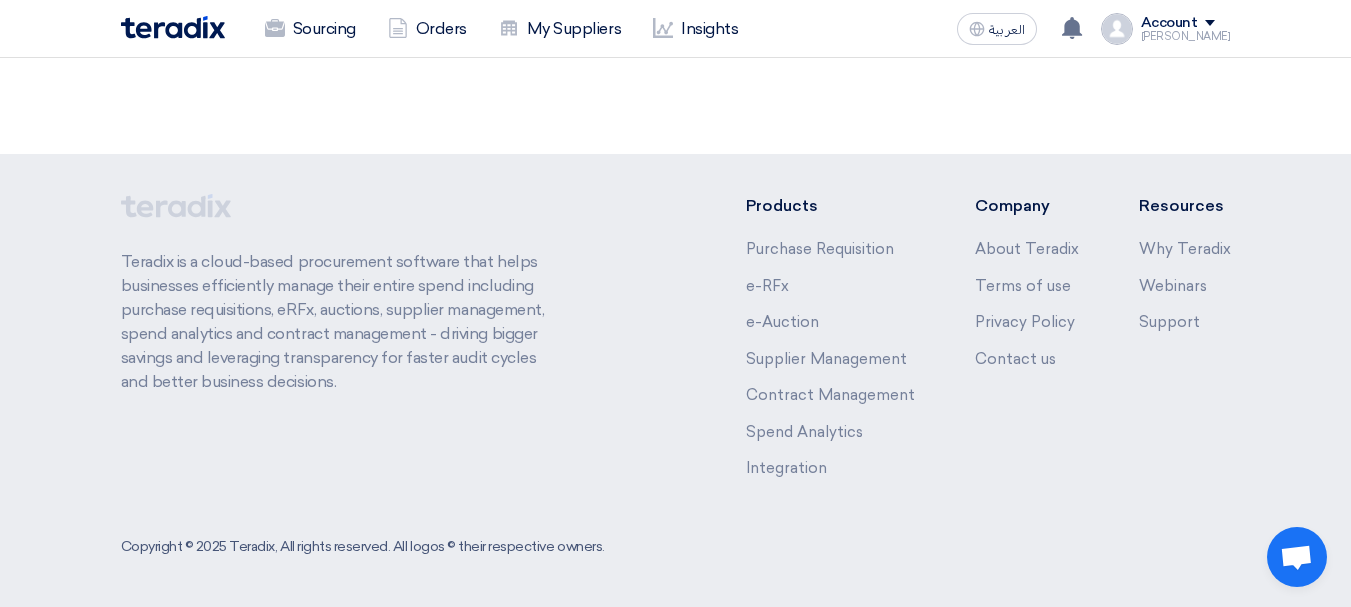 scroll, scrollTop: 0, scrollLeft: 0, axis: both 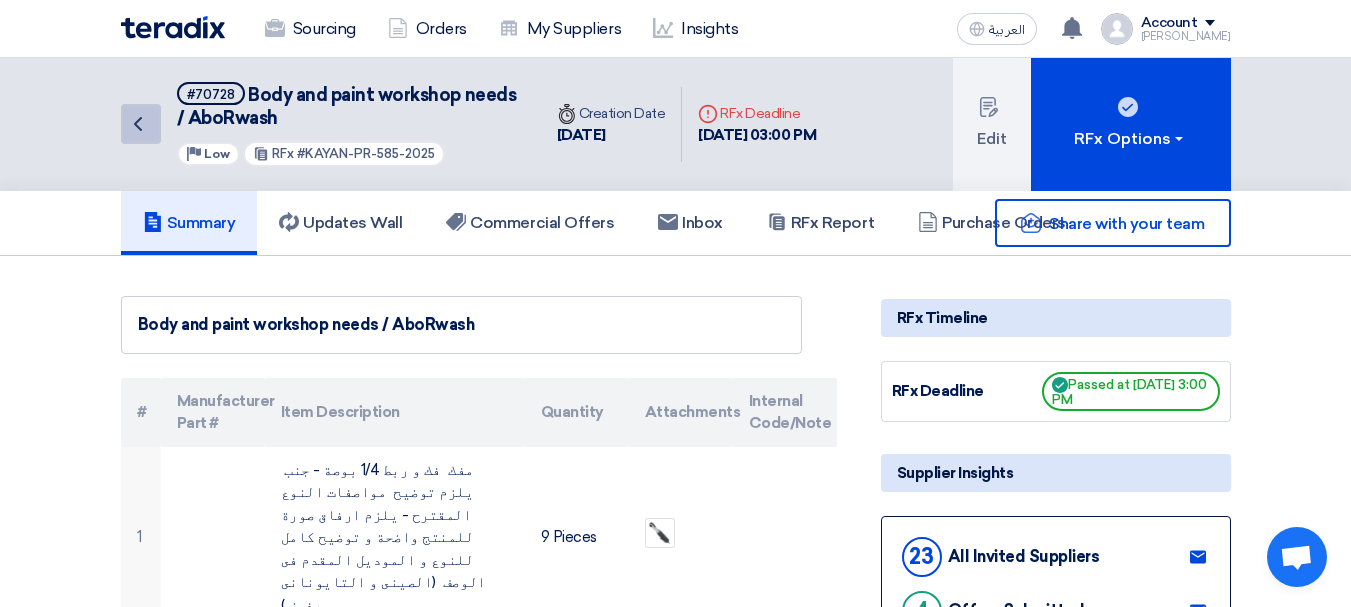 click on "Back" 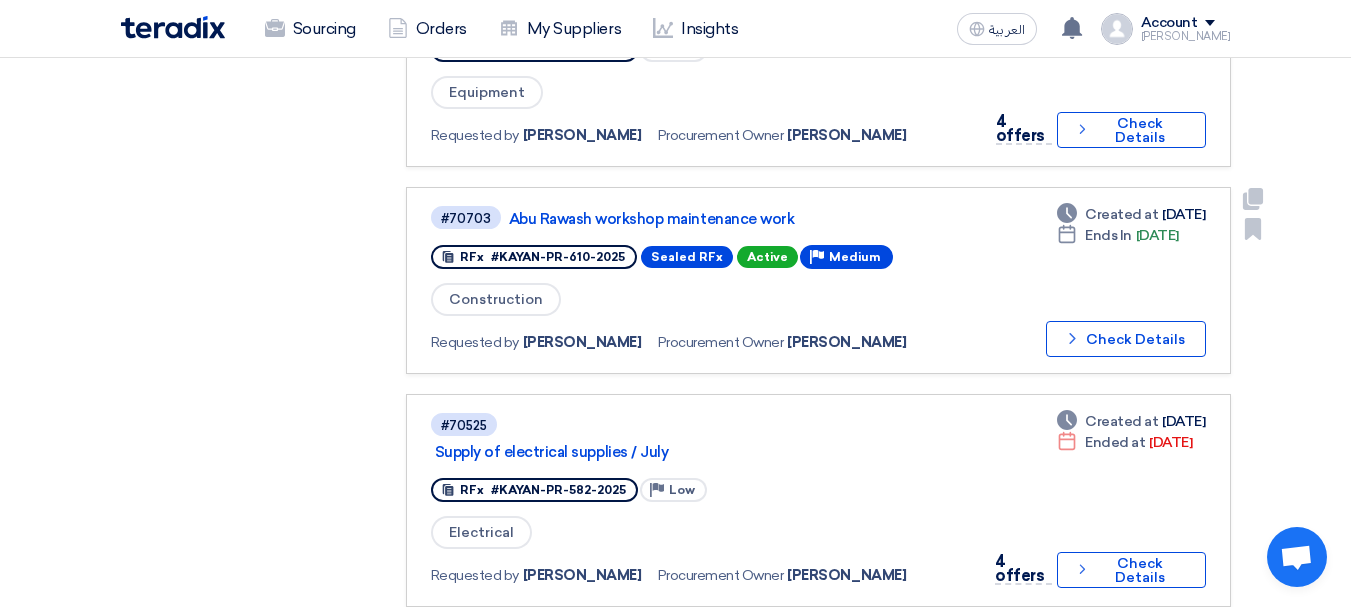 scroll, scrollTop: 800, scrollLeft: 0, axis: vertical 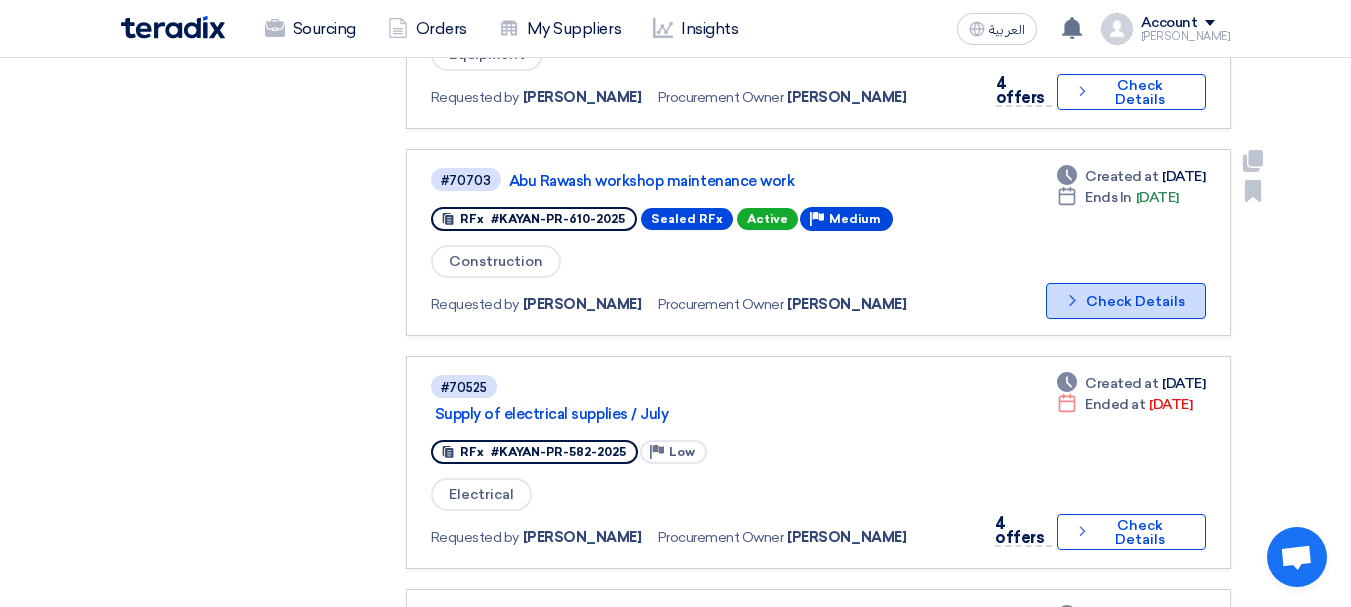 click on "Check details
Check Details" 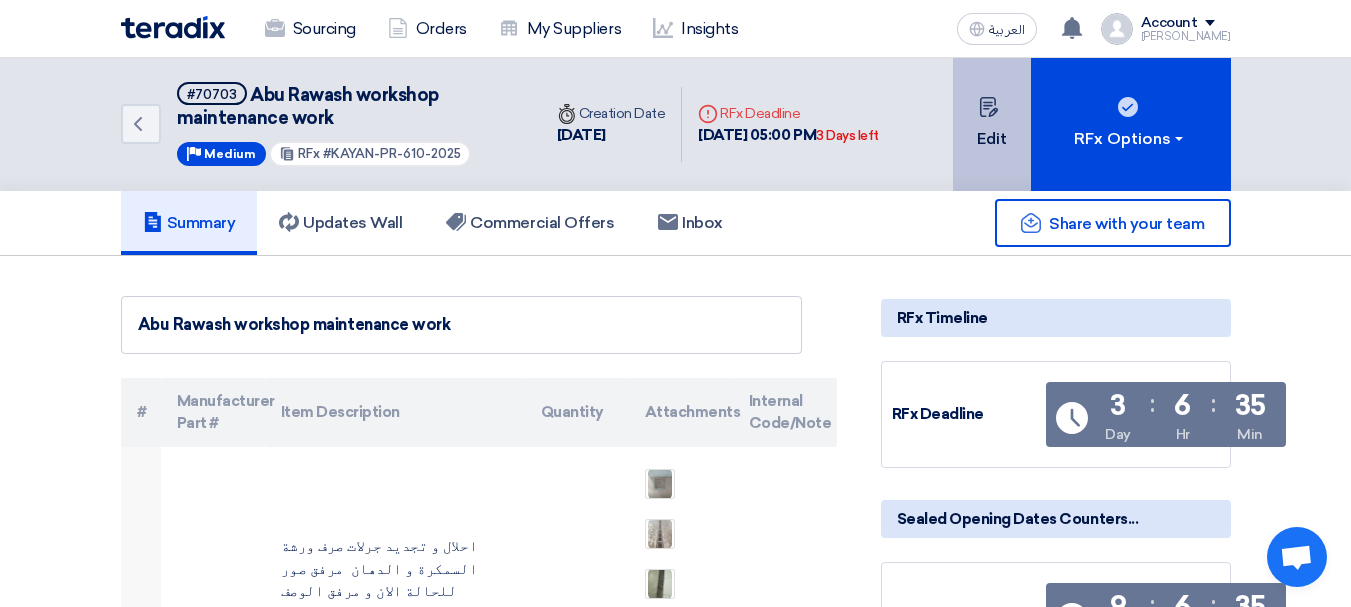 click on "Edit" 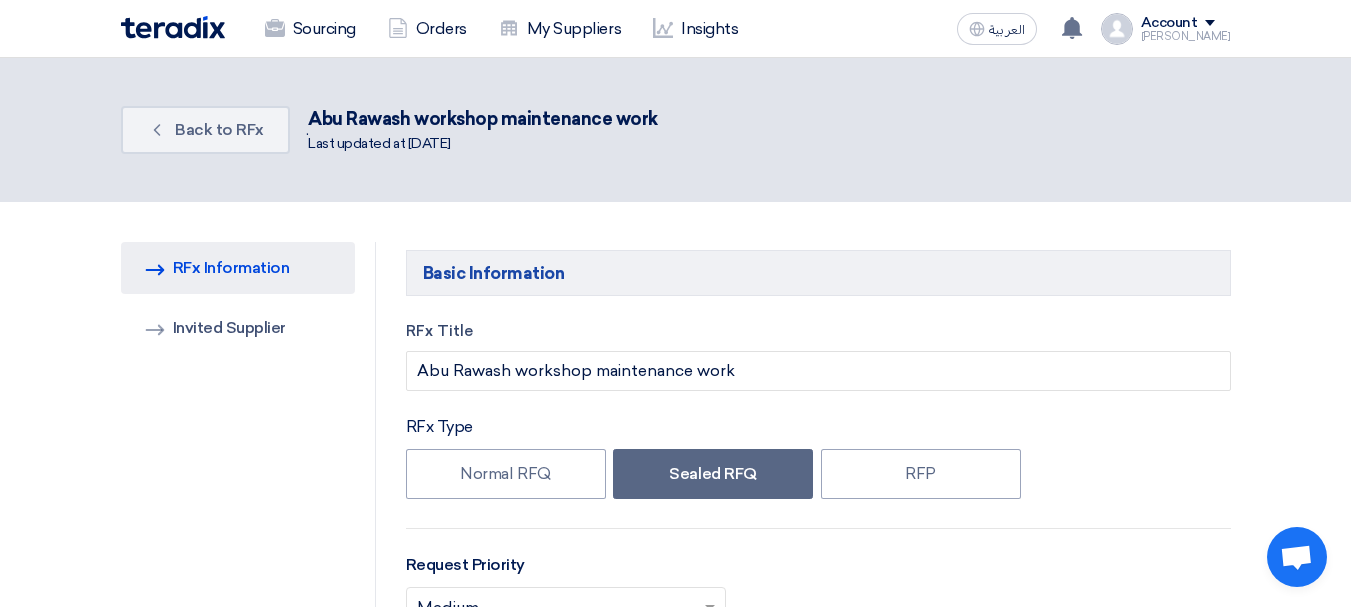 type on "7/27/2025" 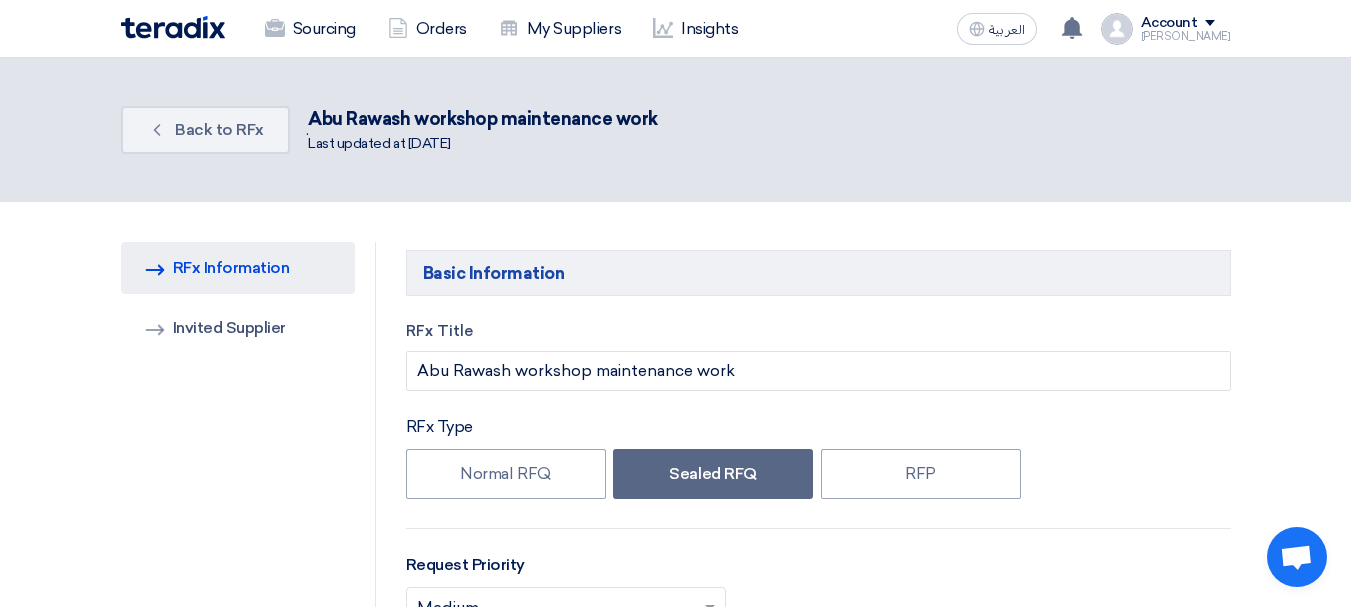 type on "05" 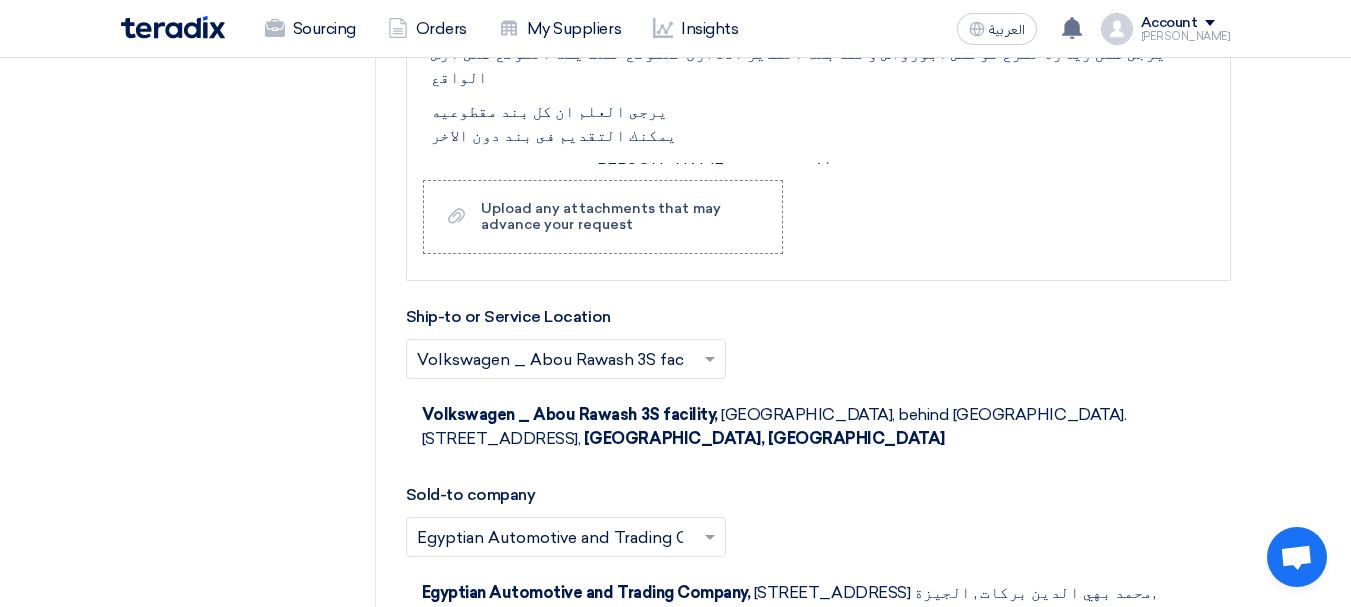 scroll, scrollTop: 3600, scrollLeft: 0, axis: vertical 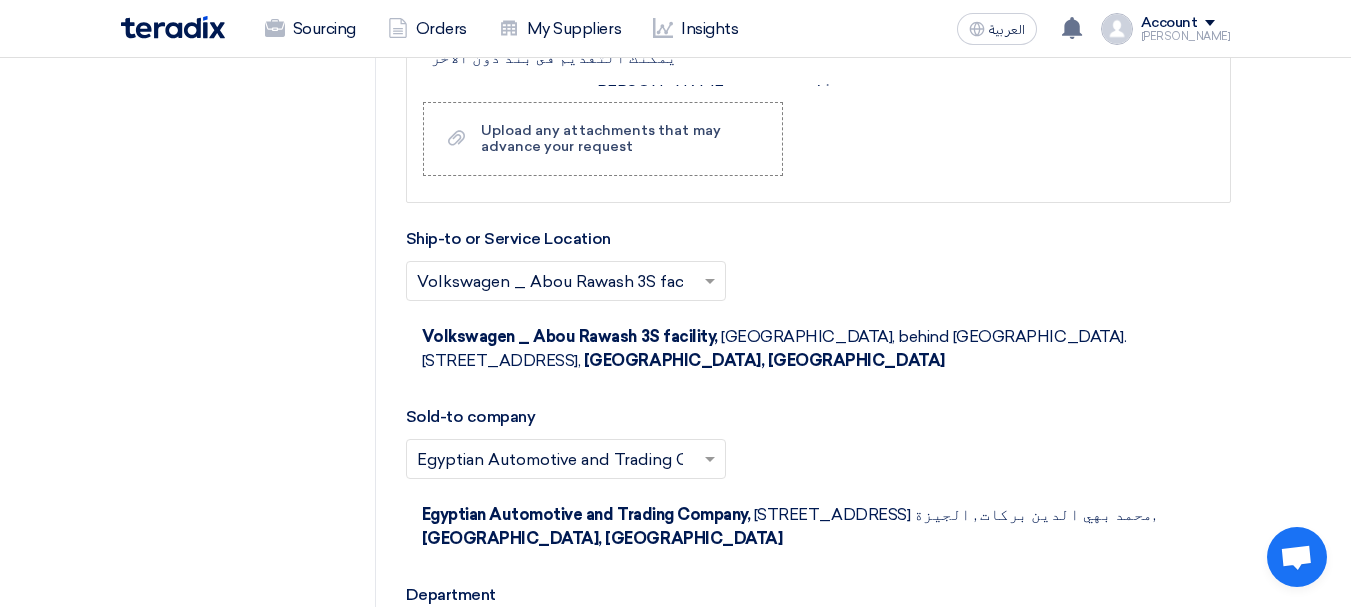 click at bounding box center (568, 733) 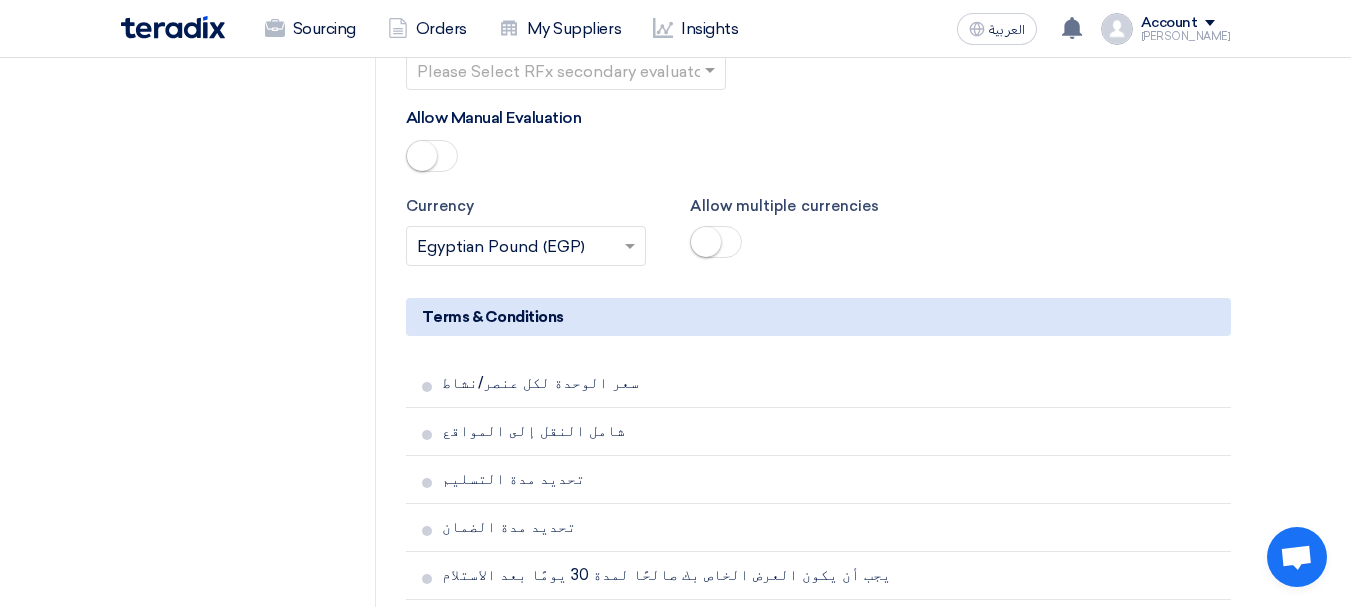 scroll, scrollTop: 4600, scrollLeft: 0, axis: vertical 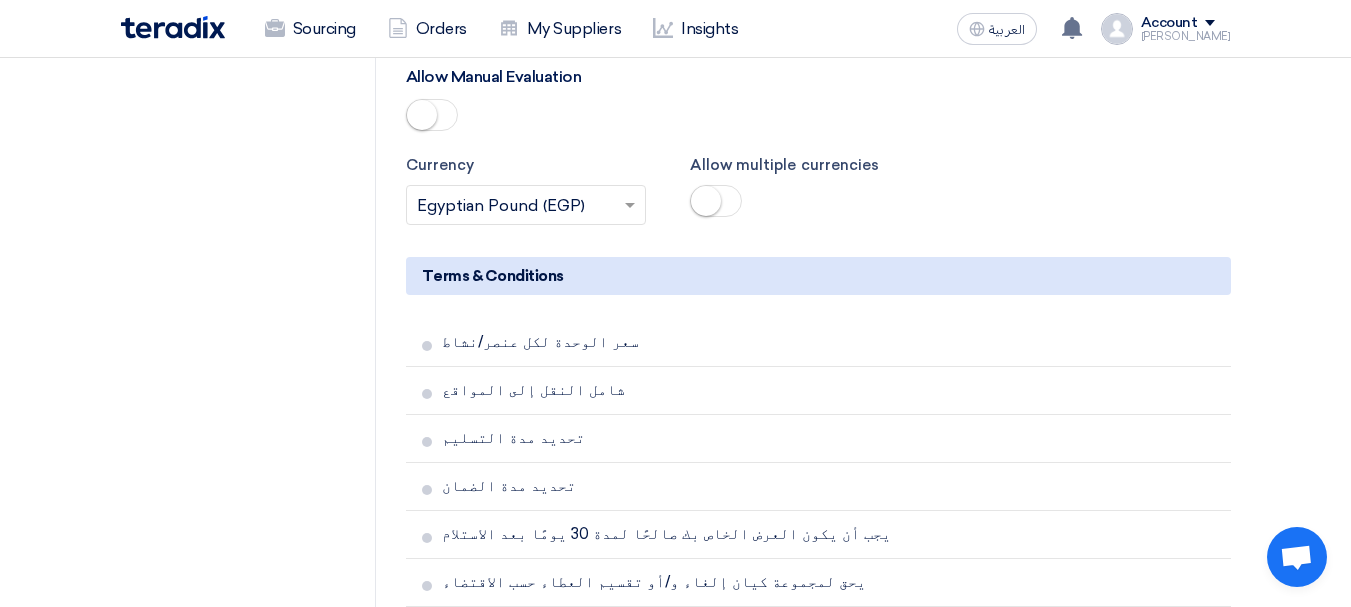 click on "Save Changes" 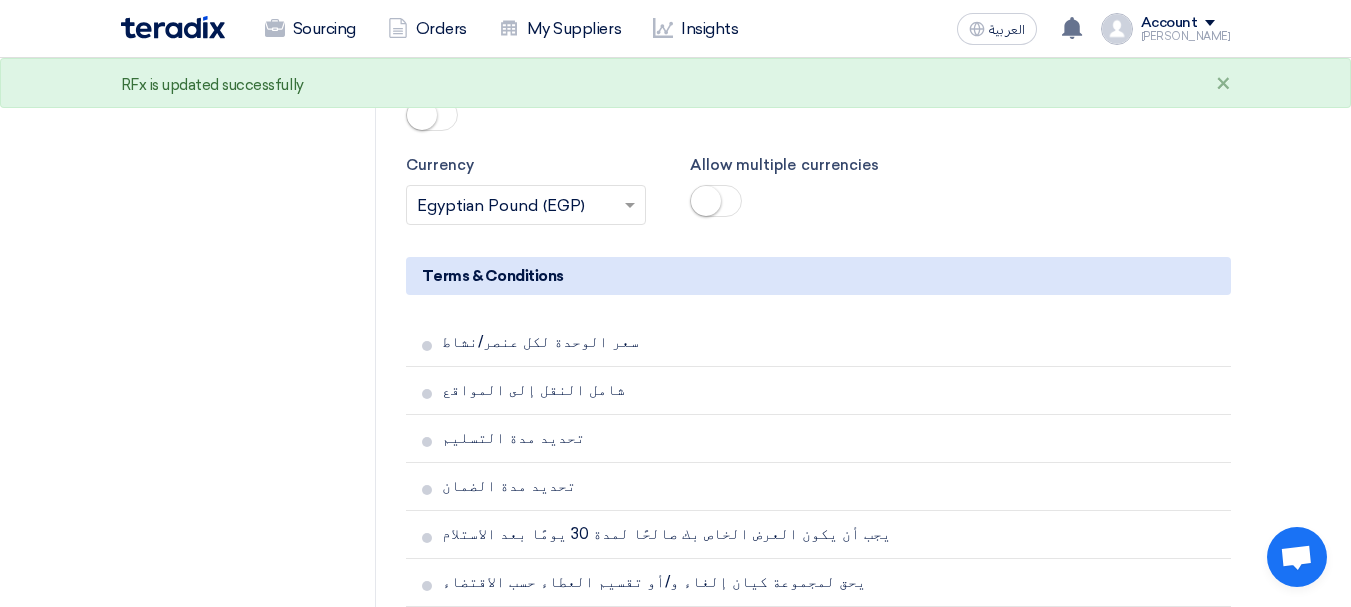 scroll, scrollTop: 0, scrollLeft: 0, axis: both 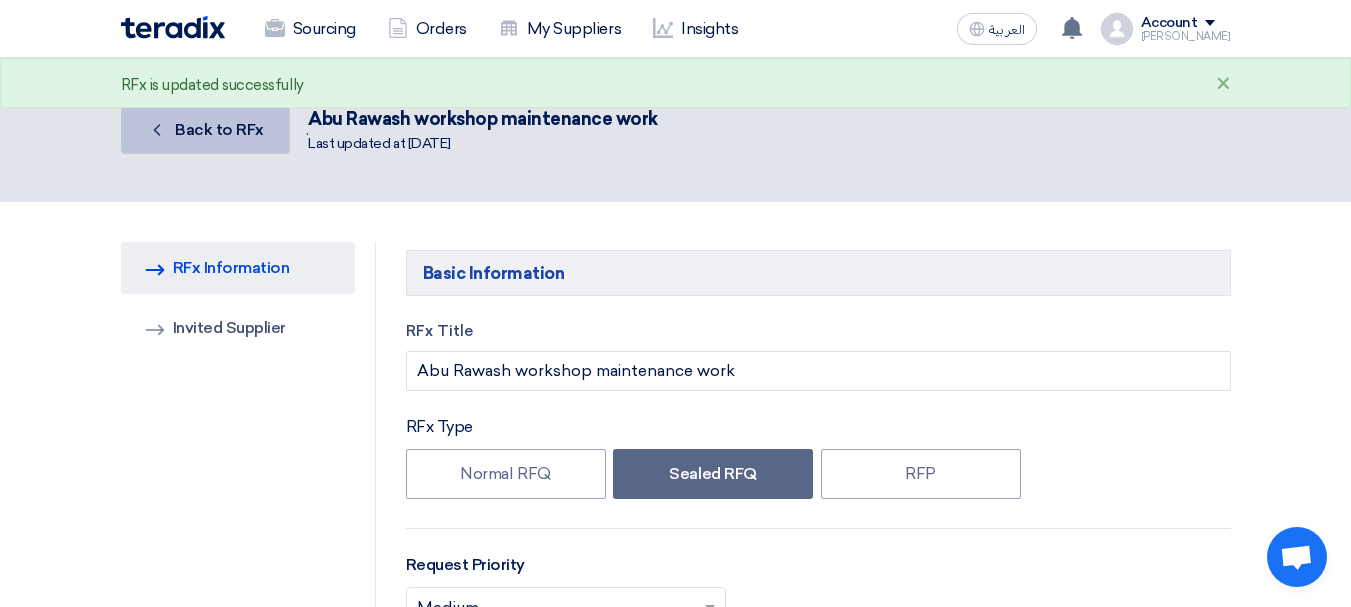 click on "Back to RFx" 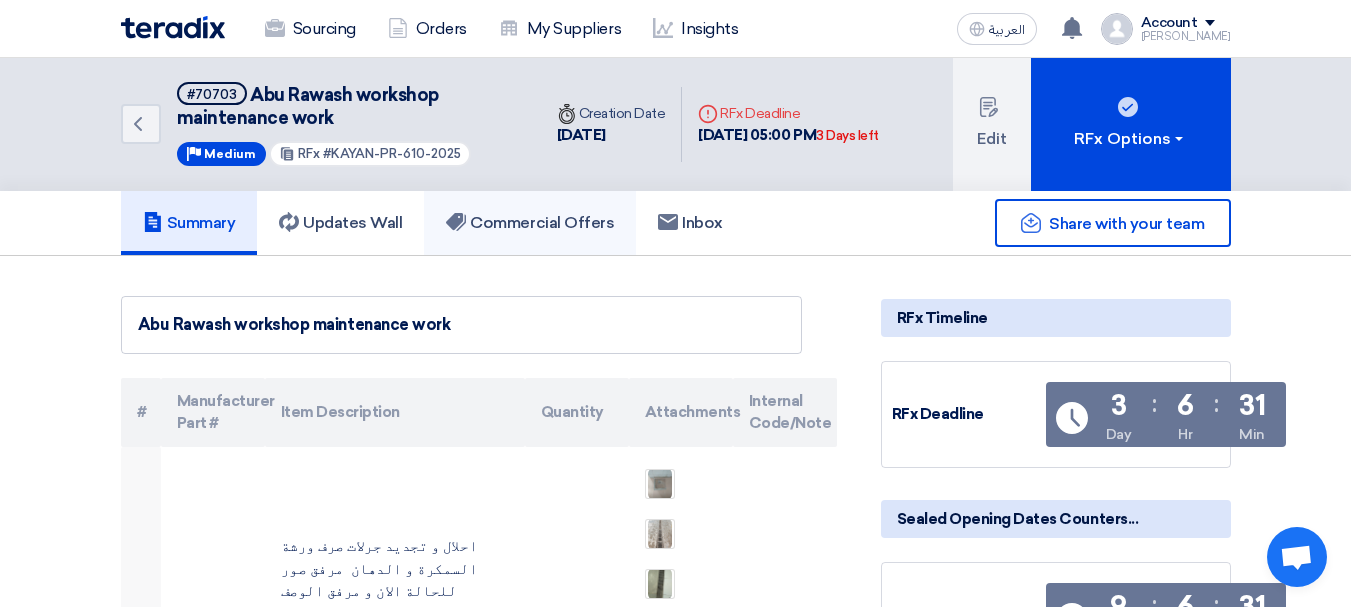 click on "Commercial Offers" 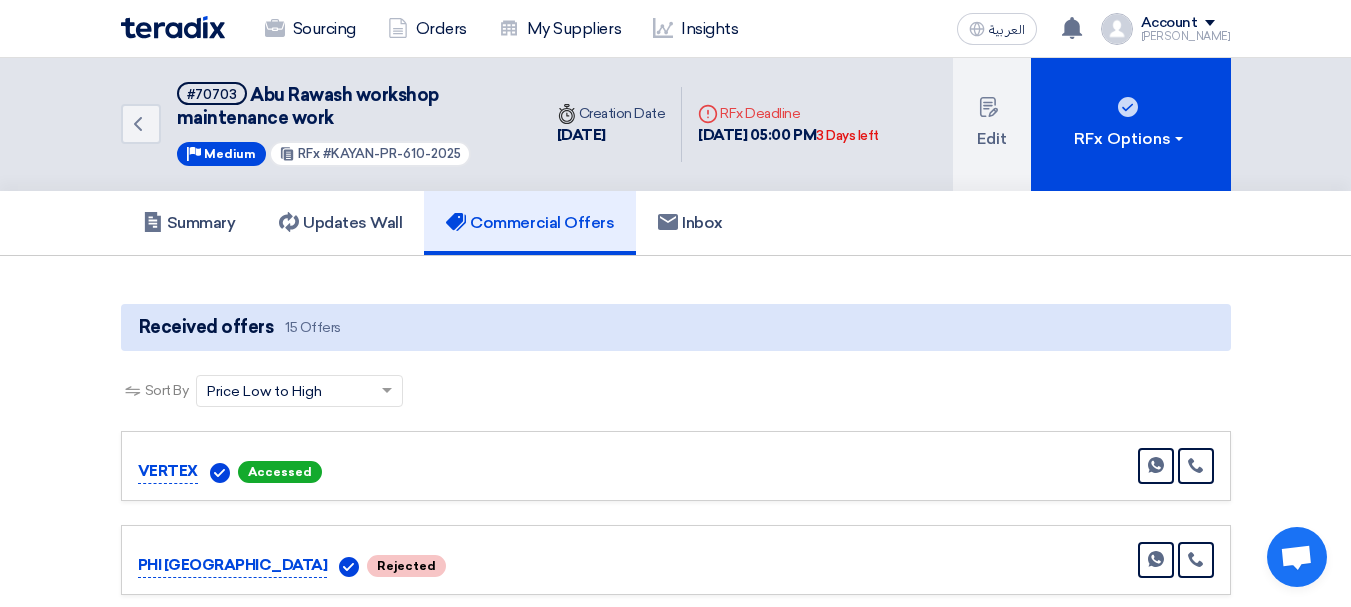 scroll, scrollTop: 200, scrollLeft: 0, axis: vertical 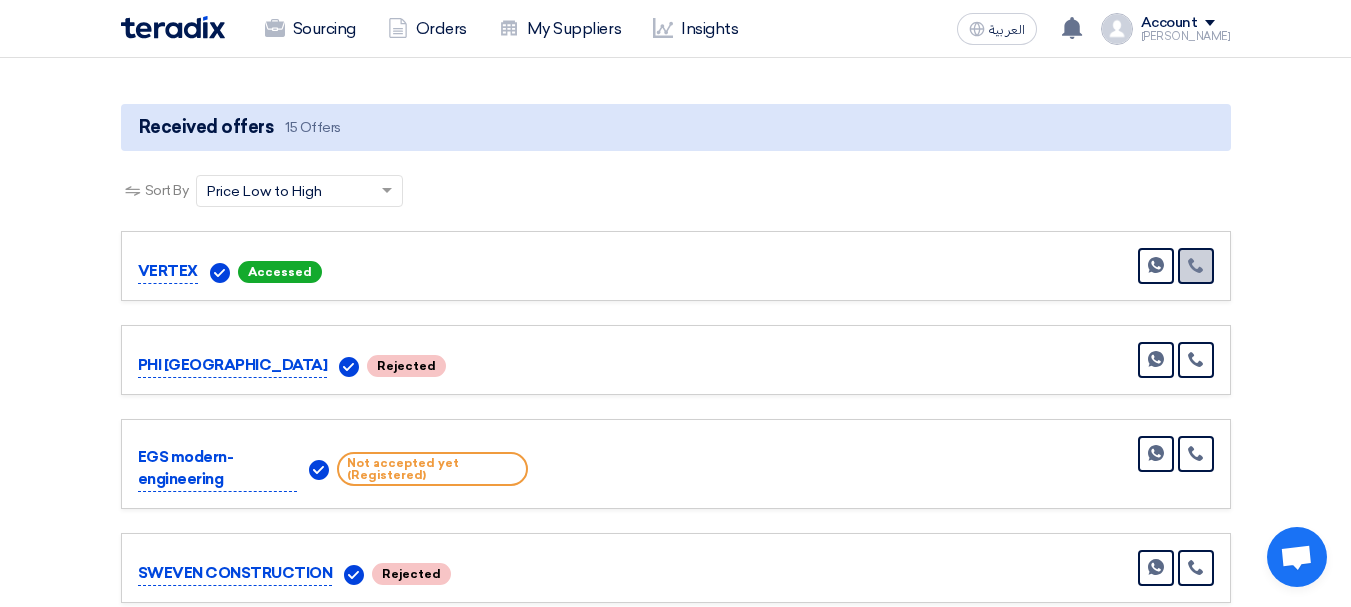 click 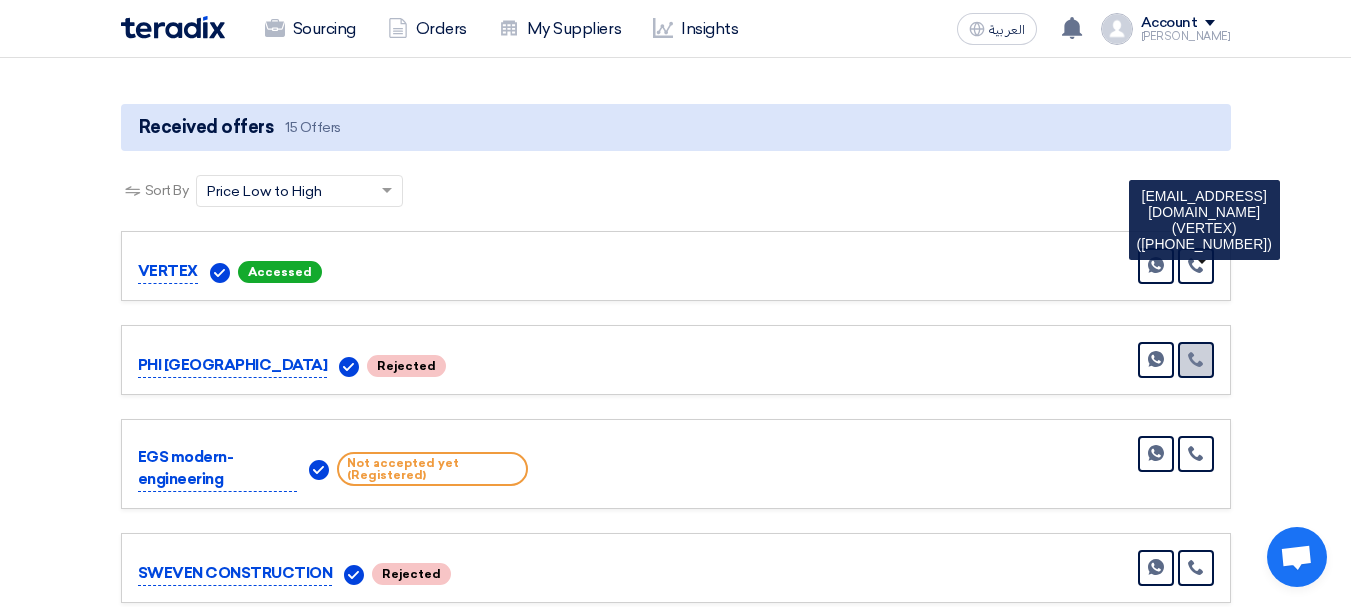 click 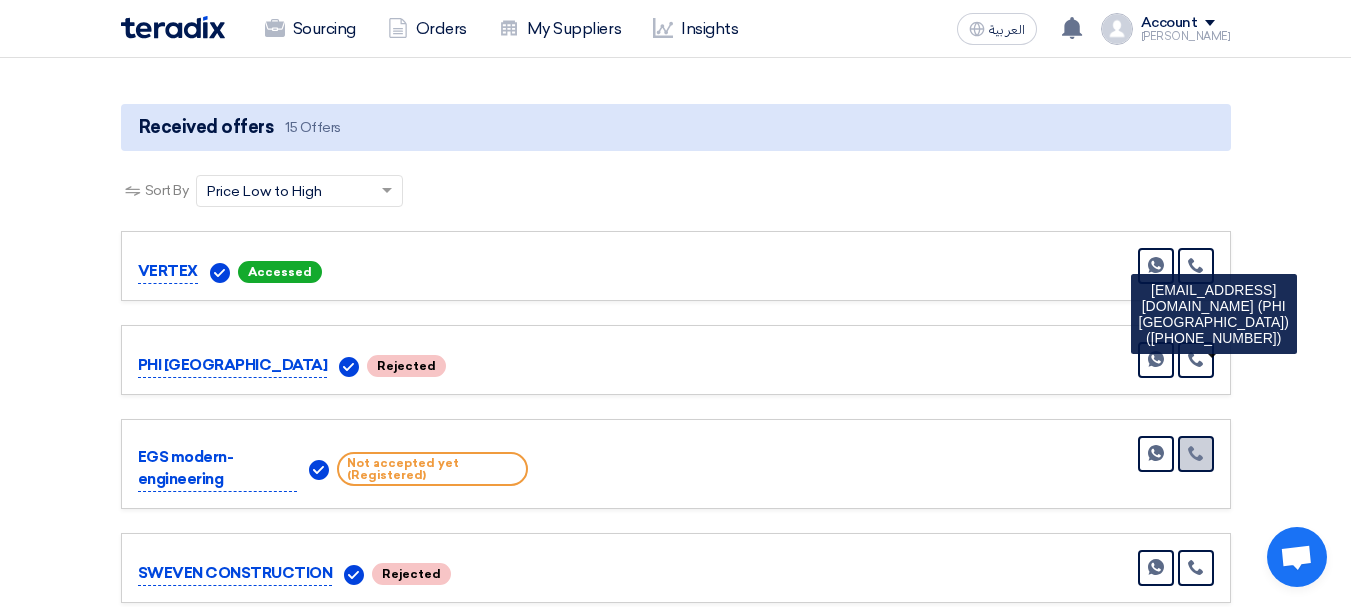 click 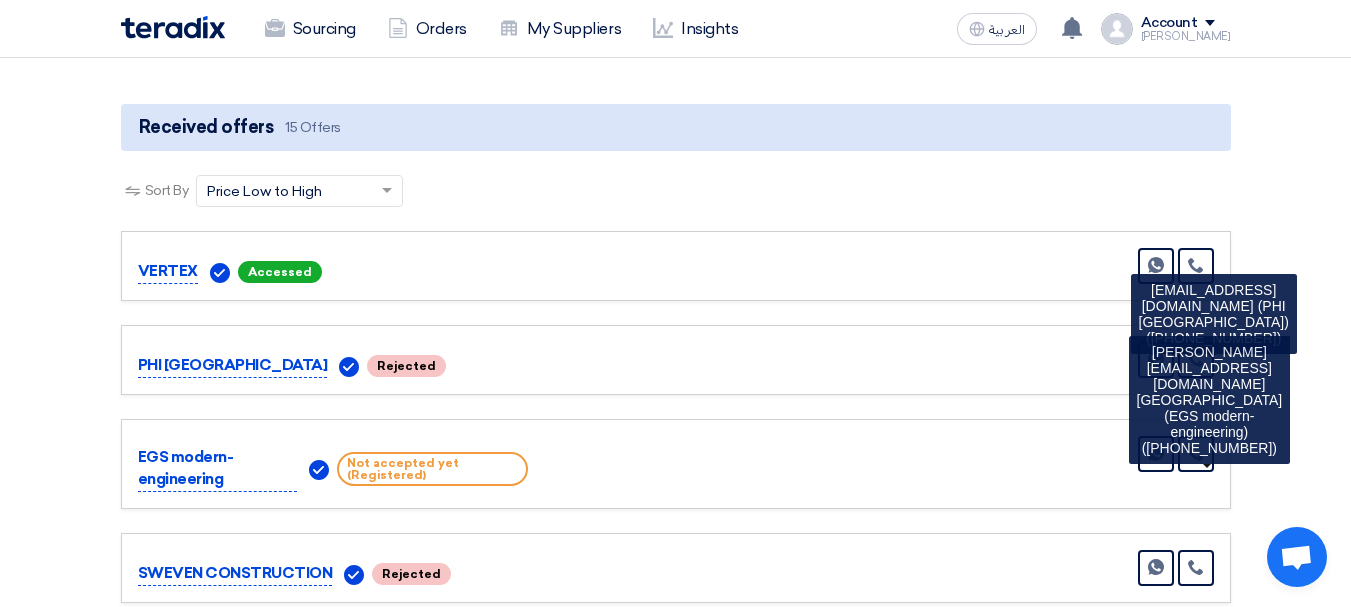 click on "Received offers
15 Offers
Sort By
Sort by
×
Price Low to High
×" 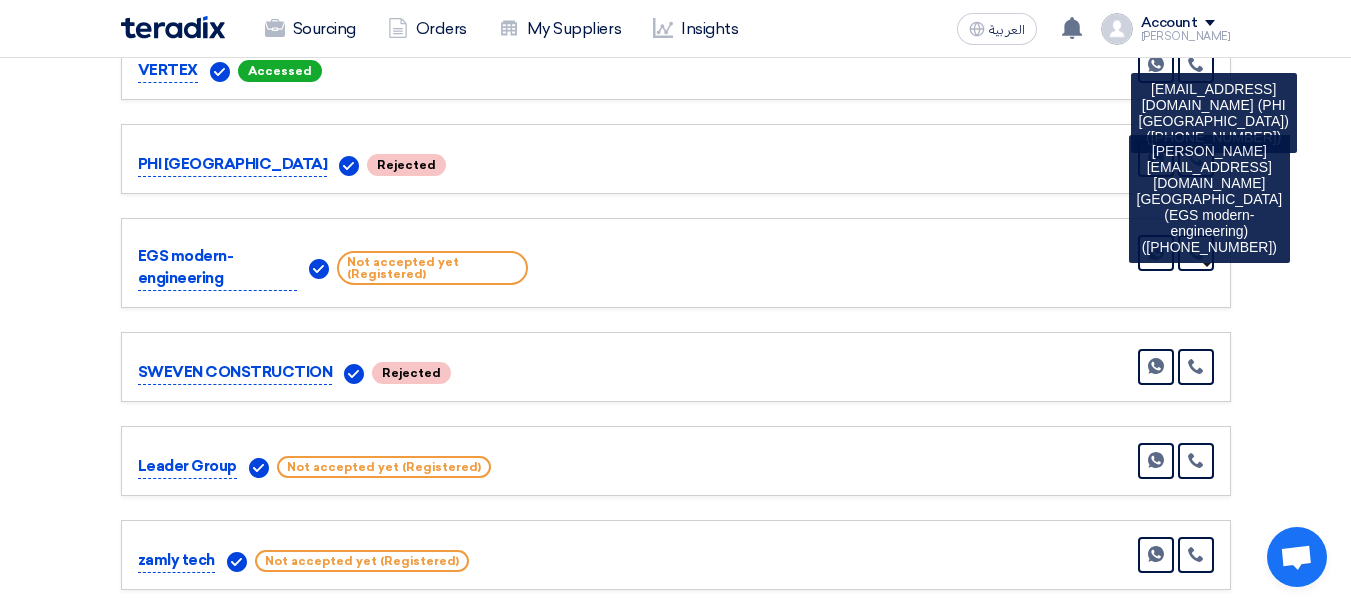 scroll, scrollTop: 434, scrollLeft: 0, axis: vertical 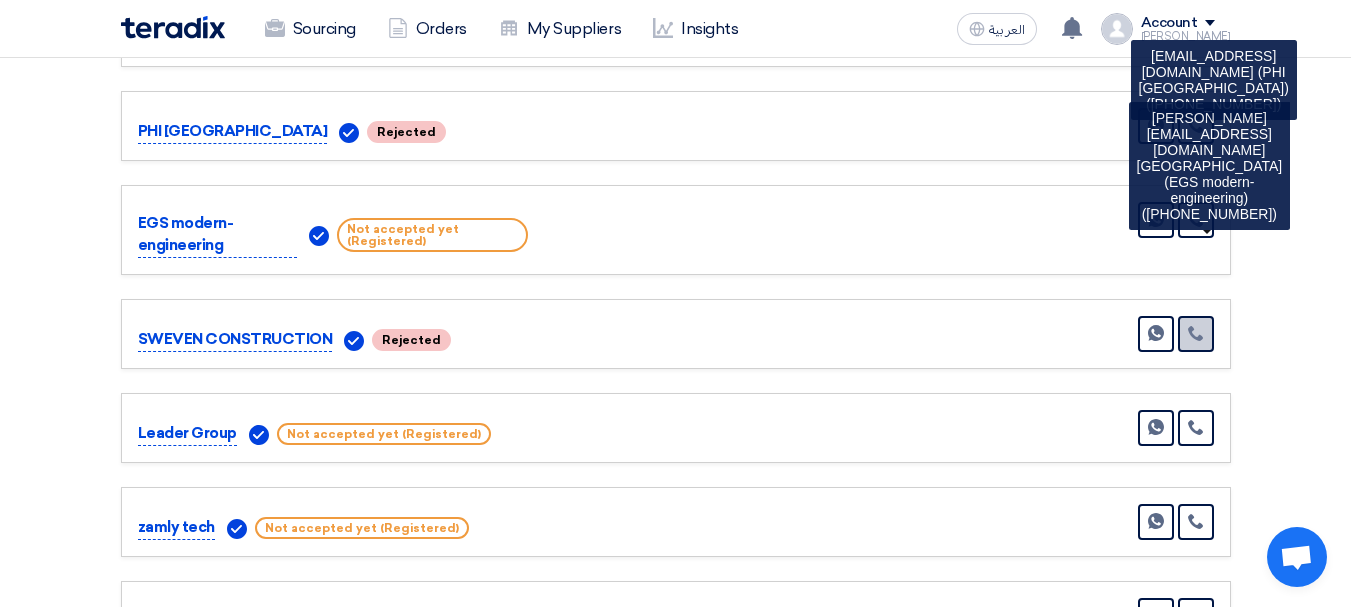 click 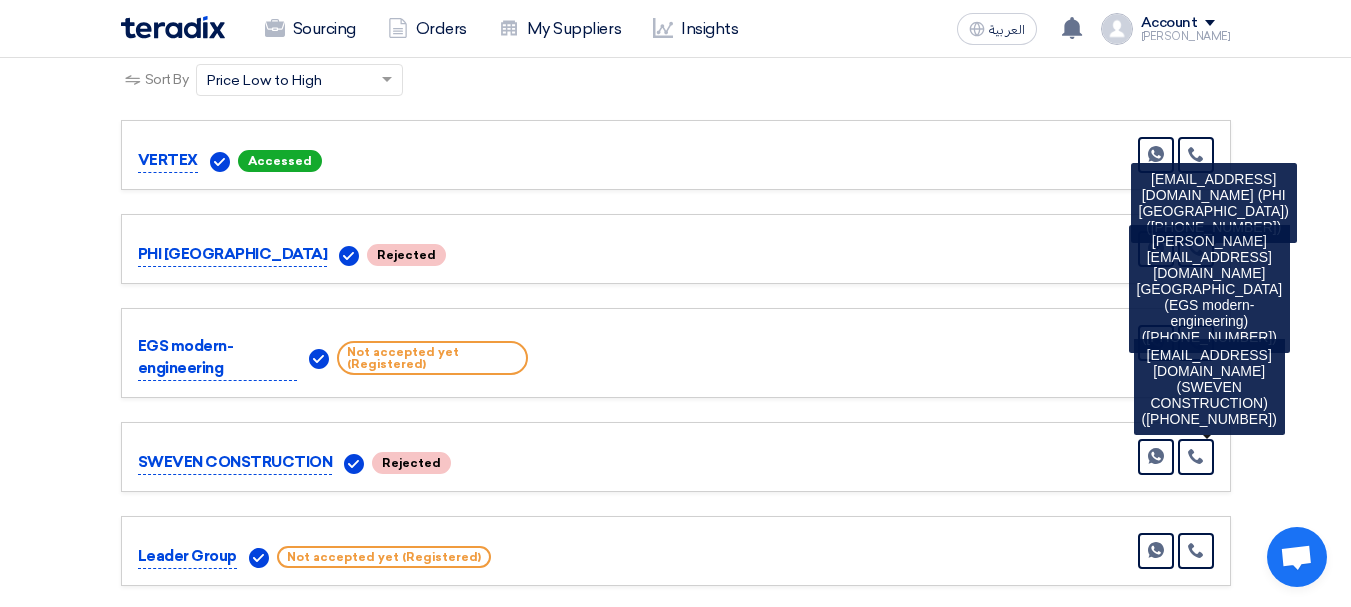 scroll, scrollTop: 400, scrollLeft: 0, axis: vertical 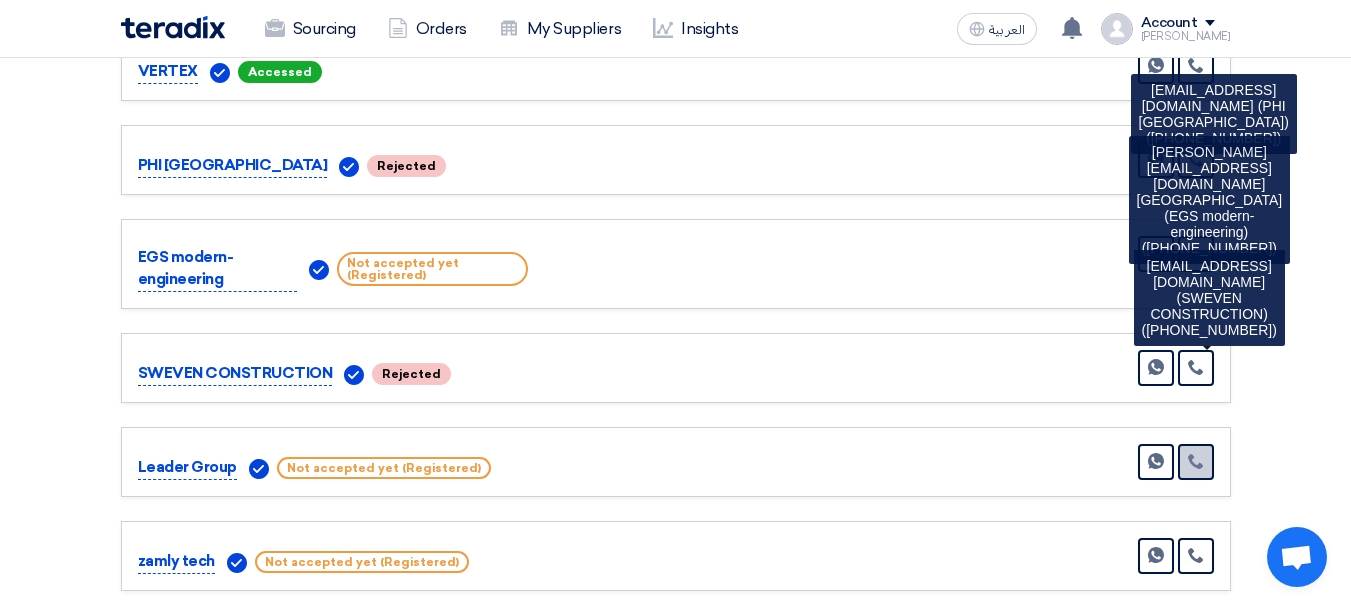 click 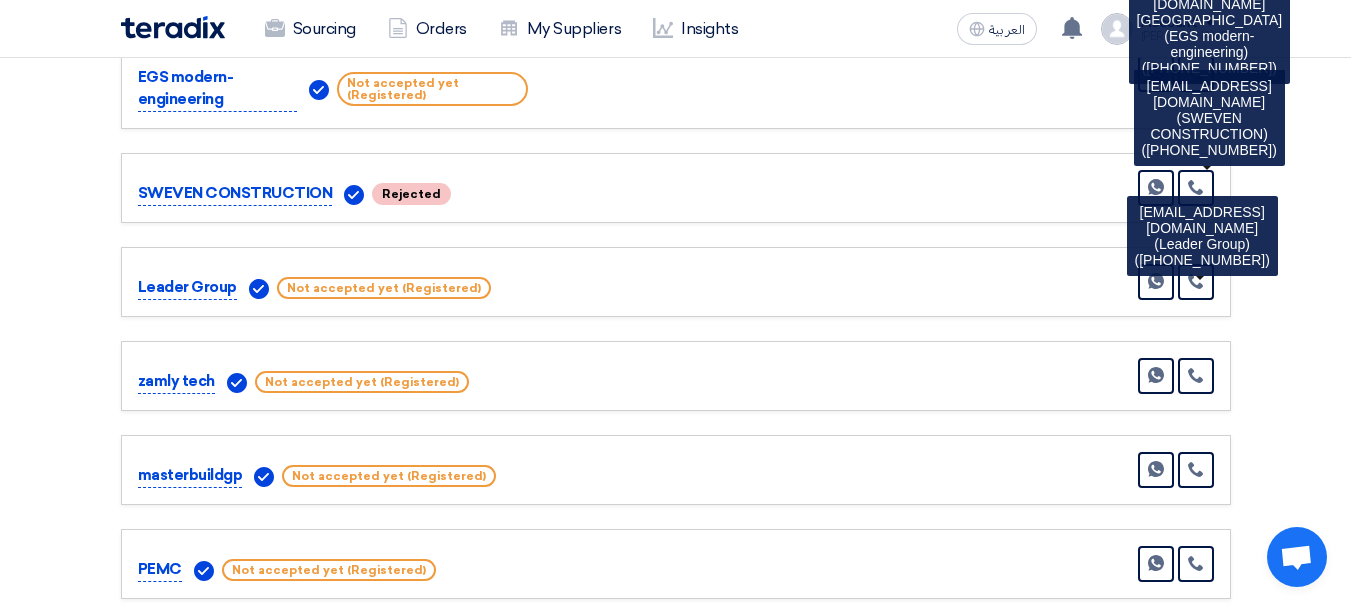 scroll, scrollTop: 585, scrollLeft: 0, axis: vertical 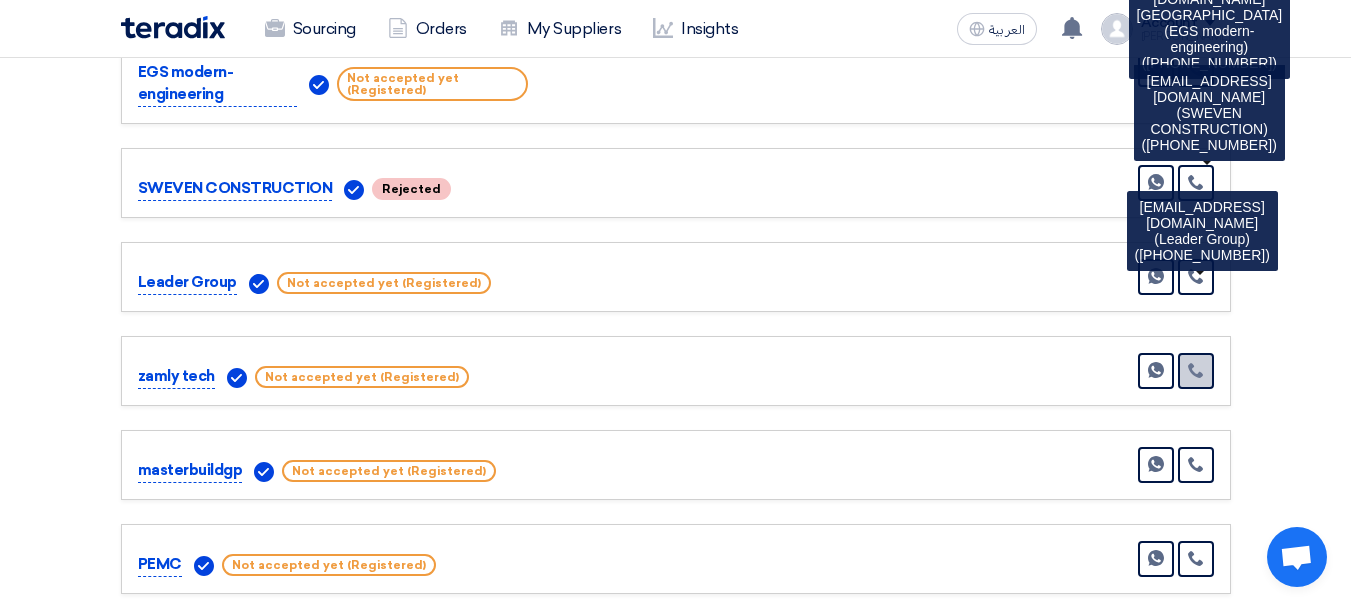 click 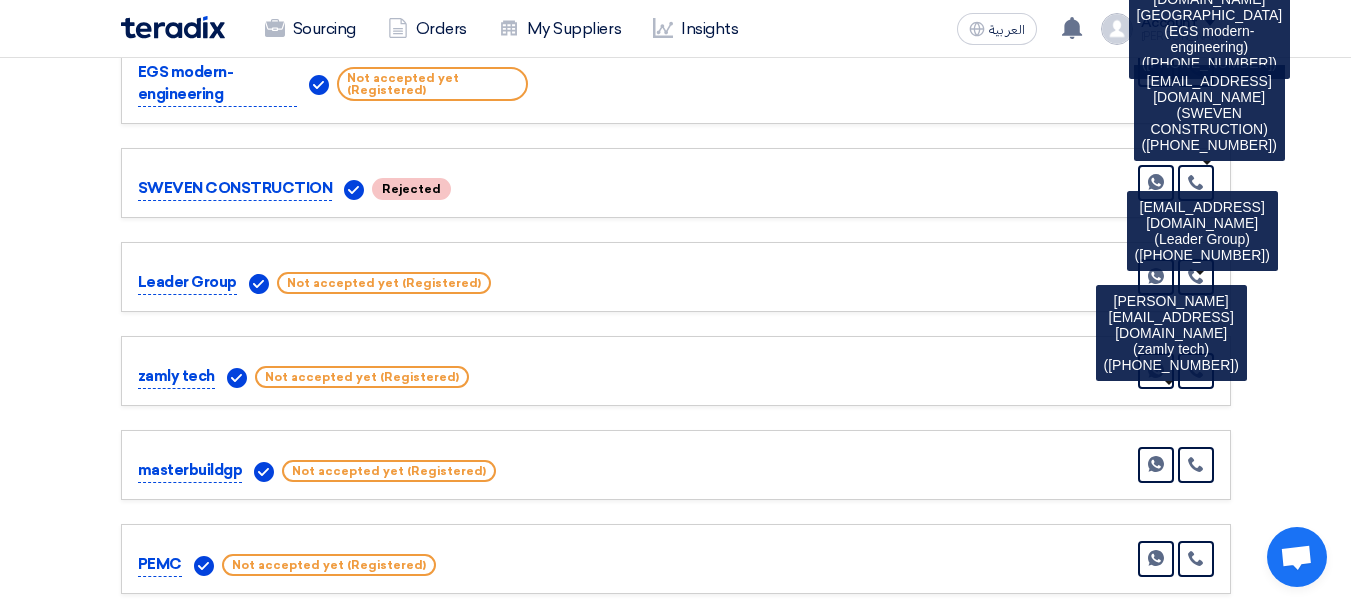 click on "Received offers
15 Offers
Sort By
Sort by
×
Price Low to High
×" 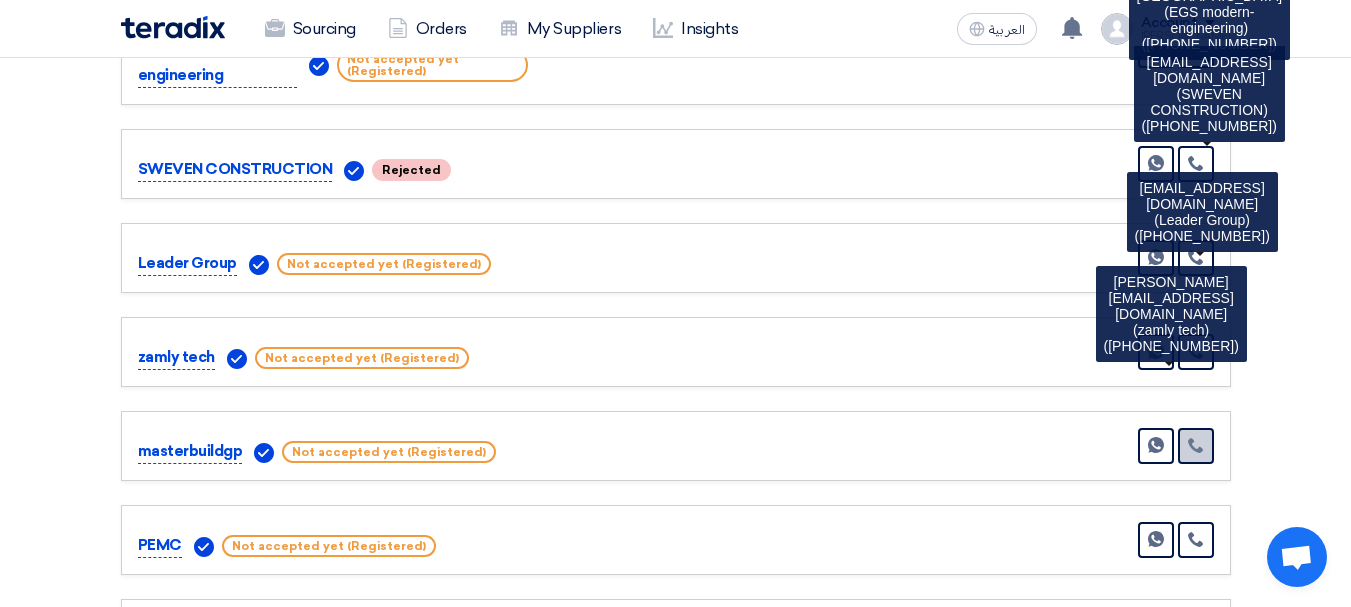 click 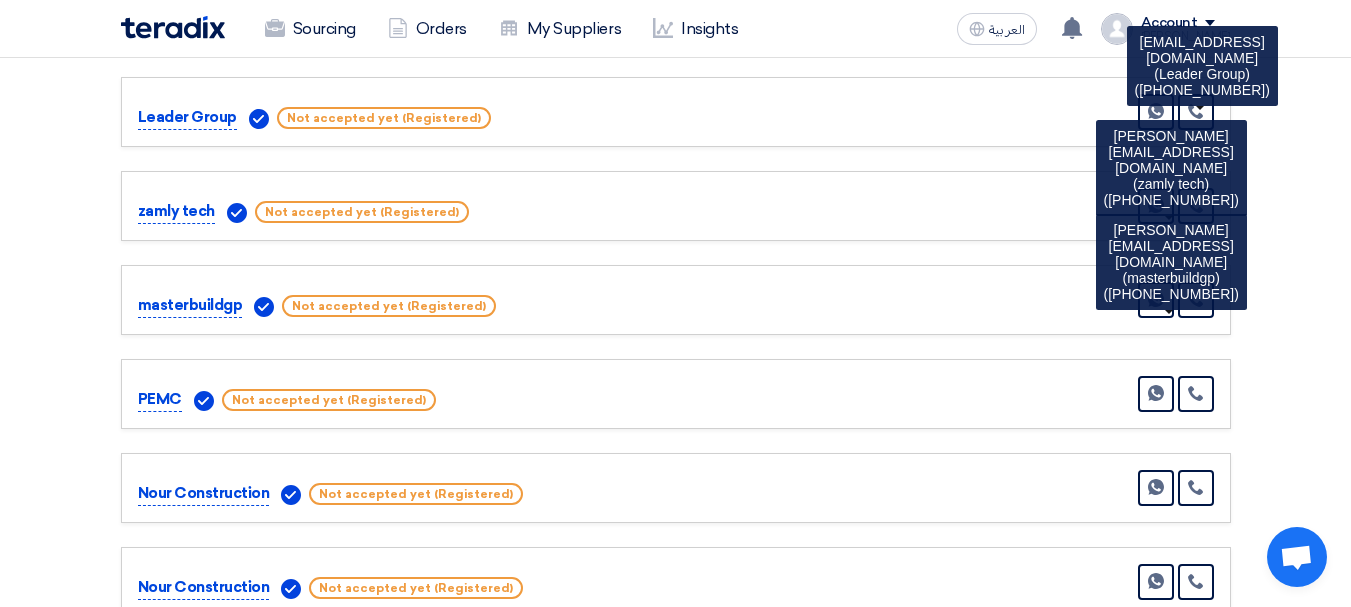 scroll, scrollTop: 752, scrollLeft: 0, axis: vertical 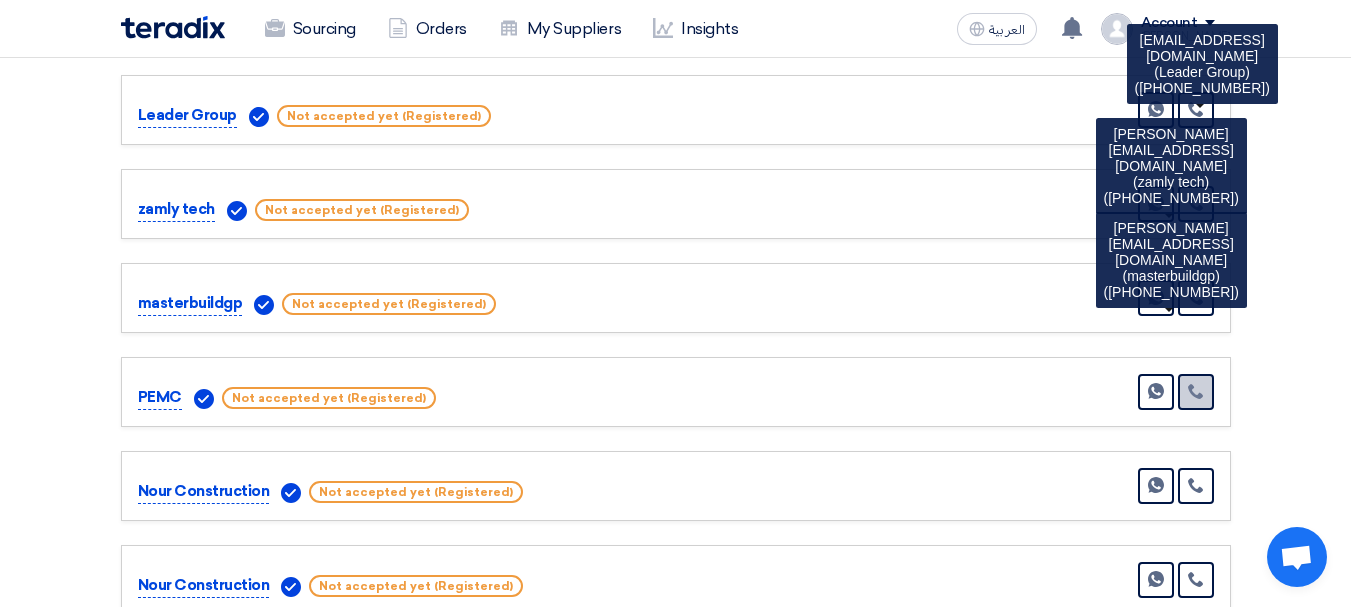 click 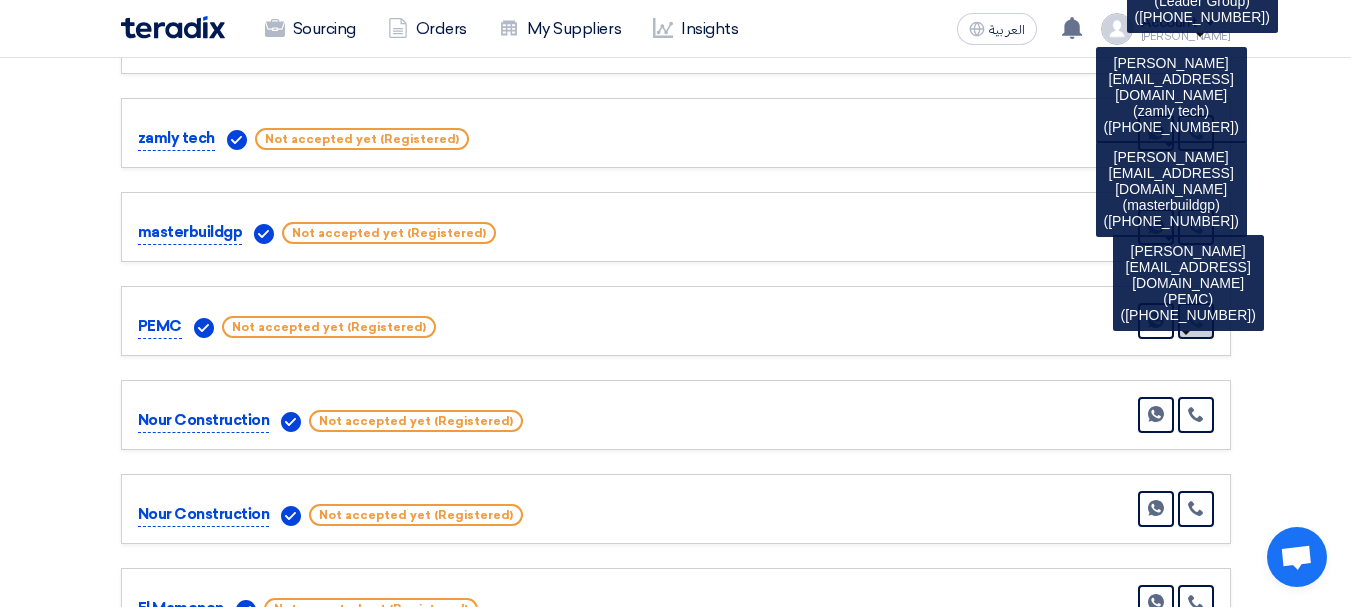 scroll, scrollTop: 833, scrollLeft: 0, axis: vertical 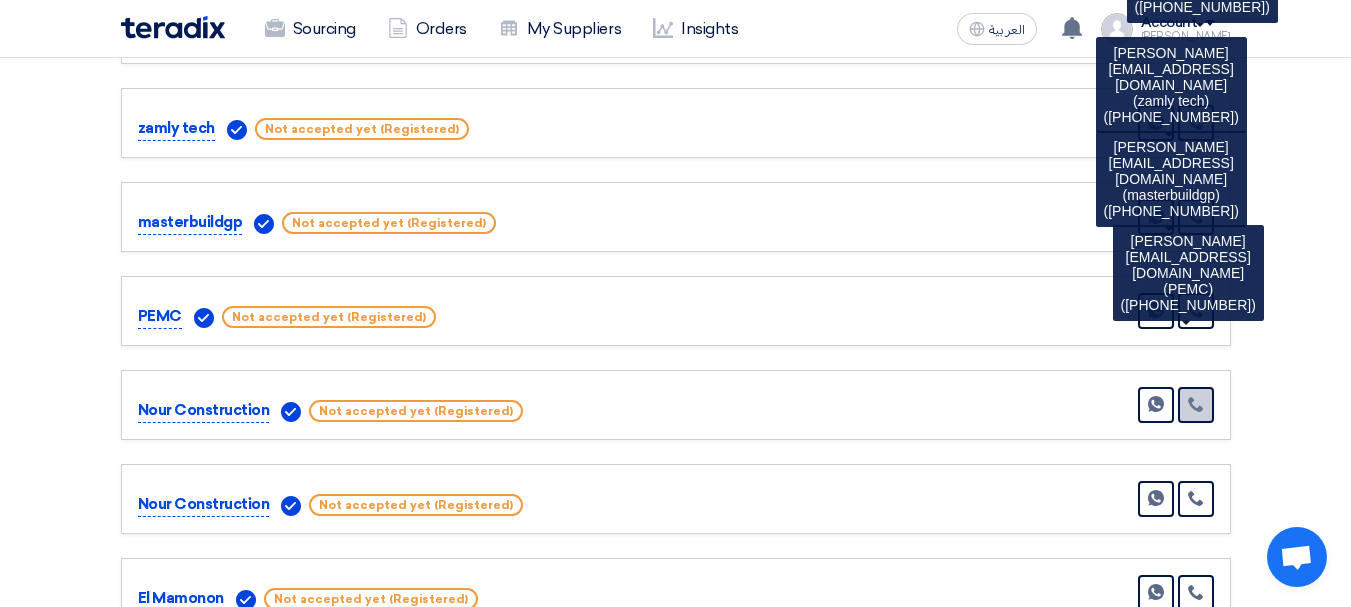 click 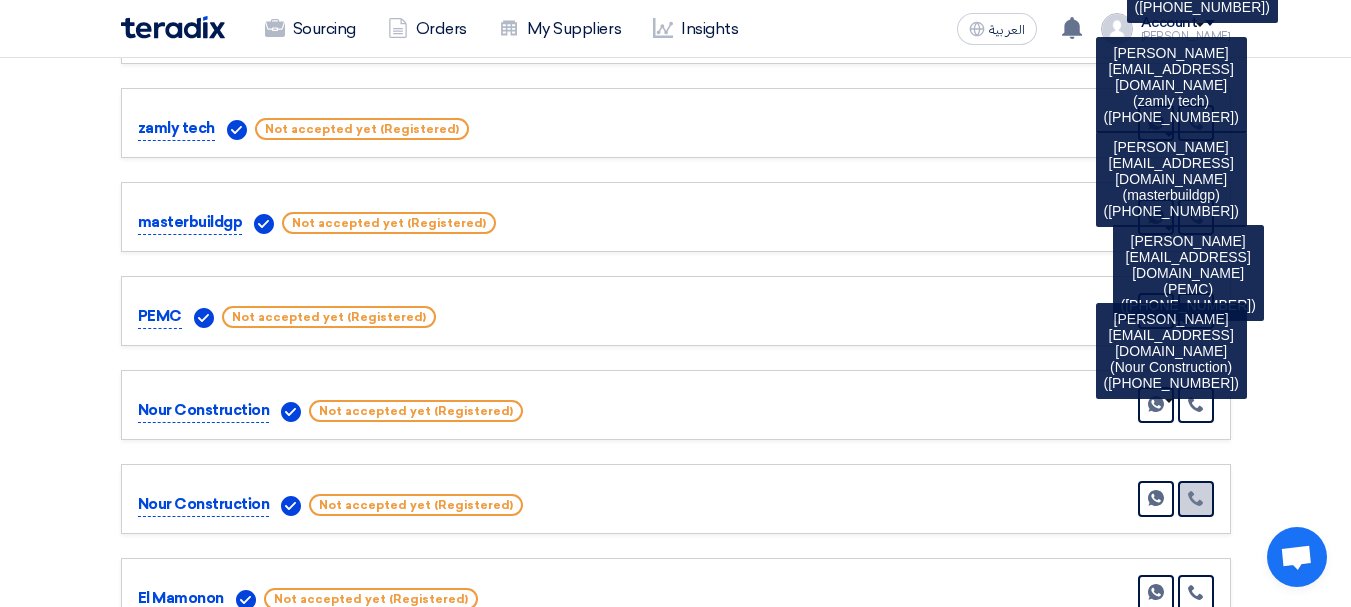 click 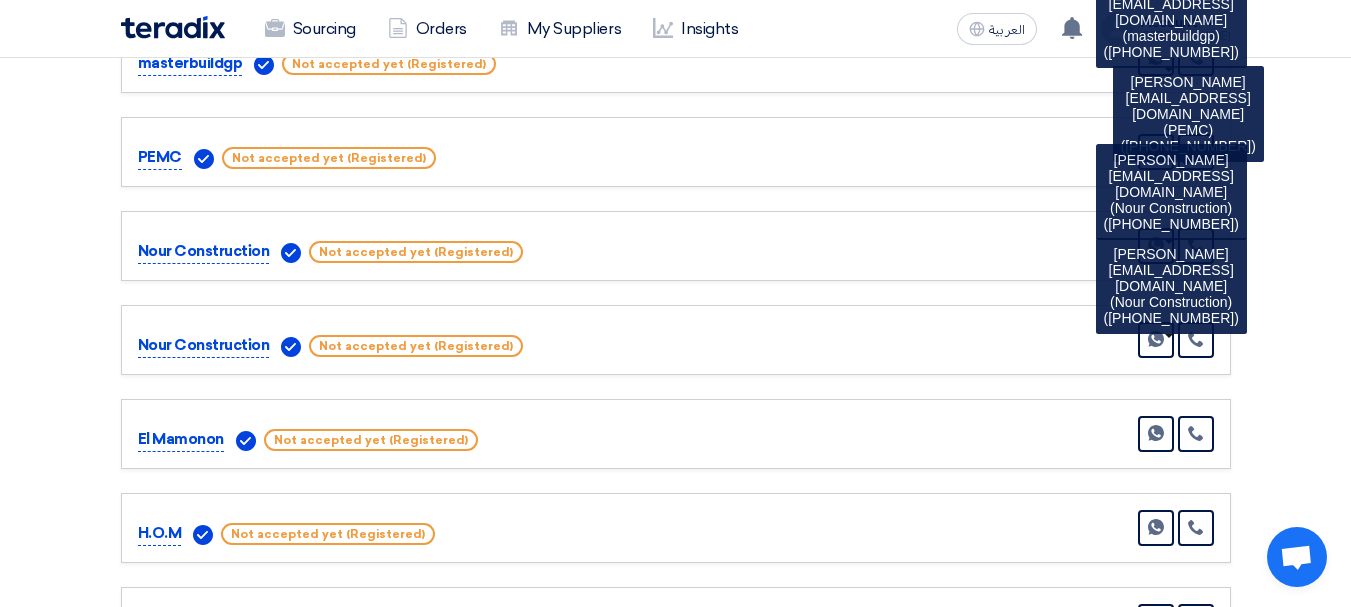 scroll, scrollTop: 1000, scrollLeft: 0, axis: vertical 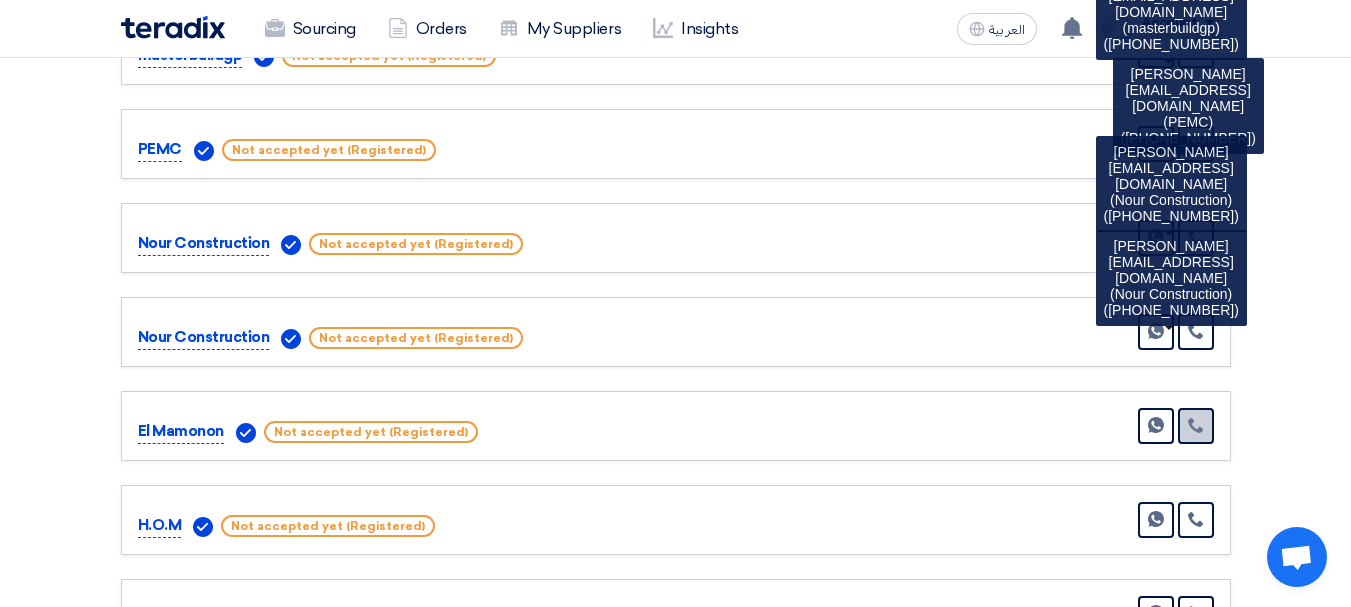 click 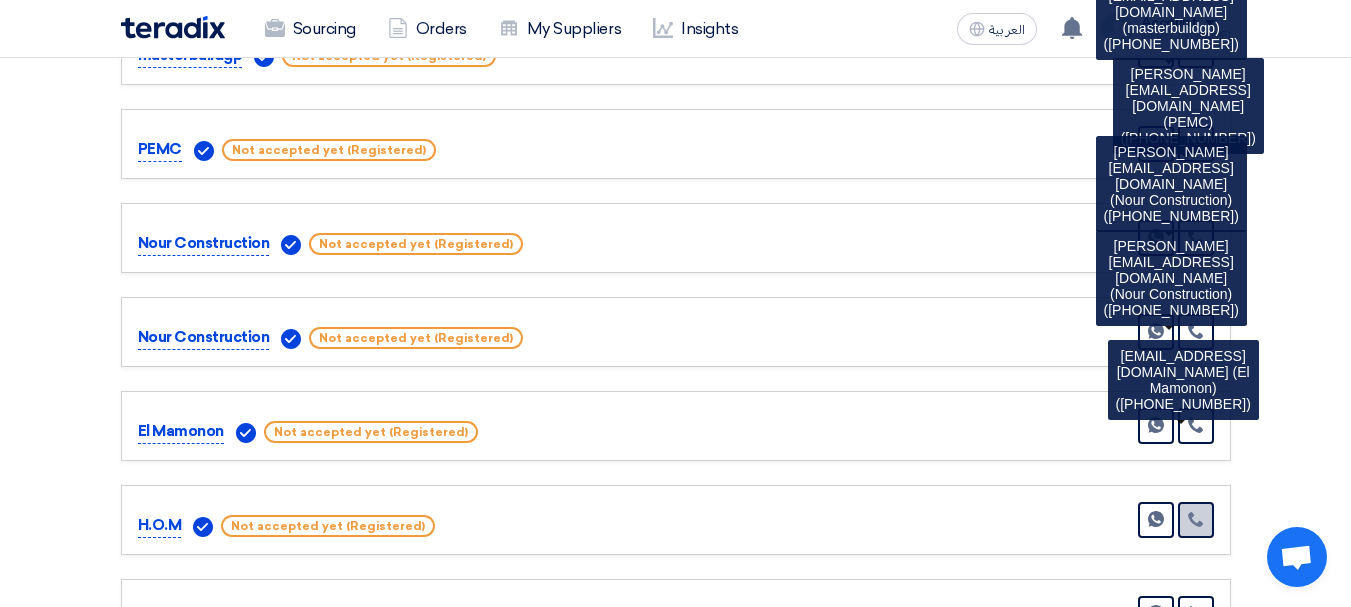 click 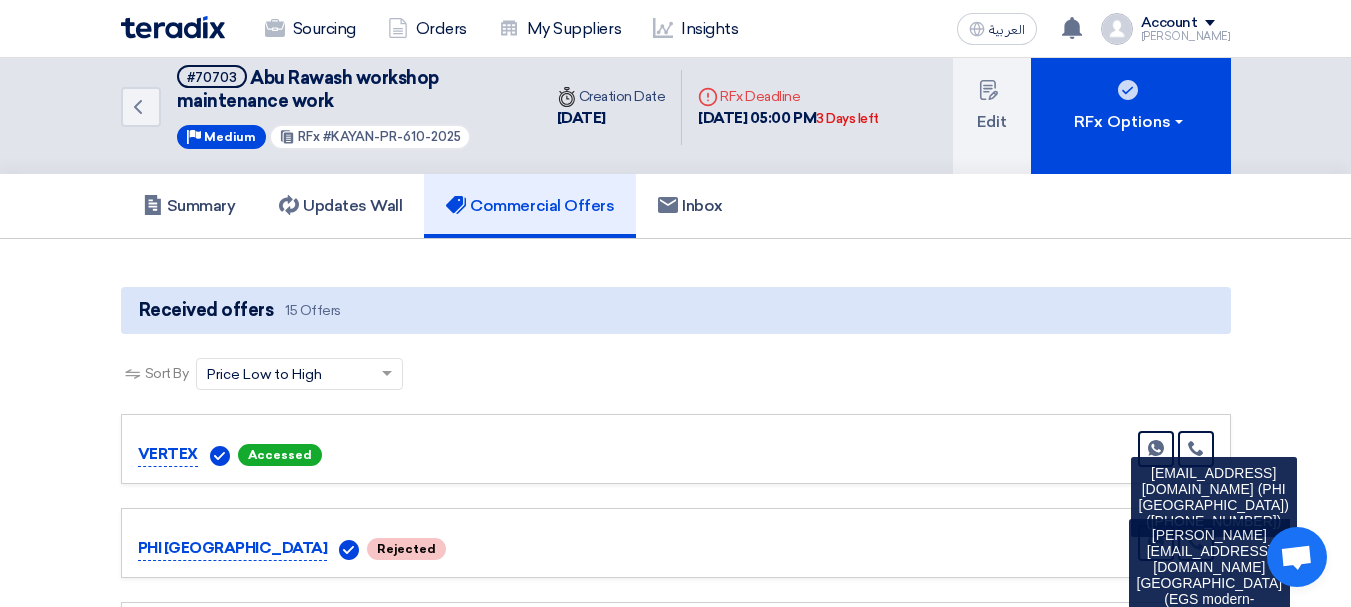 scroll, scrollTop: 0, scrollLeft: 0, axis: both 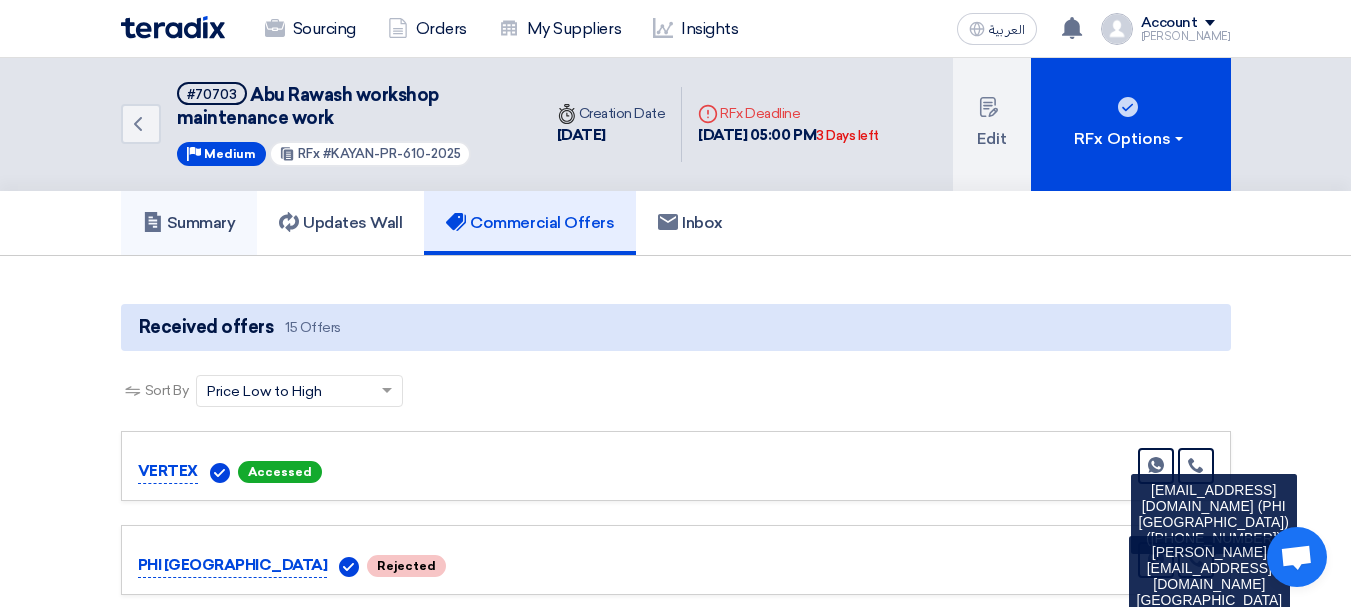 click on "Summary" 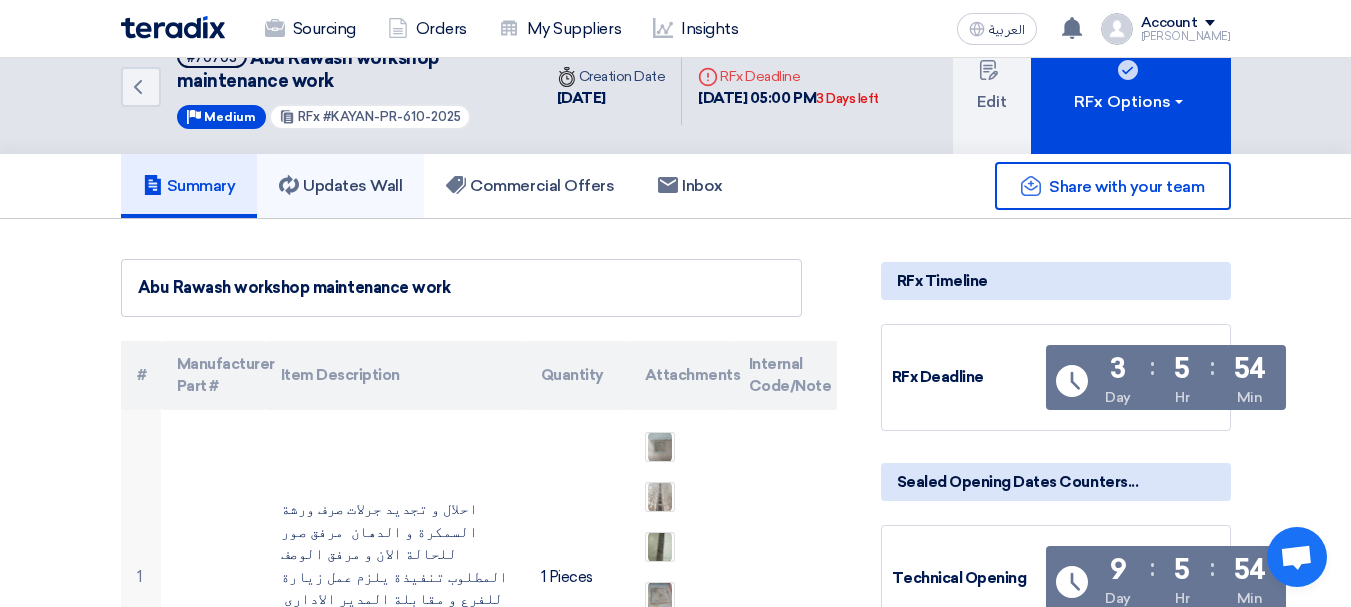 scroll, scrollTop: 0, scrollLeft: 0, axis: both 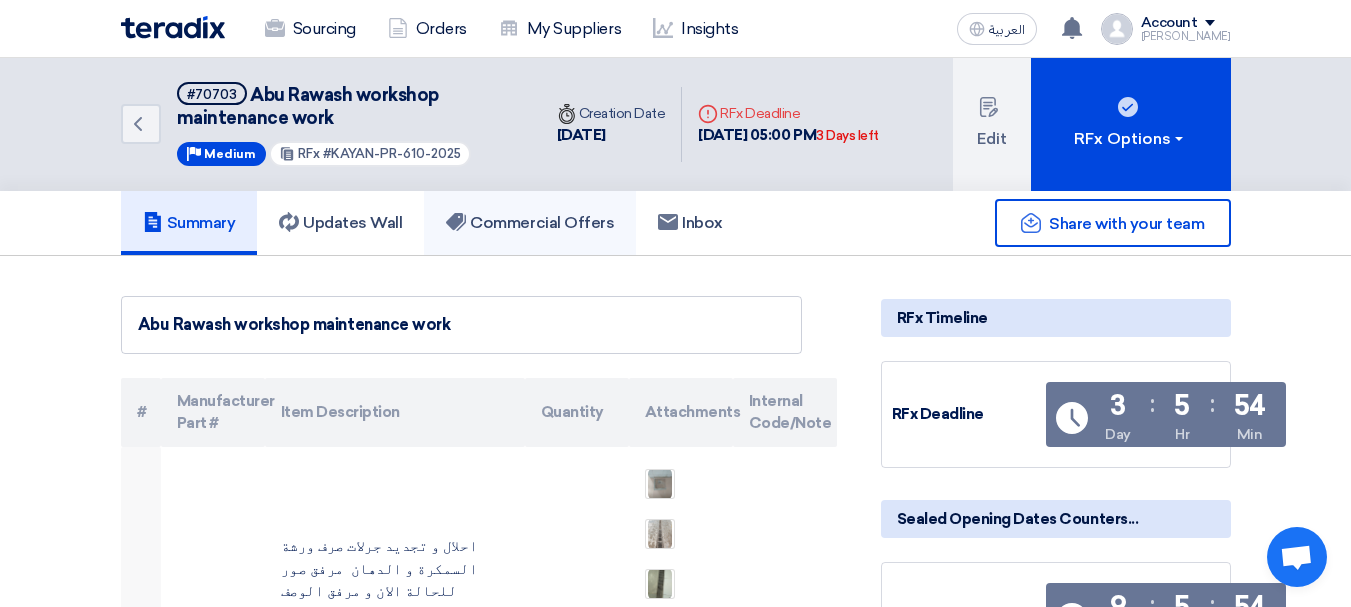 click on "Commercial Offers" 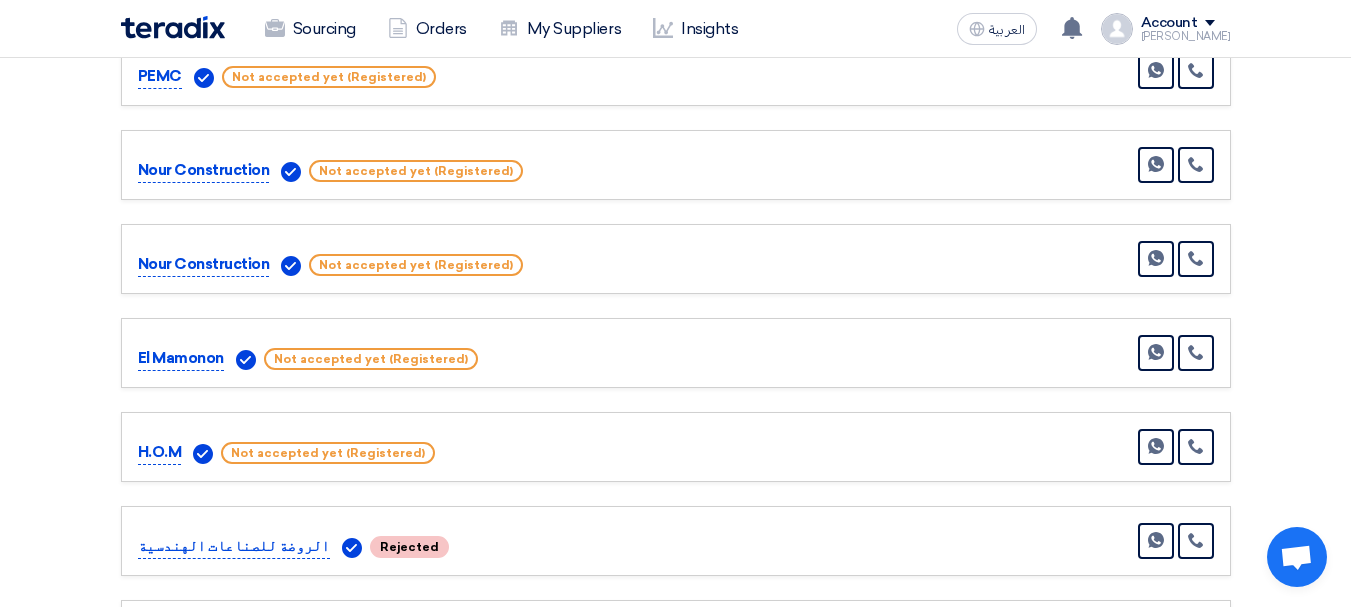 scroll, scrollTop: 1200, scrollLeft: 0, axis: vertical 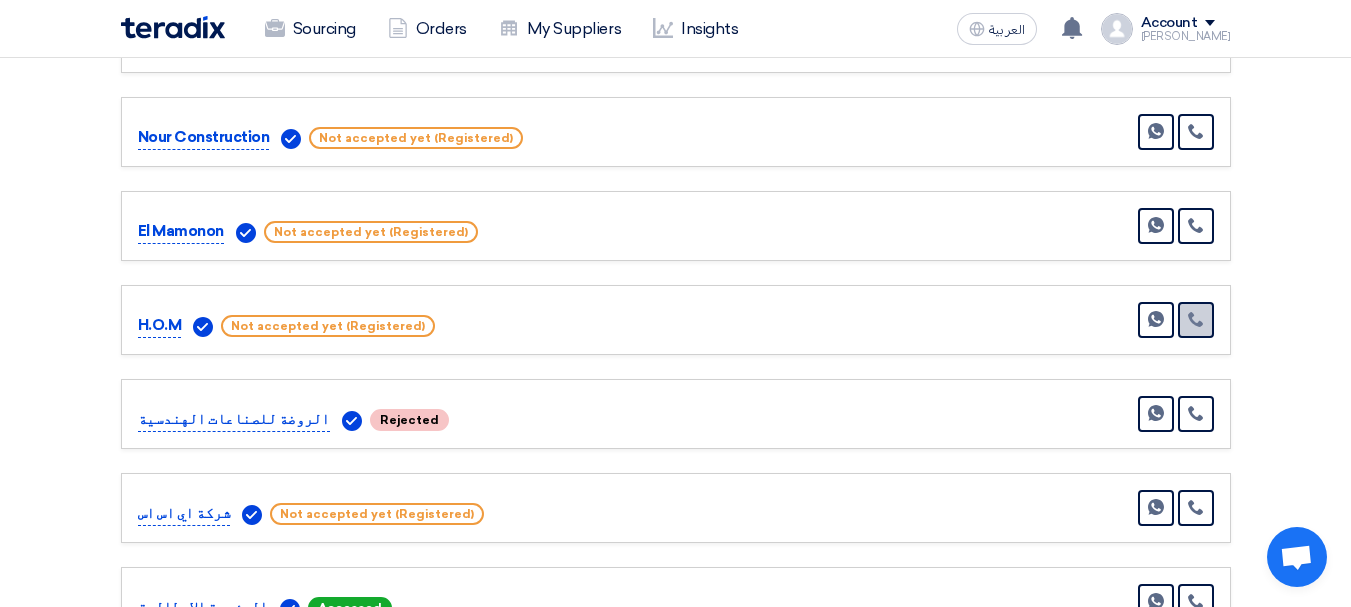 click 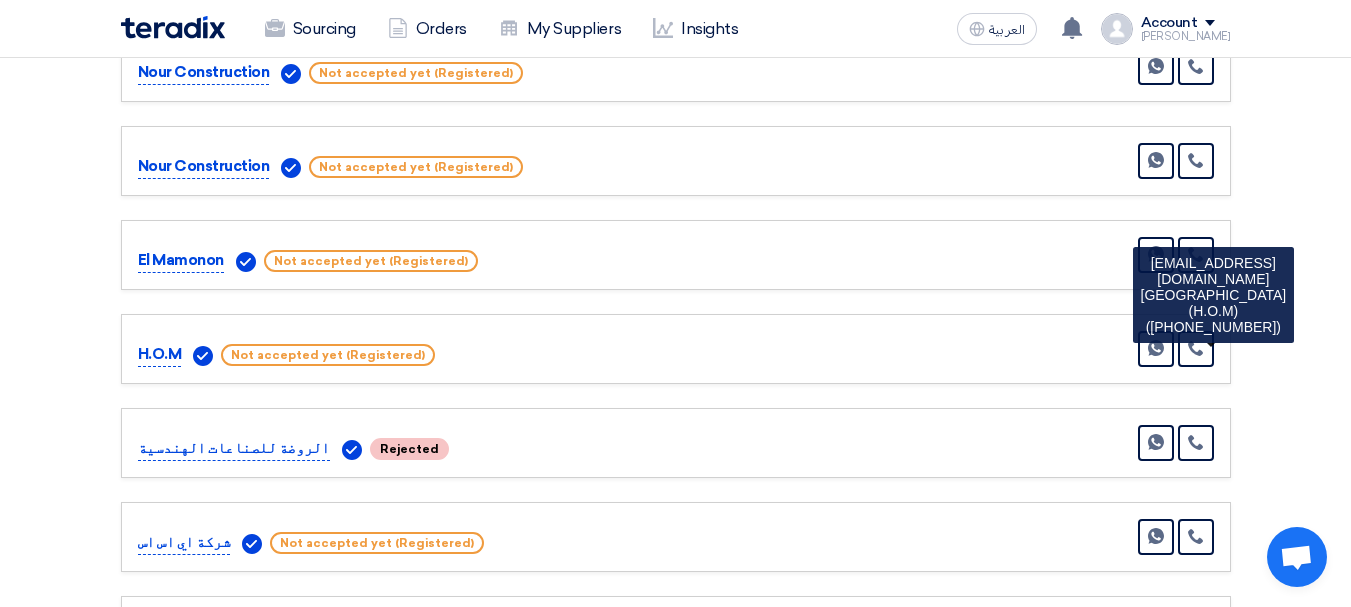 scroll, scrollTop: 1167, scrollLeft: 0, axis: vertical 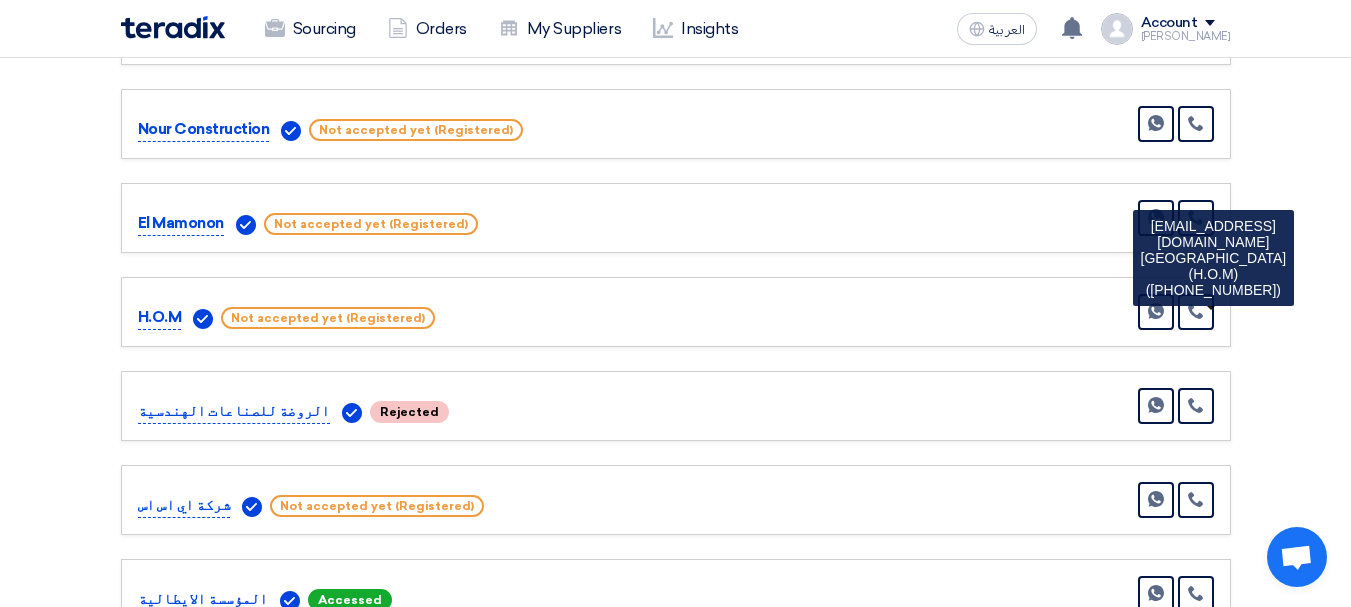 click on "Received offers
15 Offers
Sort By
Sort by
×
Price Low to High
×" 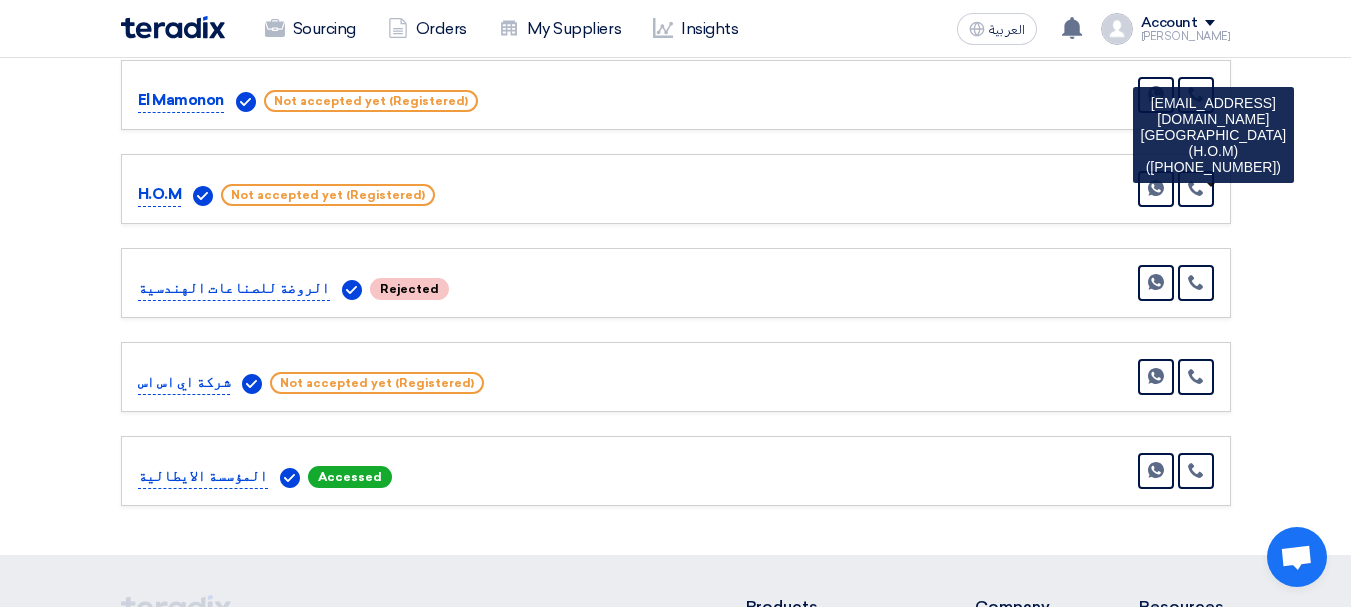 scroll, scrollTop: 1332, scrollLeft: 0, axis: vertical 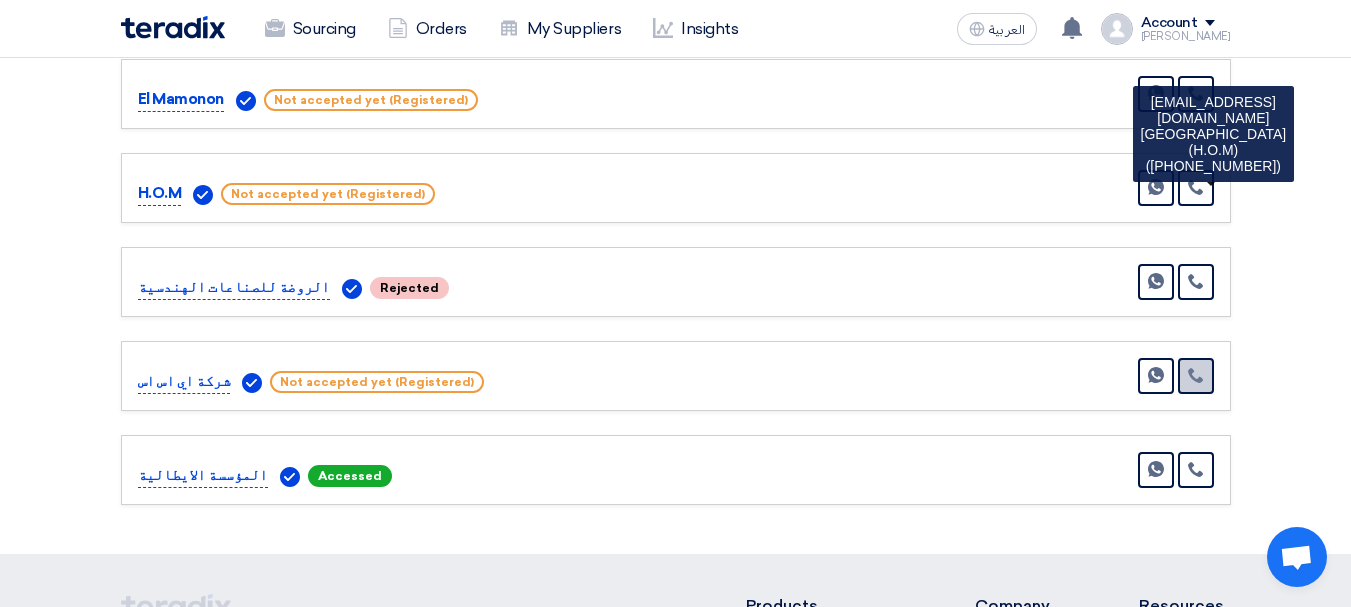 click 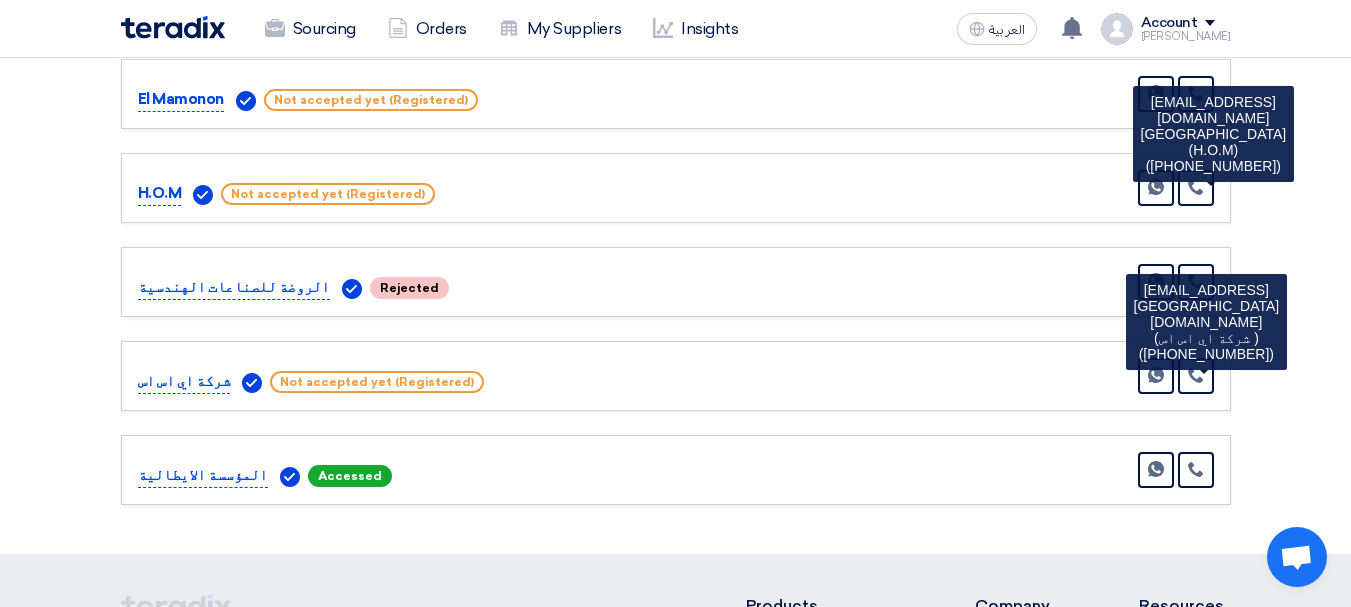 click on "Received offers
15 Offers
Sort By
Sort by
×
Price Low to High
×" 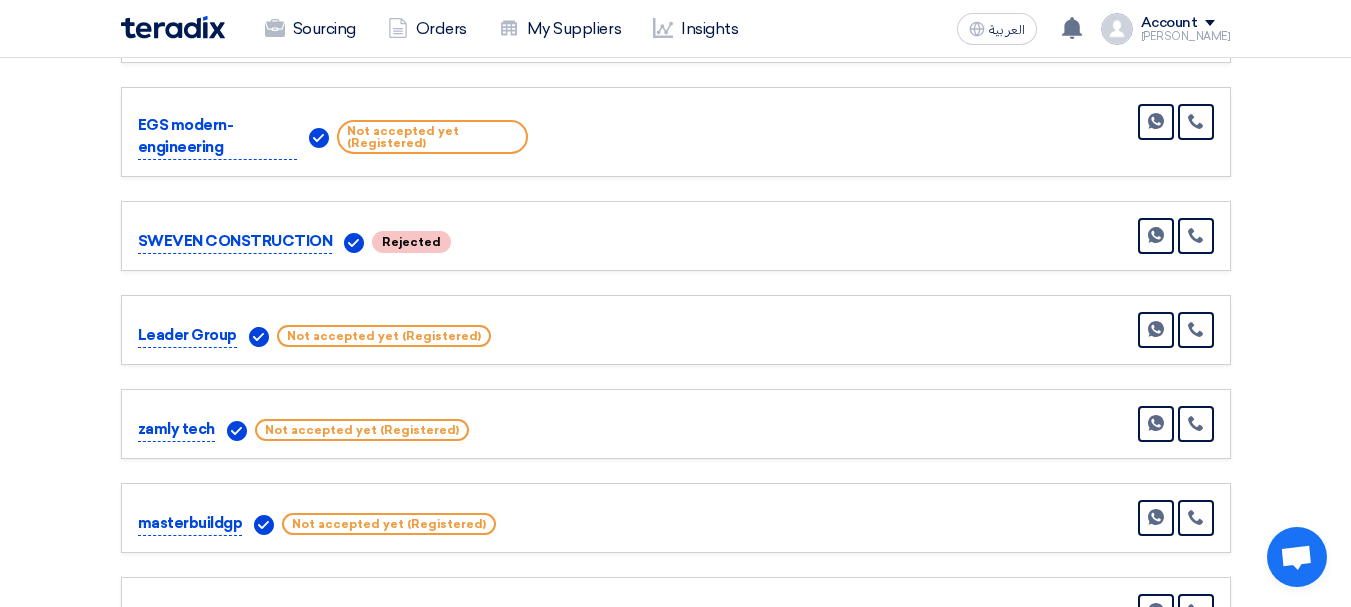 scroll, scrollTop: 0, scrollLeft: 0, axis: both 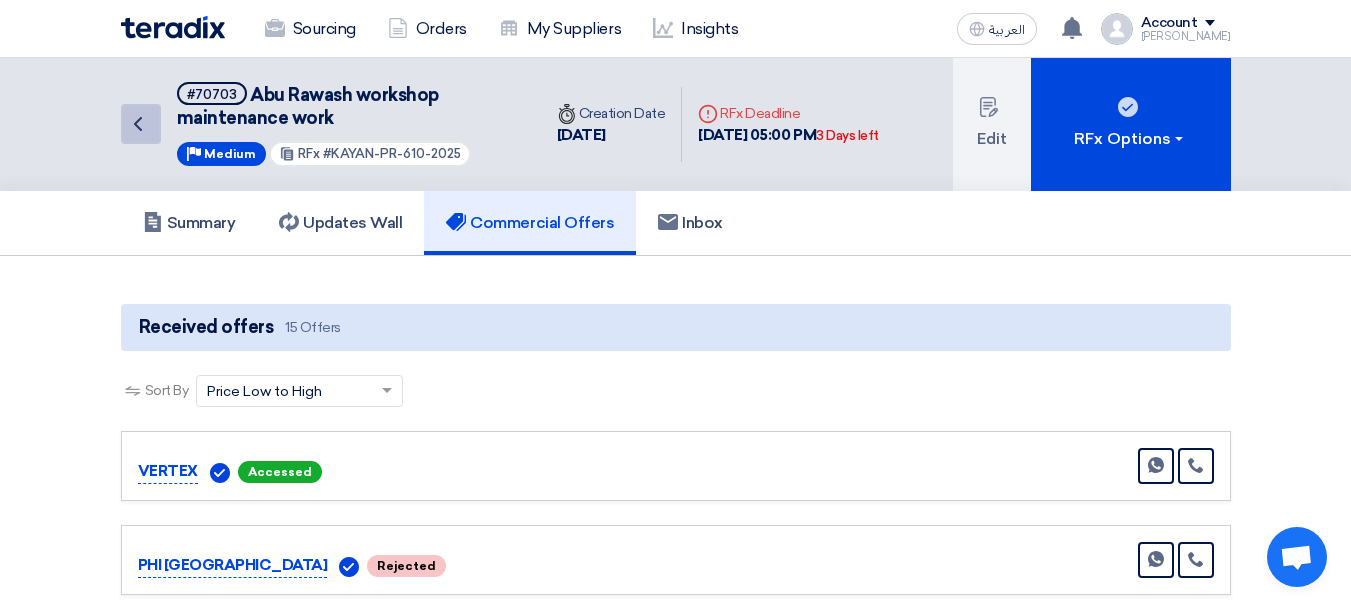 click on "Back" 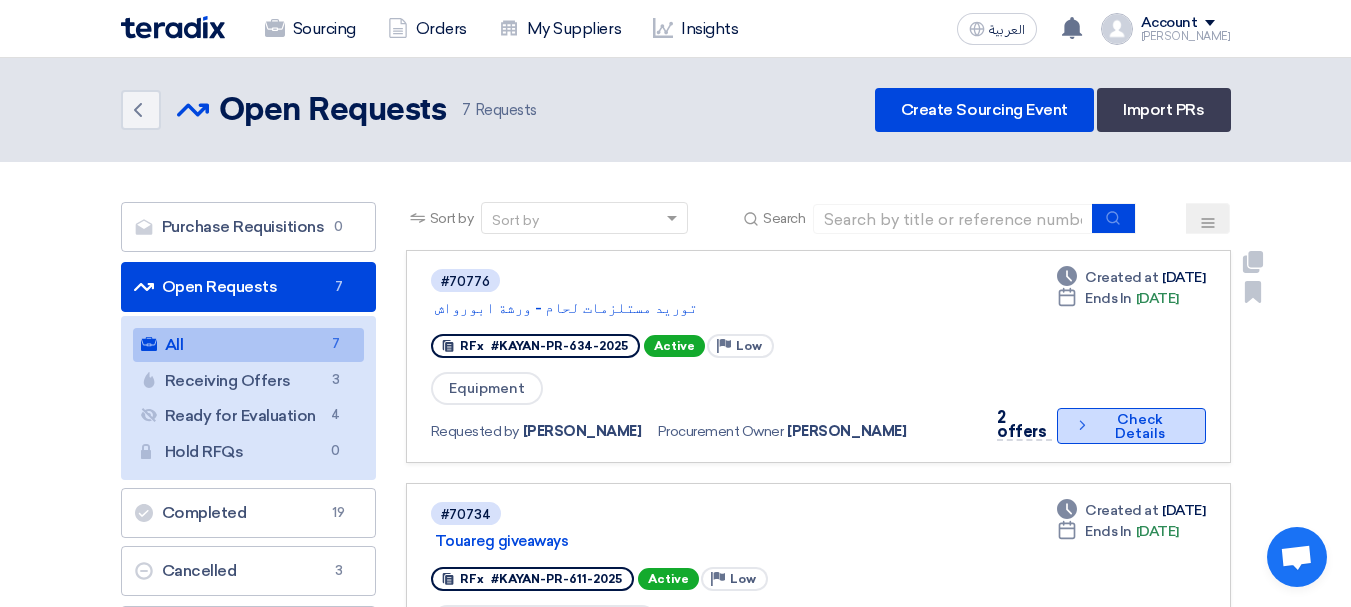 click on "Check details
Check Details" 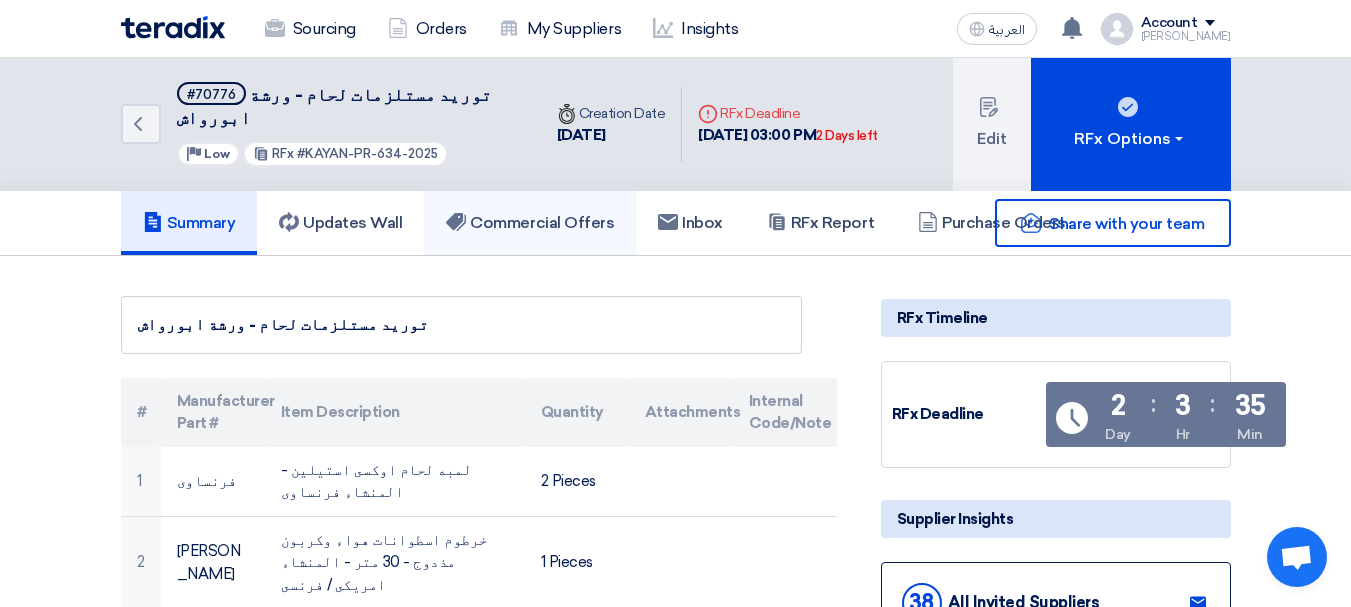 click on "Commercial Offers" 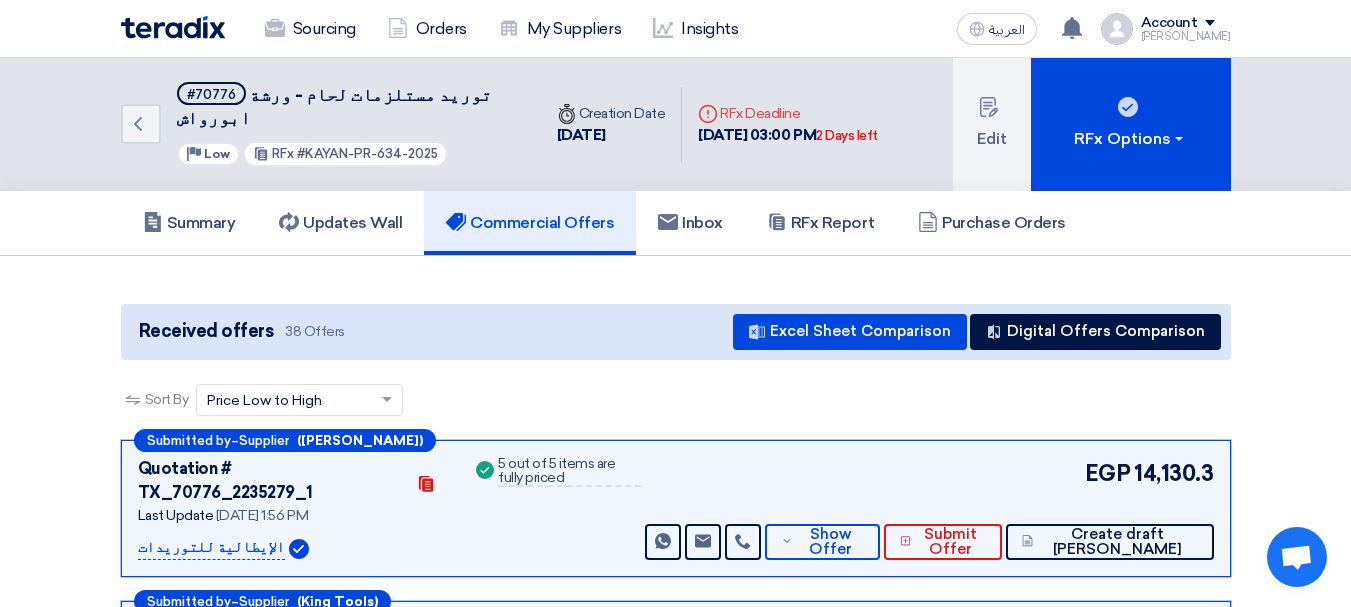 scroll, scrollTop: 200, scrollLeft: 0, axis: vertical 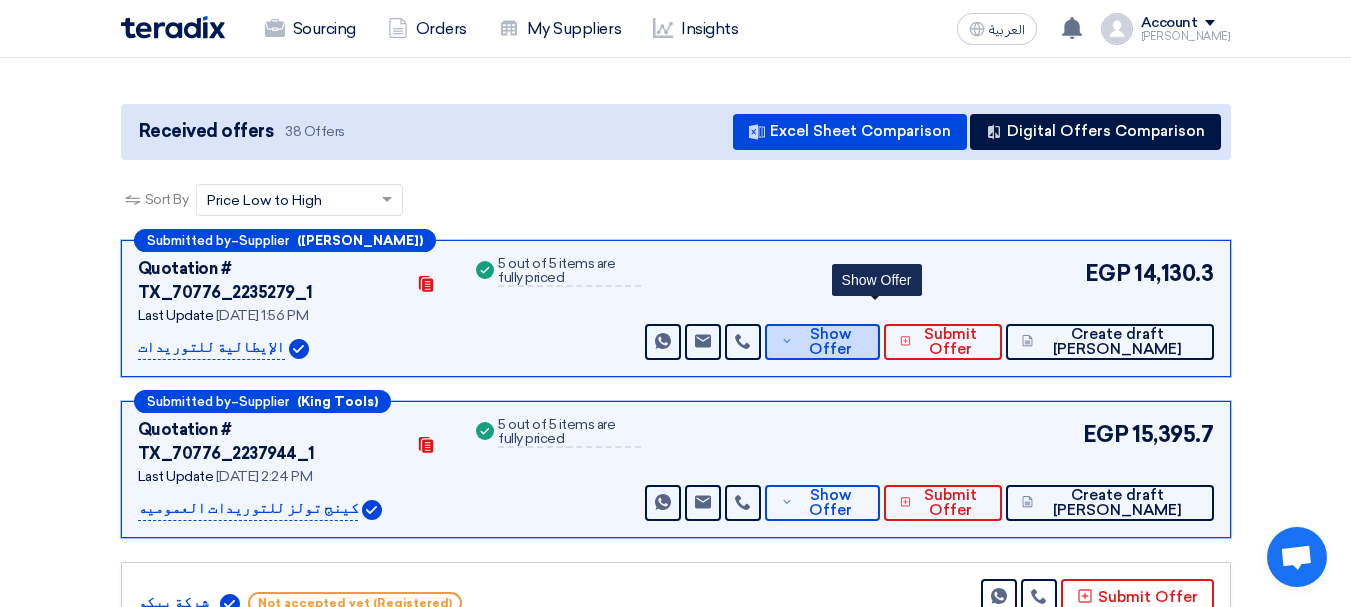 click on "Show Offer" at bounding box center [831, 342] 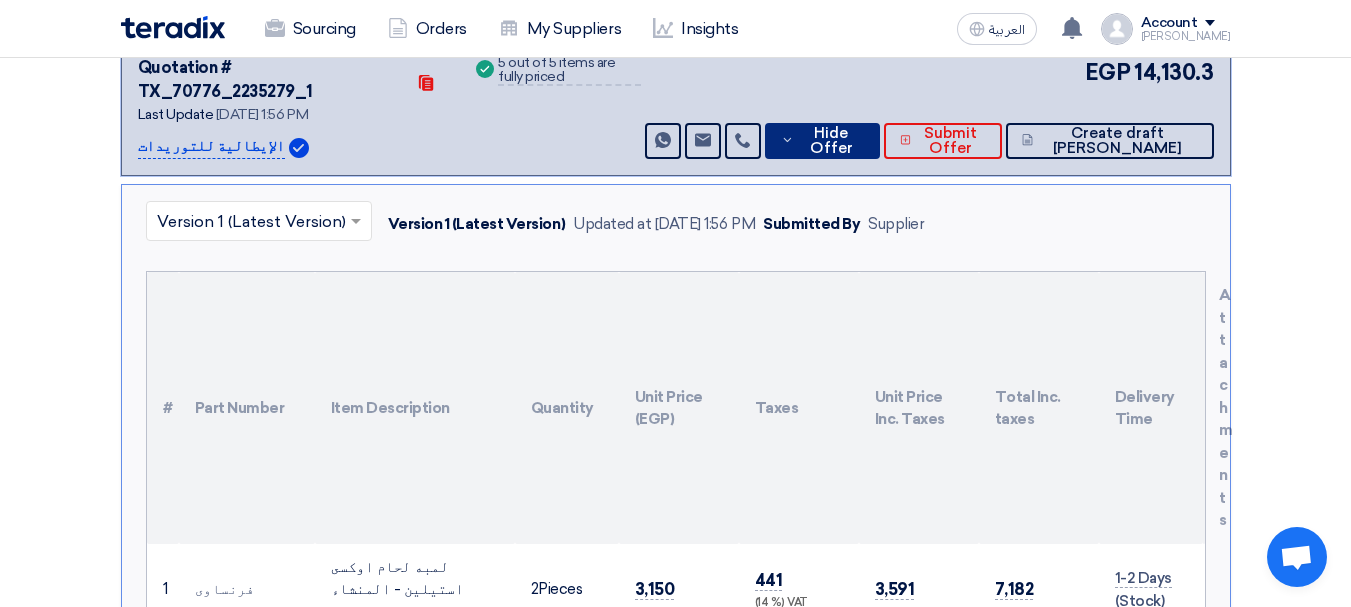 scroll, scrollTop: 400, scrollLeft: 0, axis: vertical 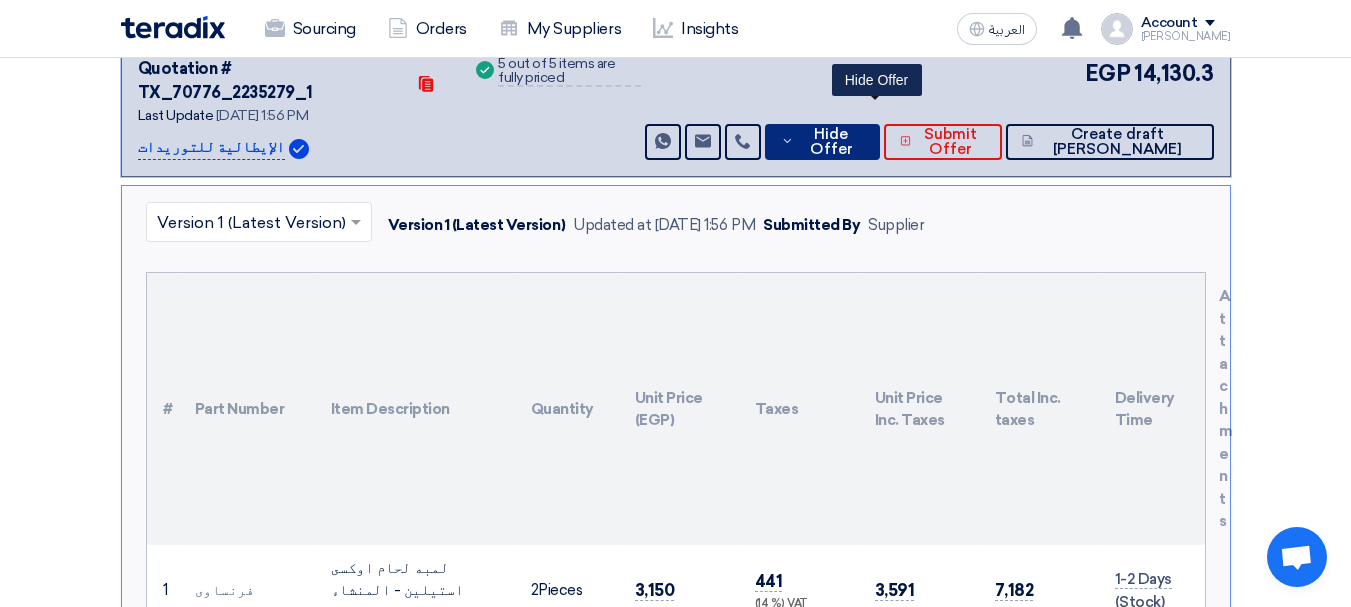 click on "Hide Offer" at bounding box center (831, 142) 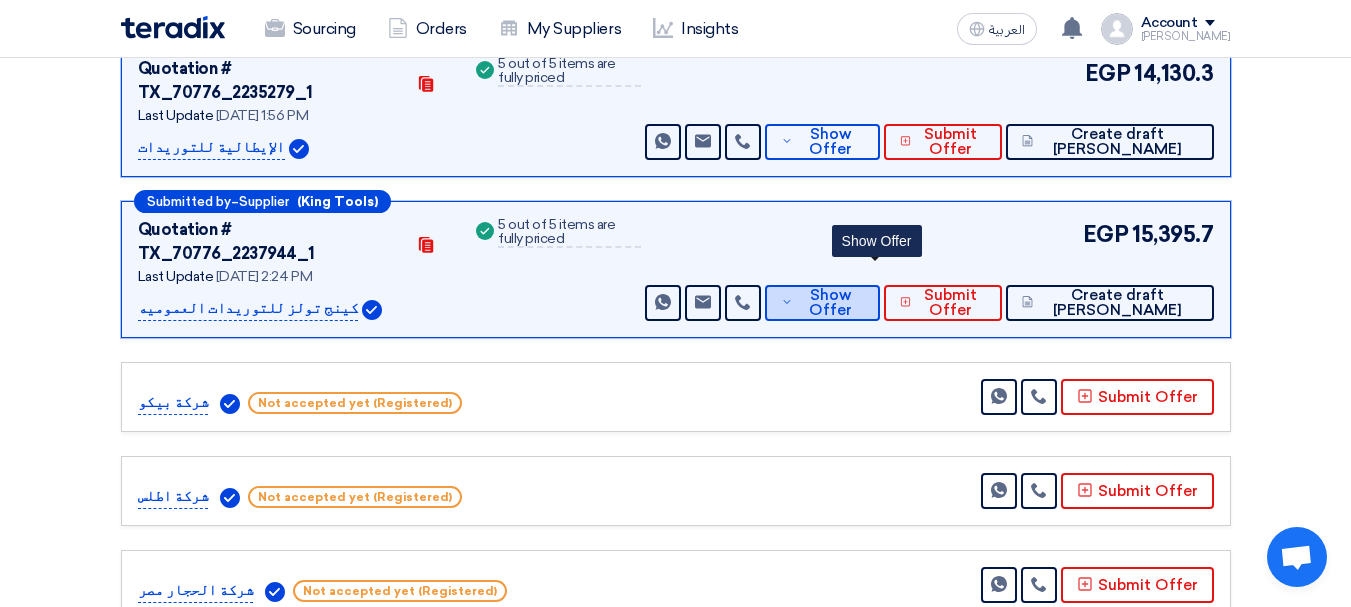 click on "Show Offer" at bounding box center (831, 303) 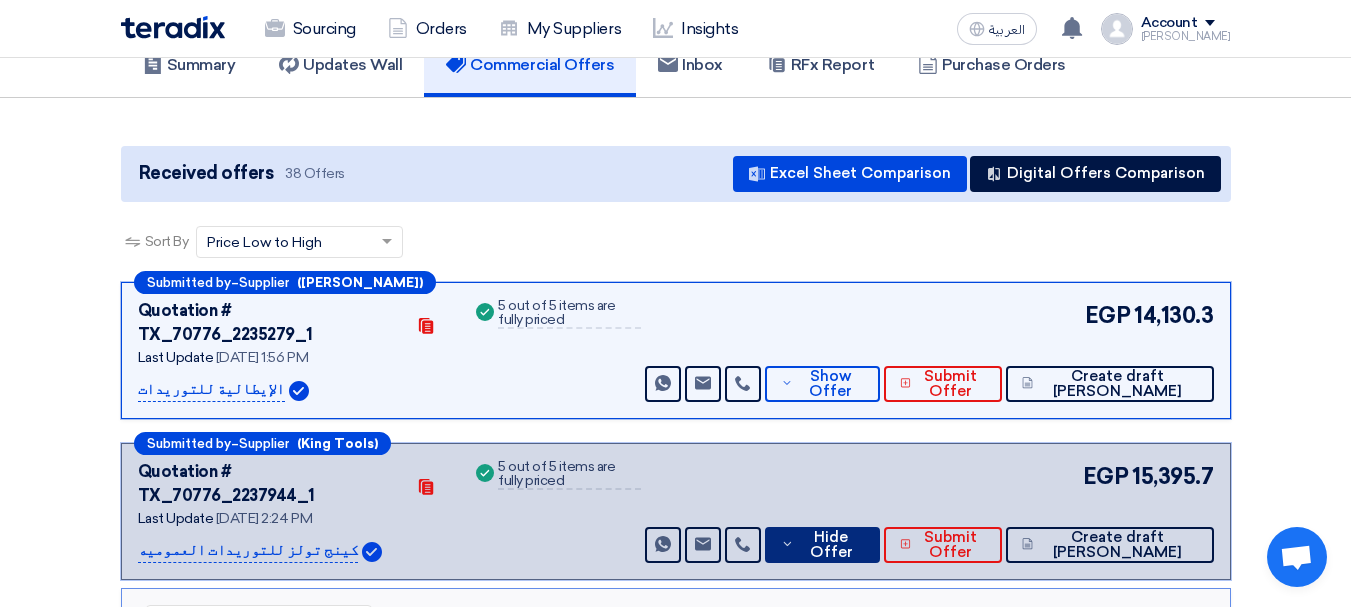 scroll, scrollTop: 0, scrollLeft: 0, axis: both 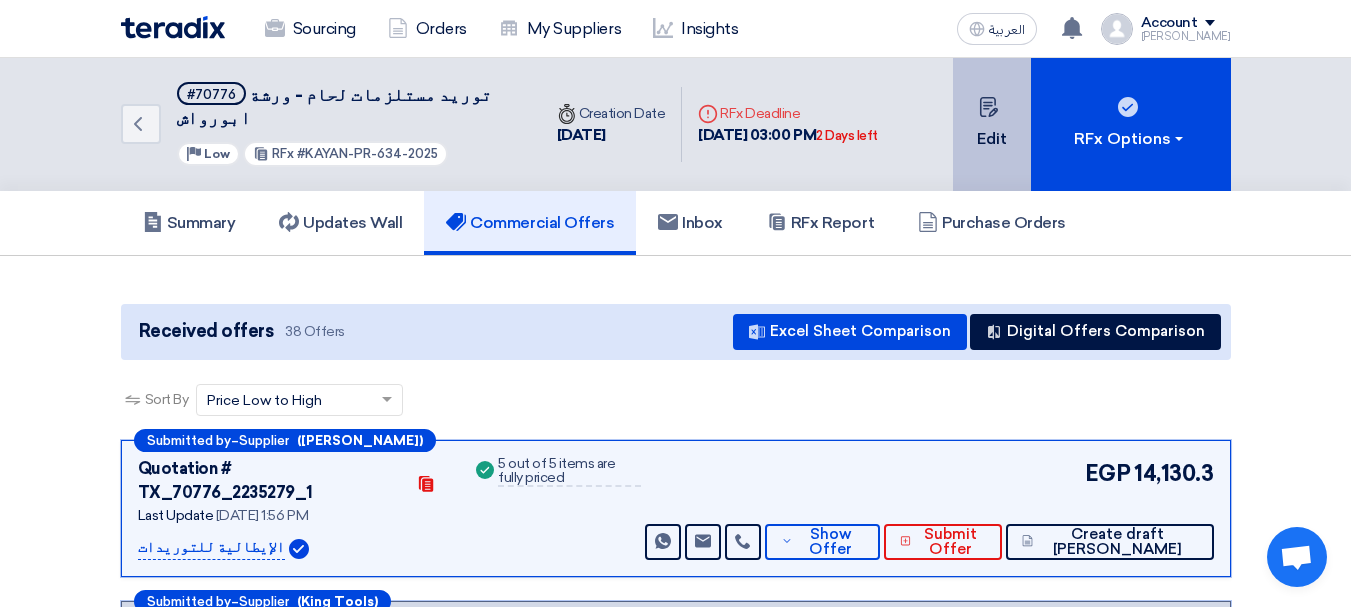 click on "Edit" 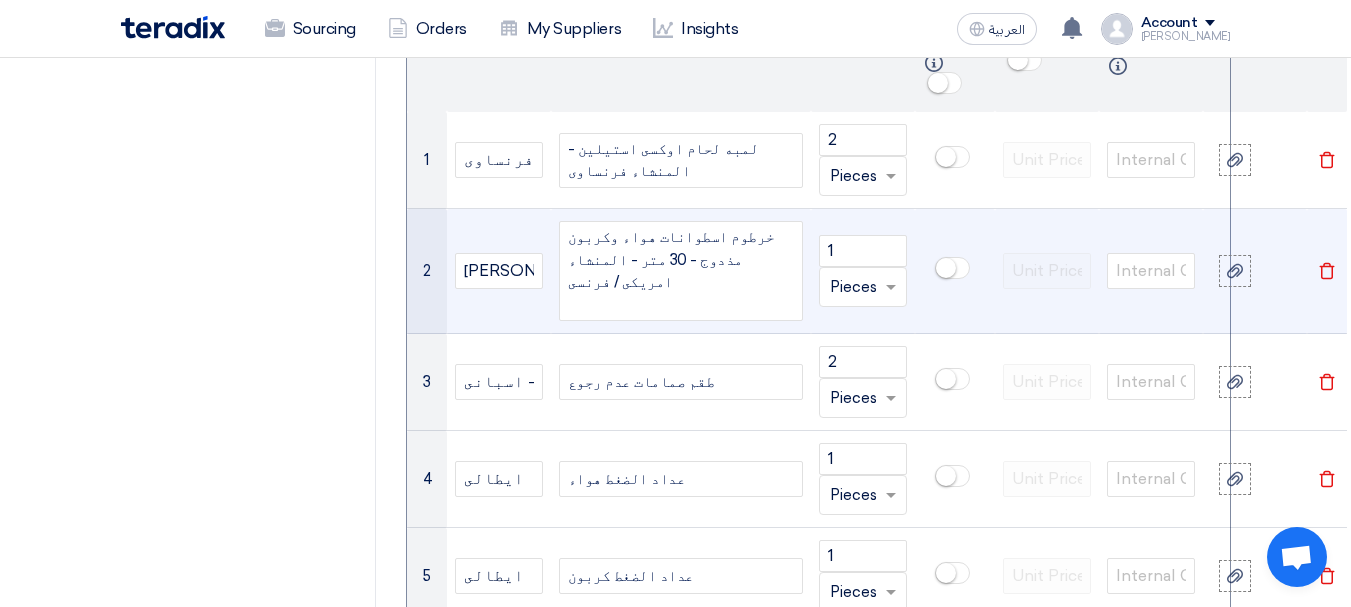 scroll, scrollTop: 1400, scrollLeft: 0, axis: vertical 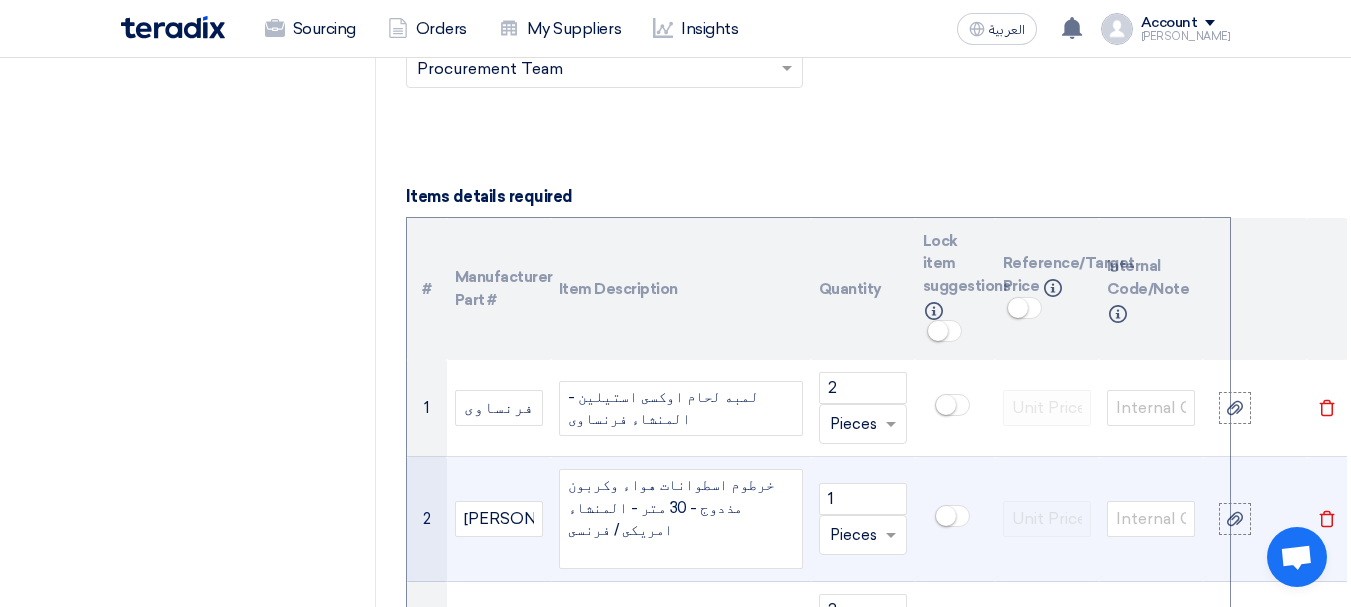 click 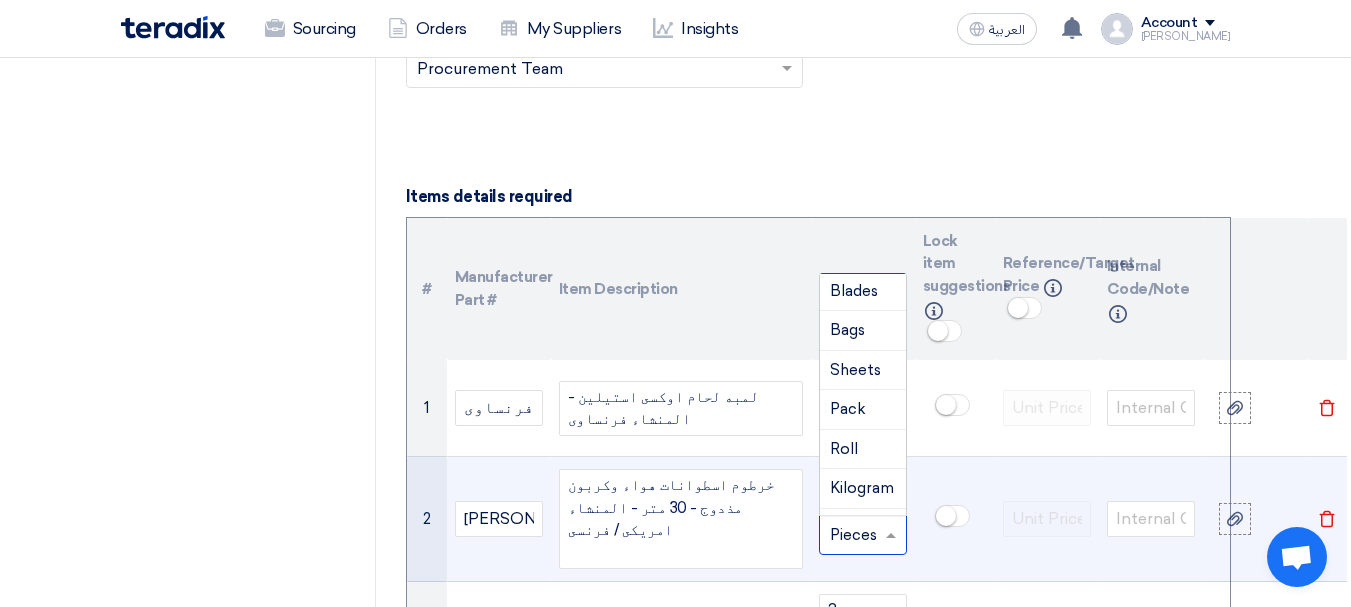 scroll, scrollTop: 400, scrollLeft: 0, axis: vertical 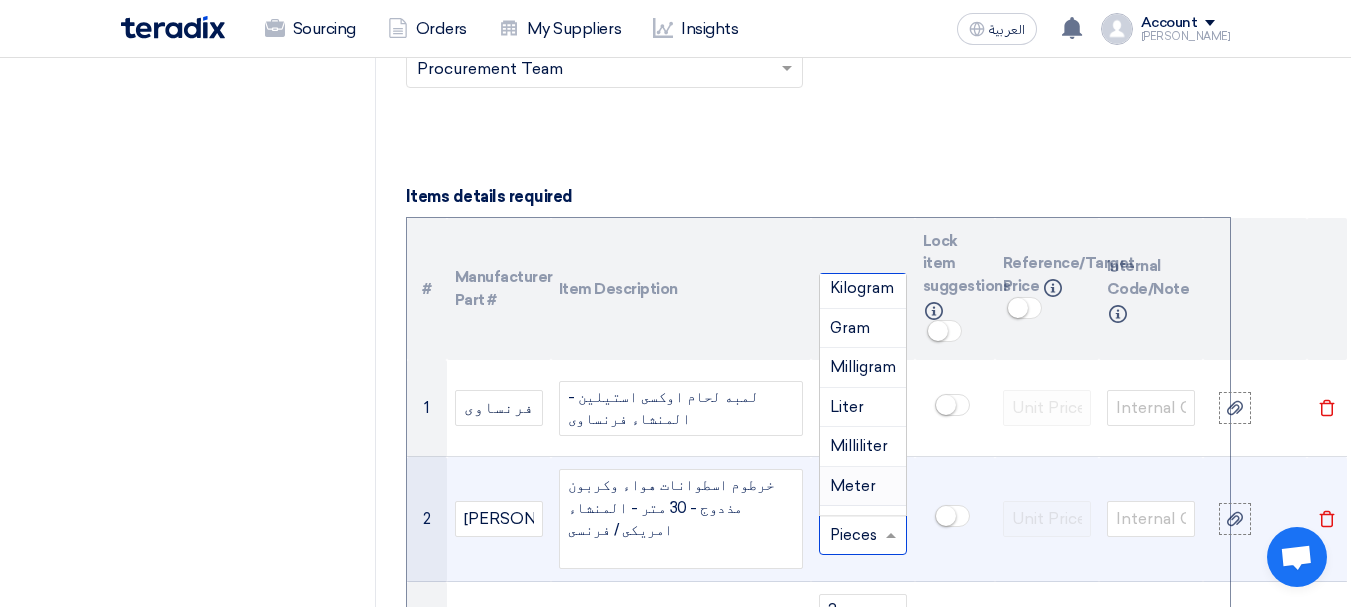 click on "Meter" at bounding box center [853, 486] 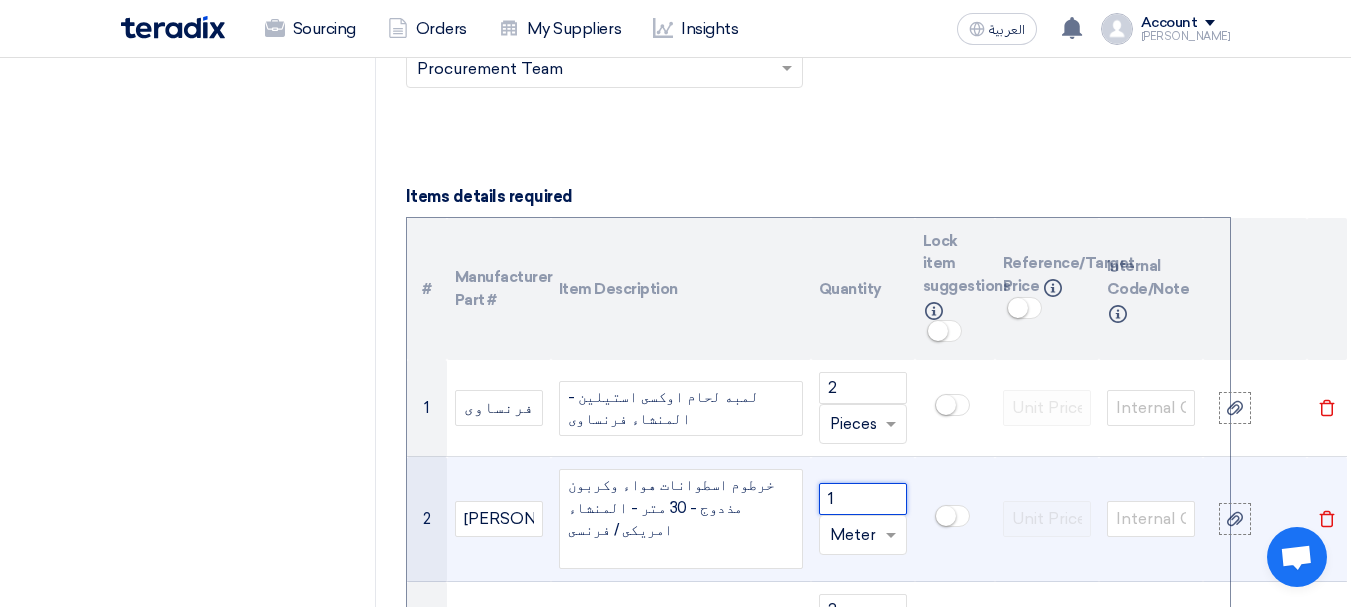 drag, startPoint x: 873, startPoint y: 430, endPoint x: 783, endPoint y: 412, distance: 91.78235 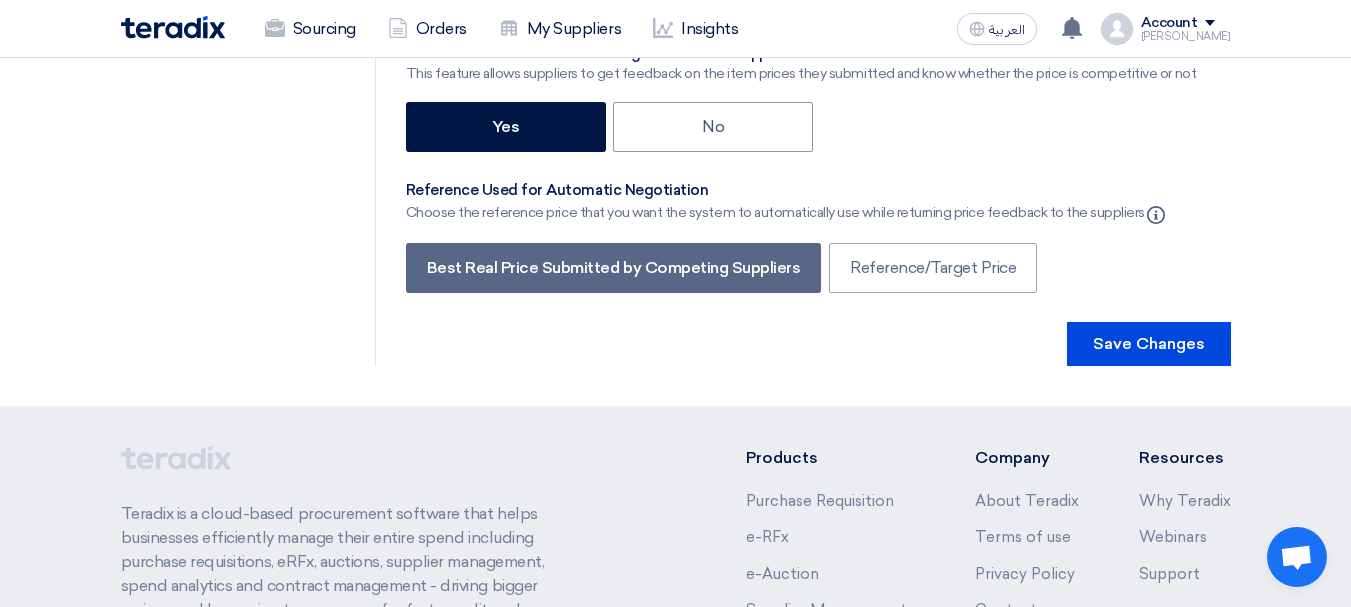 scroll, scrollTop: 4446, scrollLeft: 0, axis: vertical 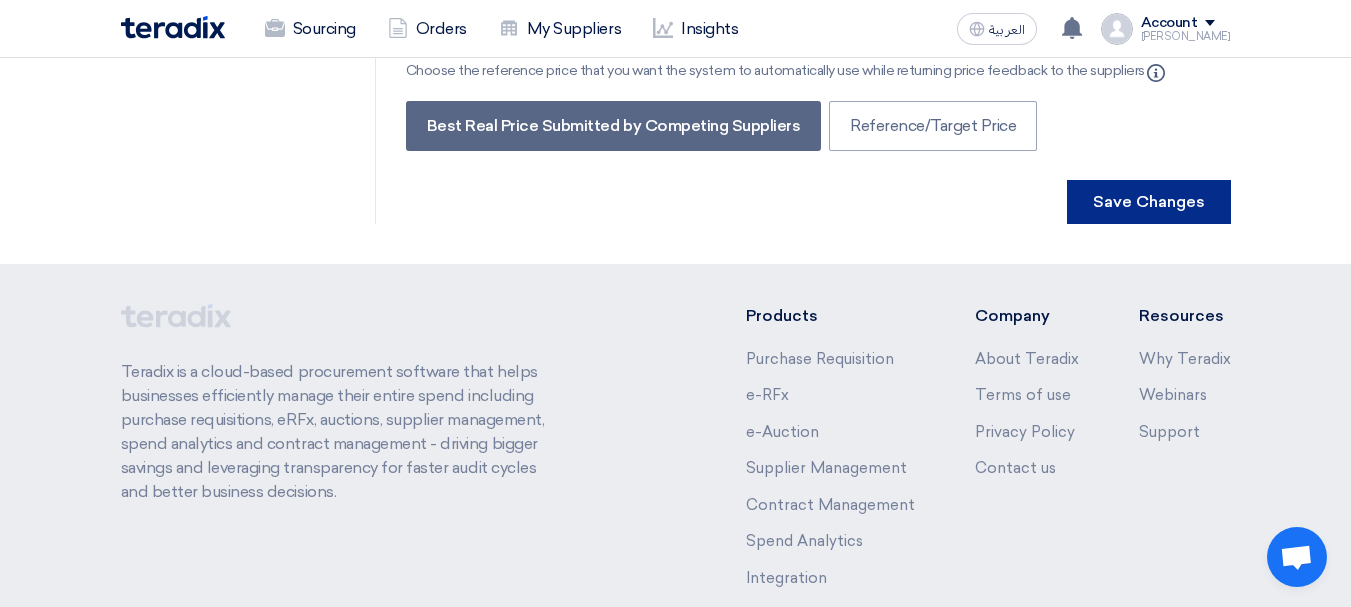 type on "30" 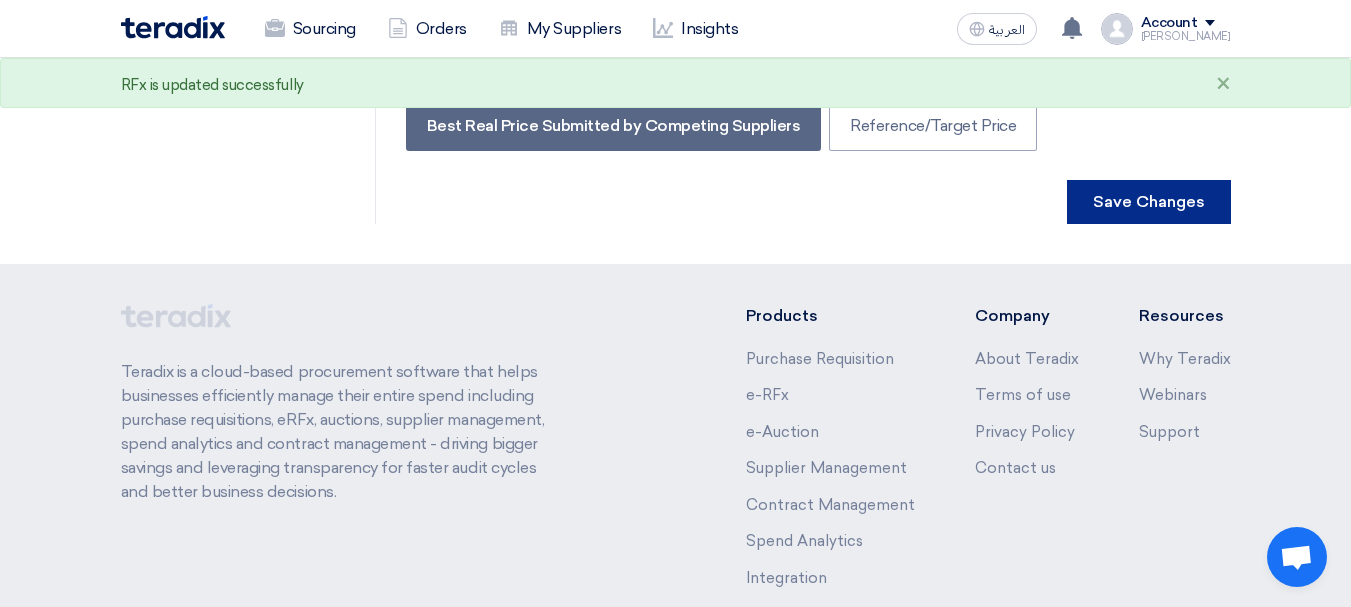scroll, scrollTop: 0, scrollLeft: 0, axis: both 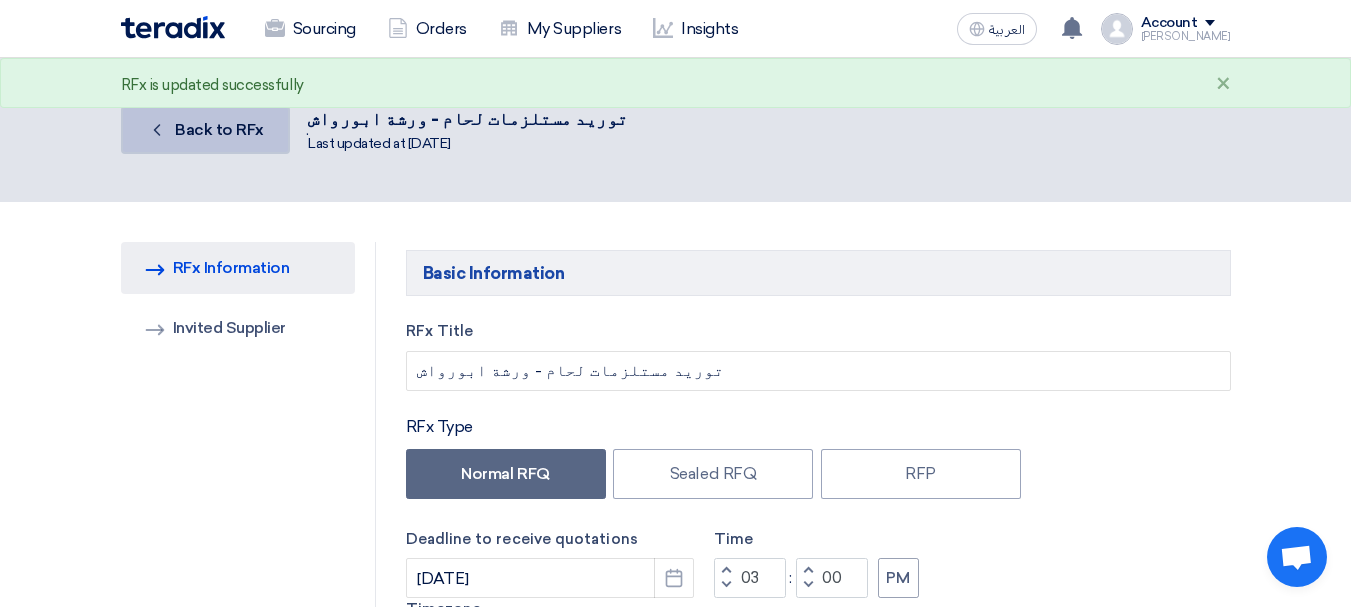 click on "Back to RFx" 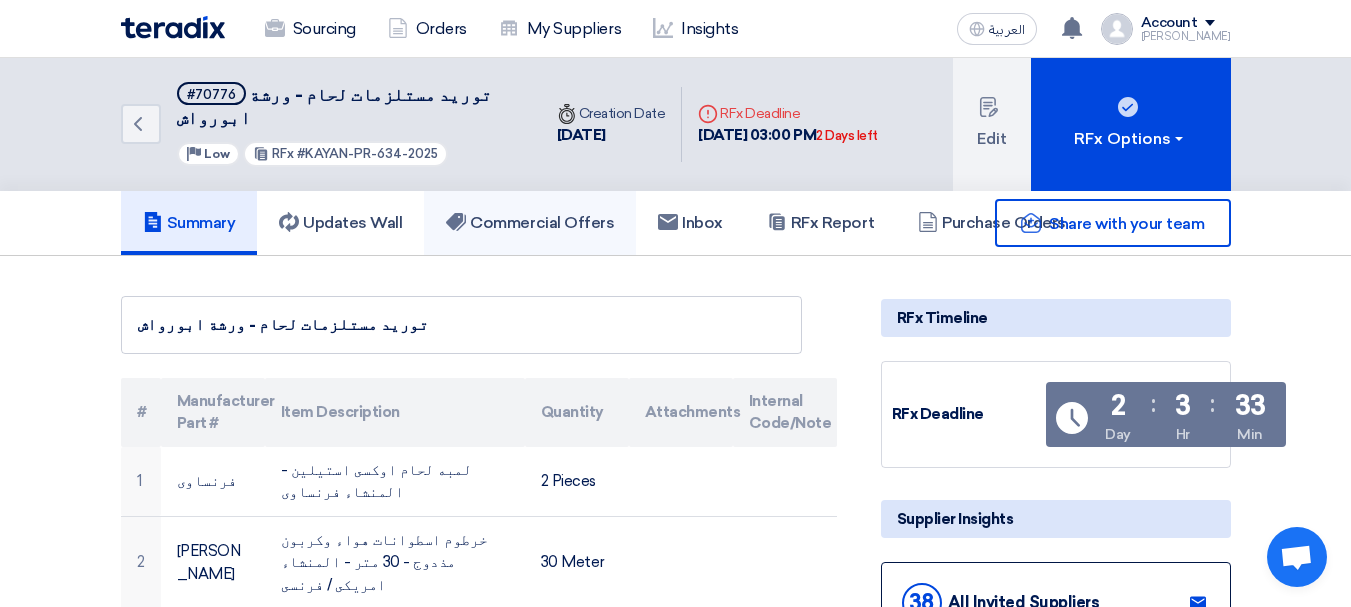 click on "Commercial Offers" 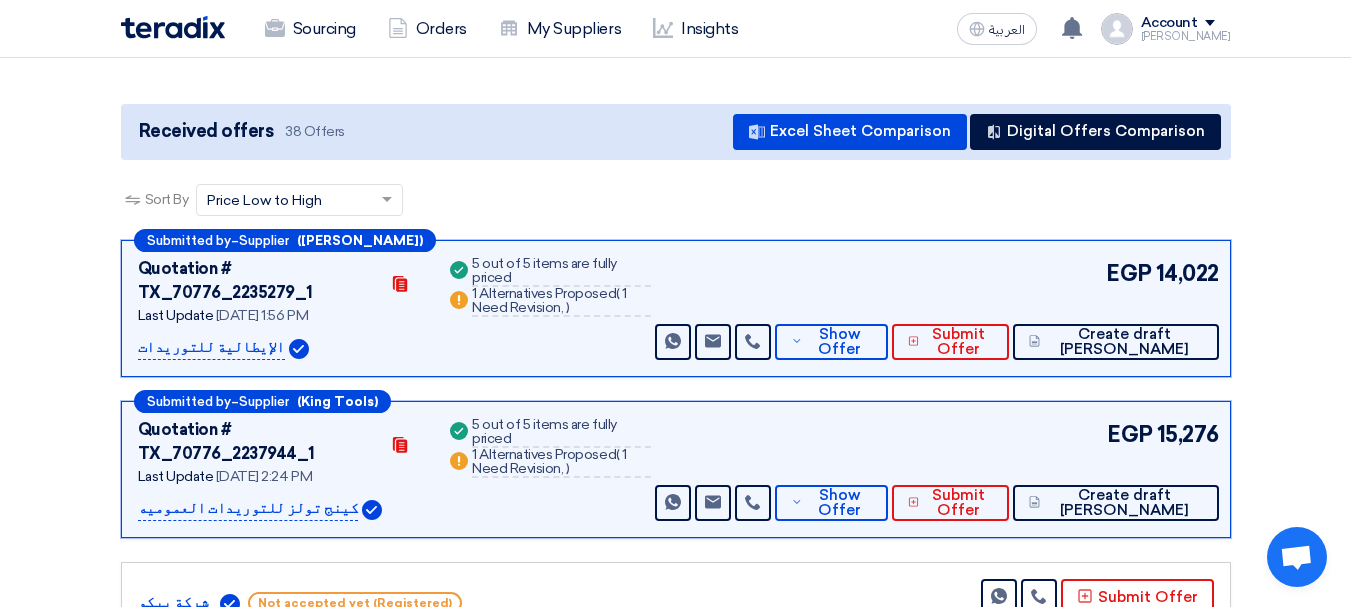 scroll, scrollTop: 400, scrollLeft: 0, axis: vertical 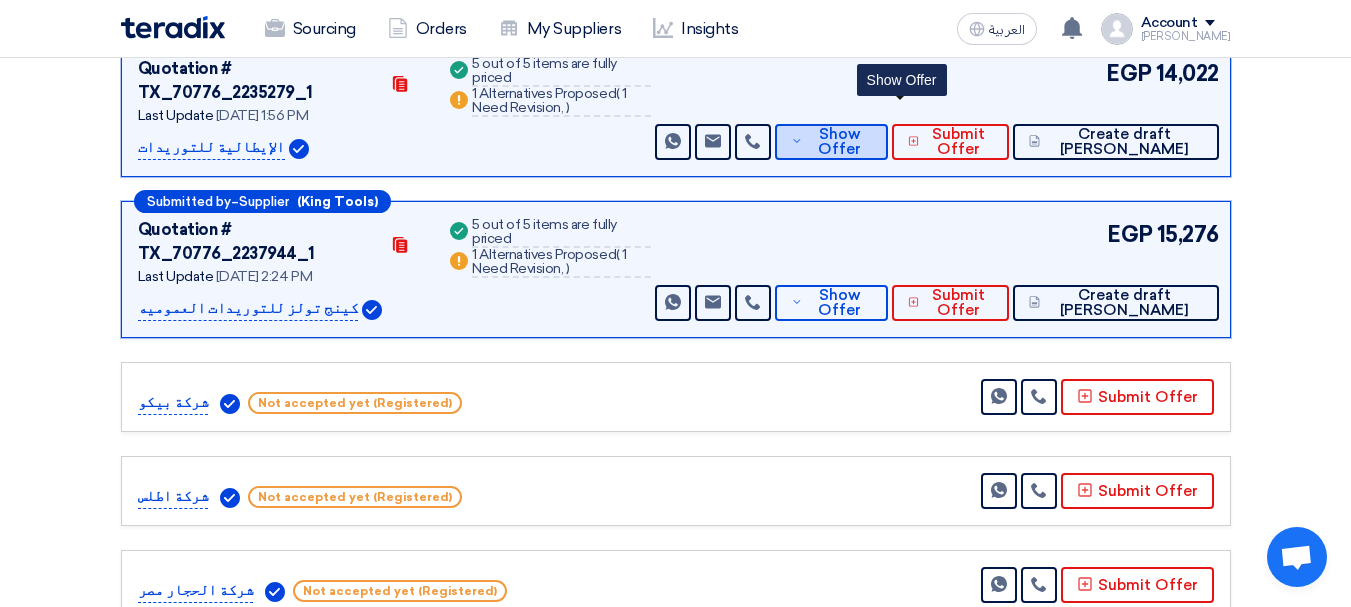 click on "Show Offer" at bounding box center (840, 142) 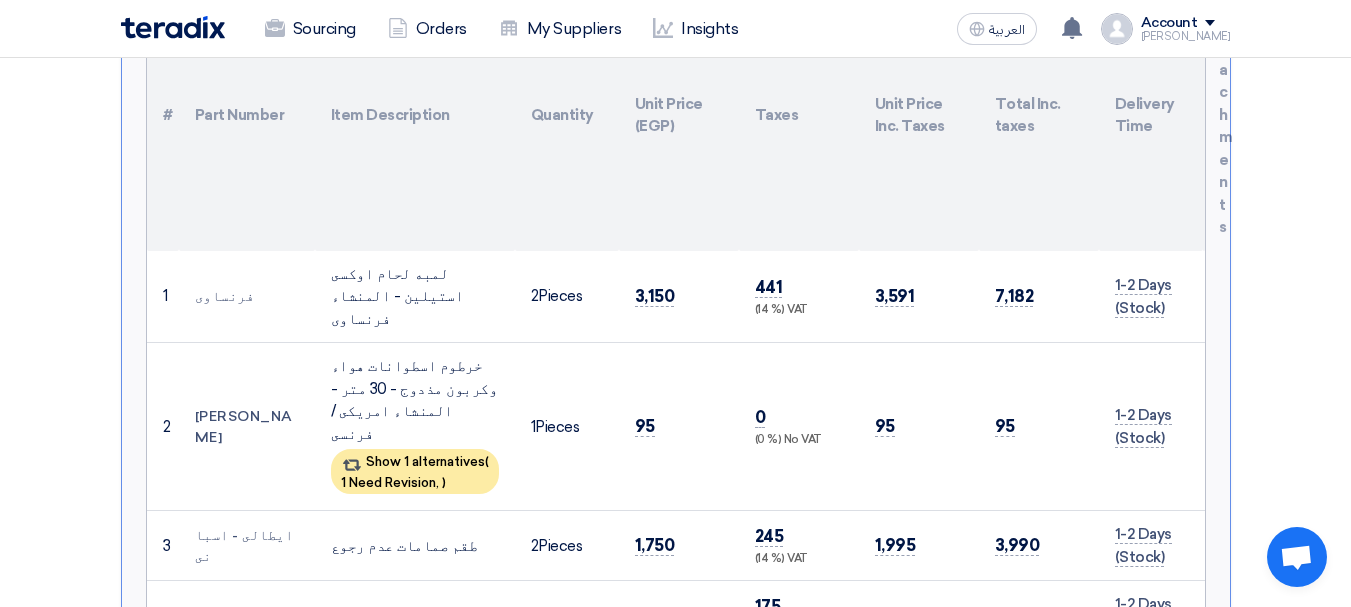 scroll, scrollTop: 800, scrollLeft: 0, axis: vertical 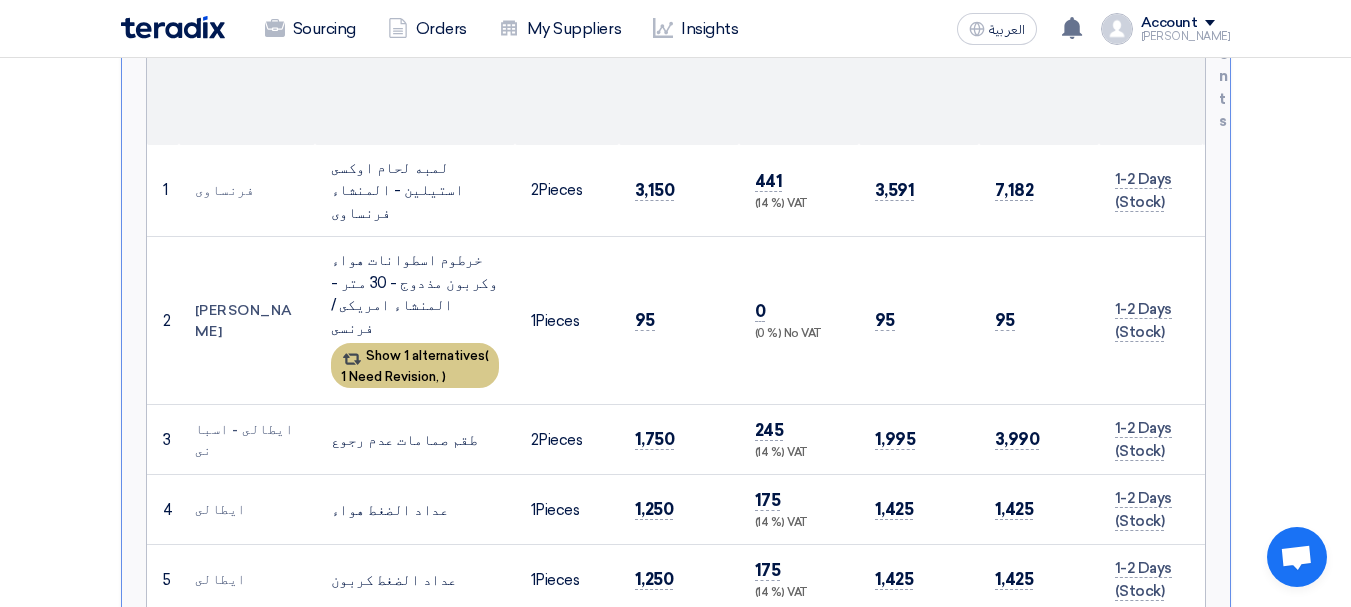 click on "Show 1 alternatives
(
1 Need Revision,
)" at bounding box center (415, 365) 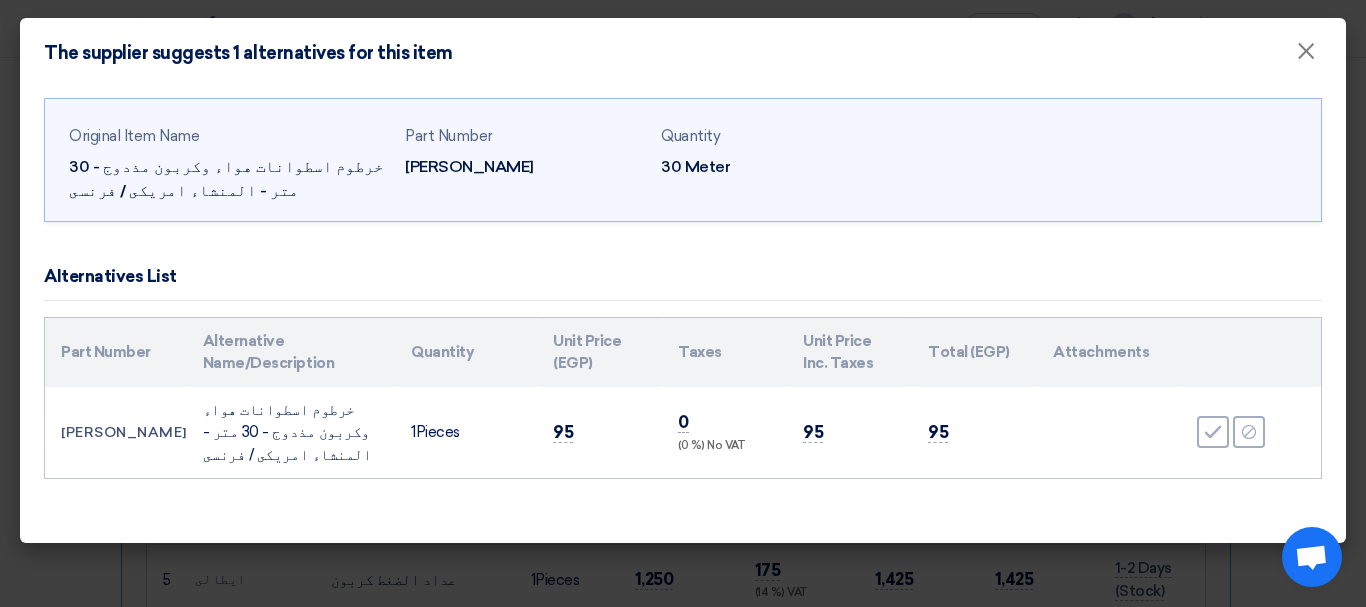 click on "The supplier suggests 1 alternatives for this item
×
Original Item Name
خرطوم اسطوانات هواء وكربون مذدوج - 30 متر - المنشاء امريكى / فرنسى
Part Number
امريكى - فرنسى
Quantity
30 Meter
Alternatives List
Part Number
Alternative Name/Description
Quantity" 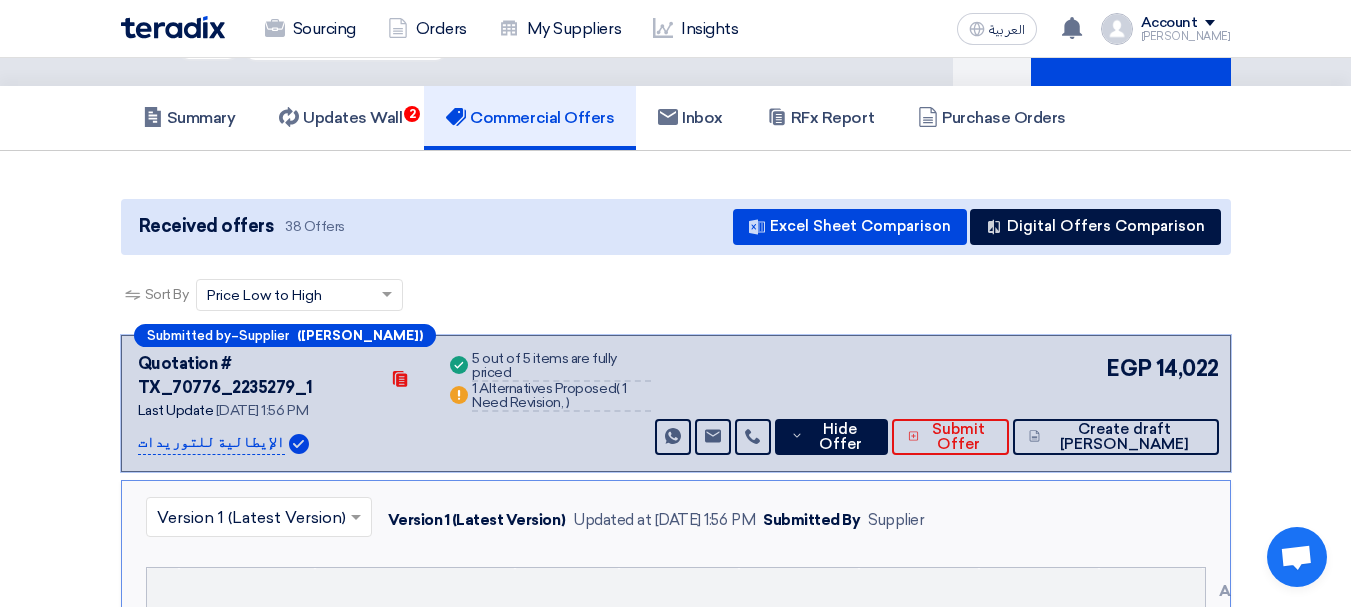 scroll, scrollTop: 0, scrollLeft: 0, axis: both 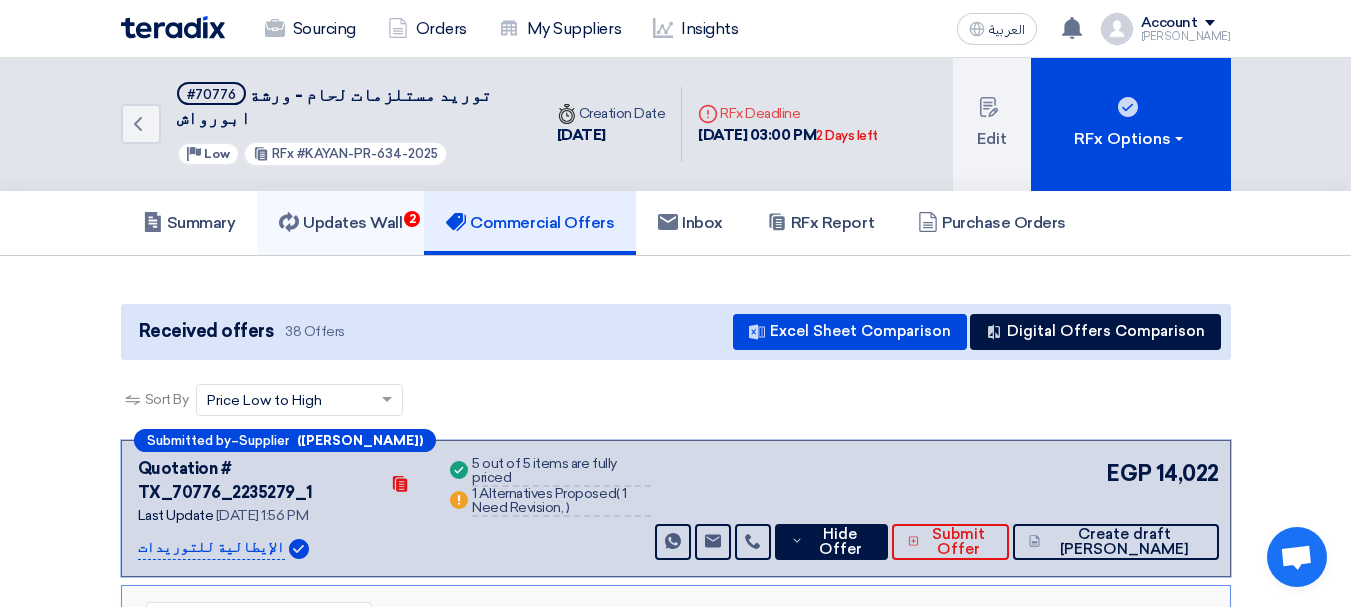click on "Updates Wall
2" 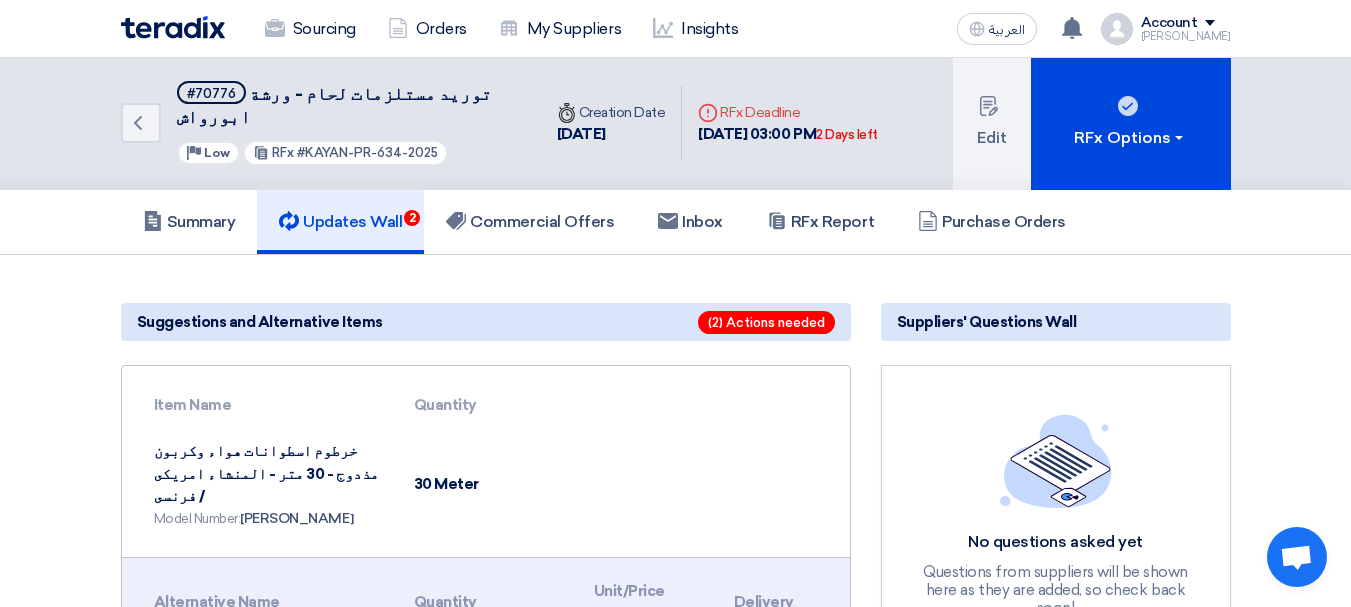 scroll, scrollTop: 0, scrollLeft: 0, axis: both 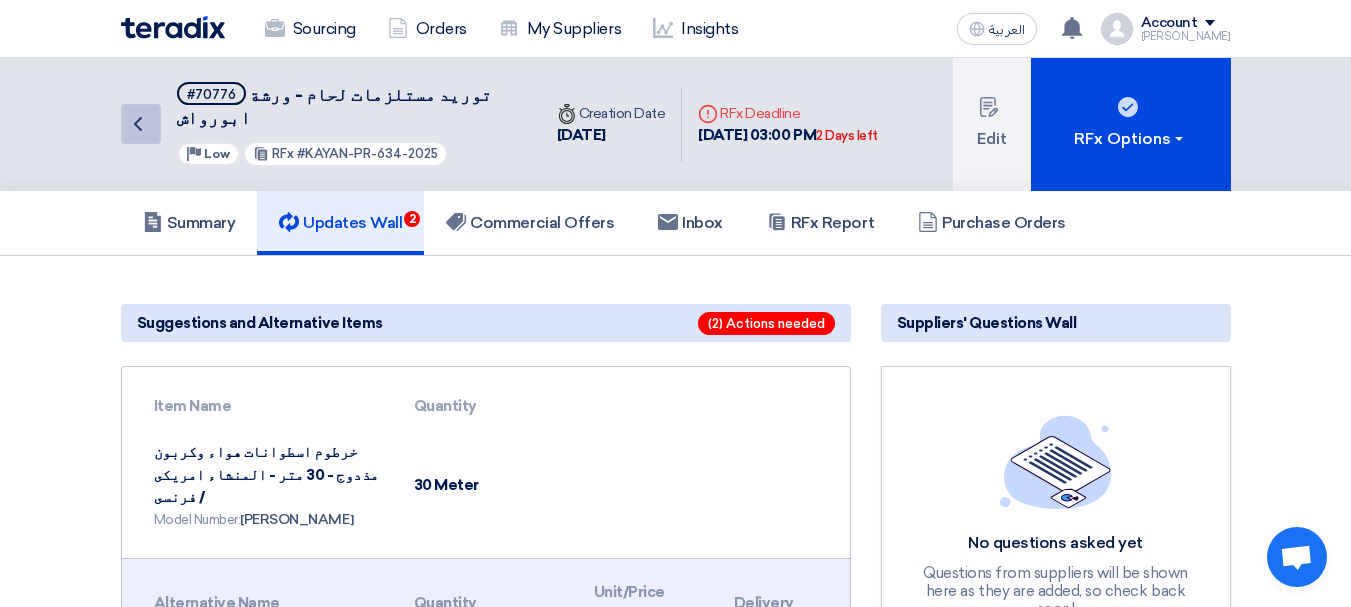 click on "Back" 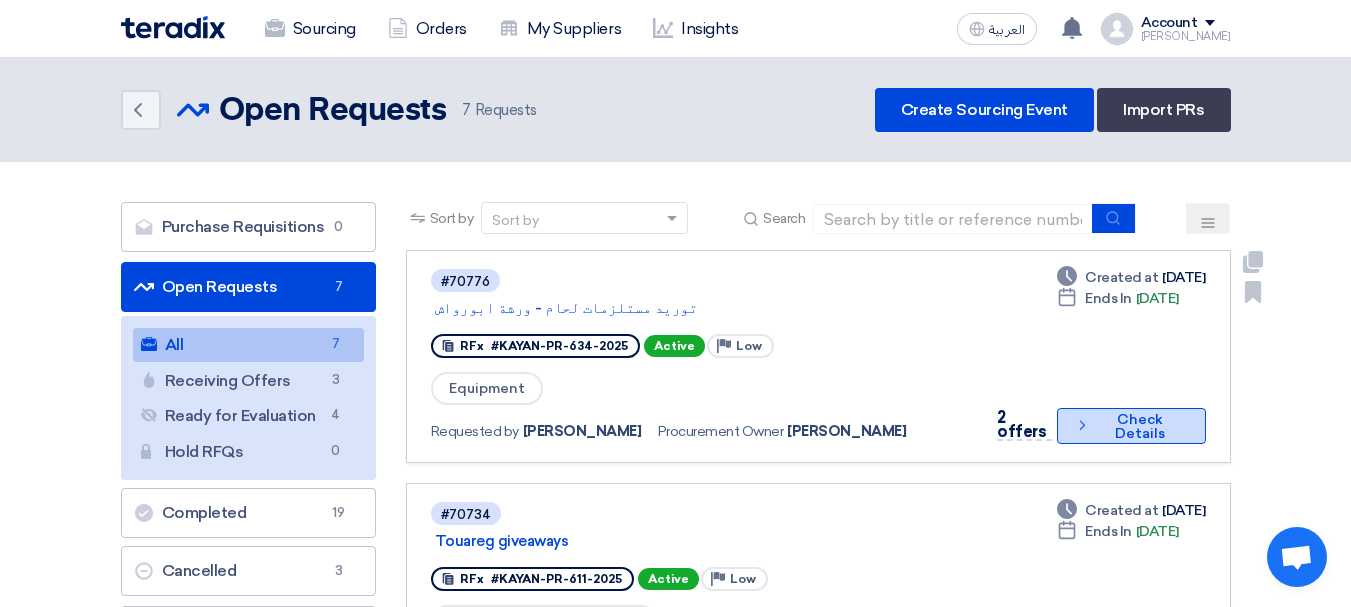 click on "Check details
Check Details" 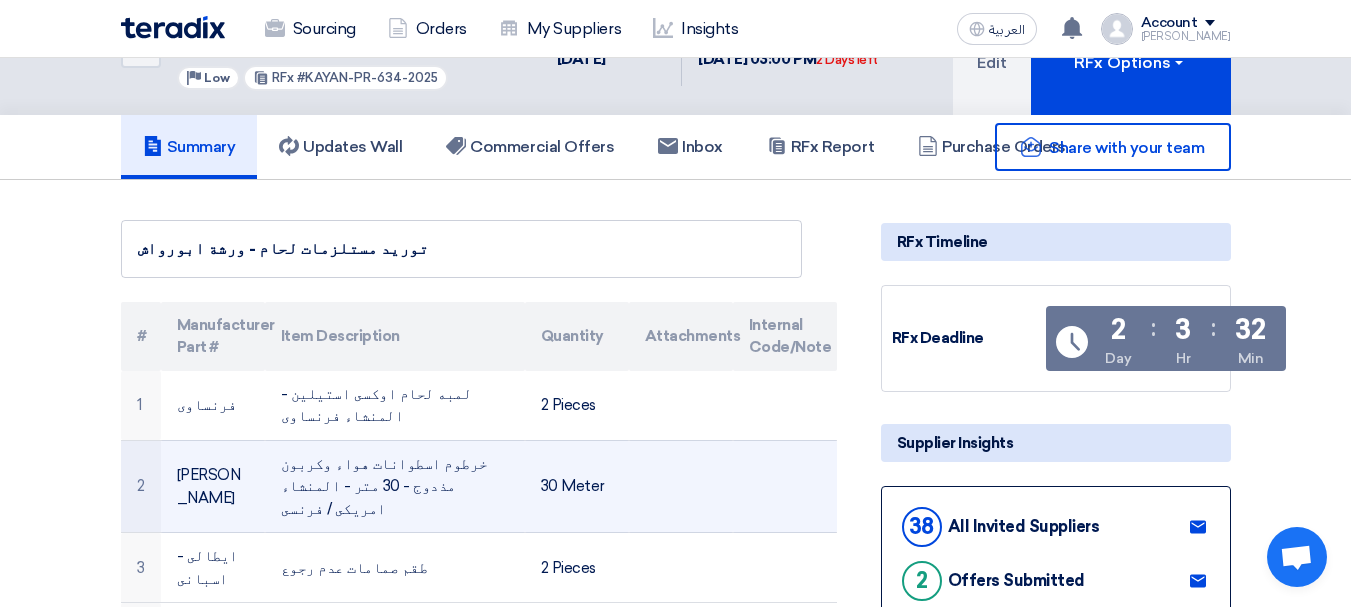 scroll, scrollTop: 0, scrollLeft: 0, axis: both 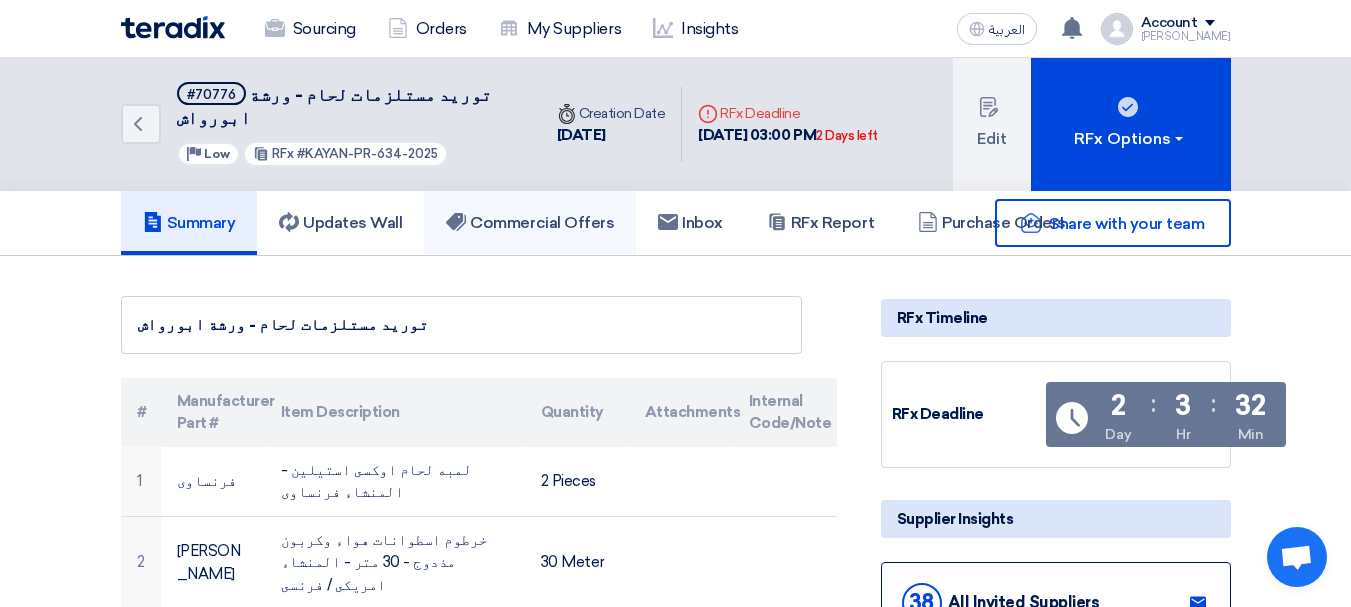 click on "Commercial Offers" 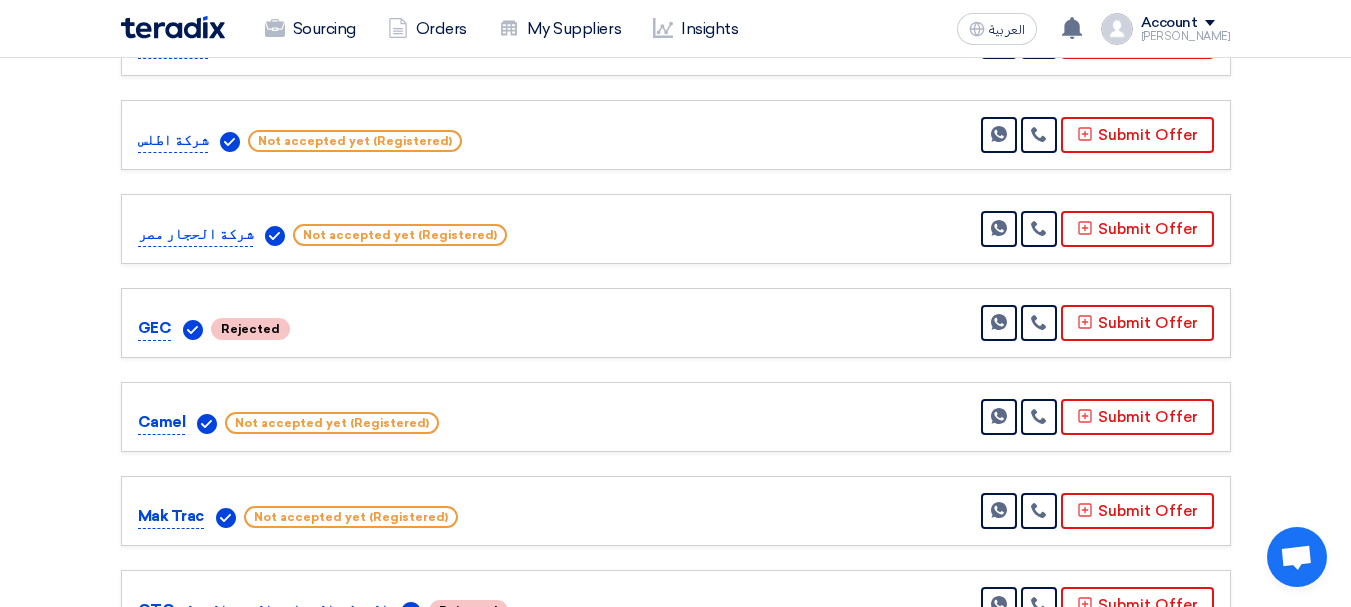 scroll, scrollTop: 800, scrollLeft: 0, axis: vertical 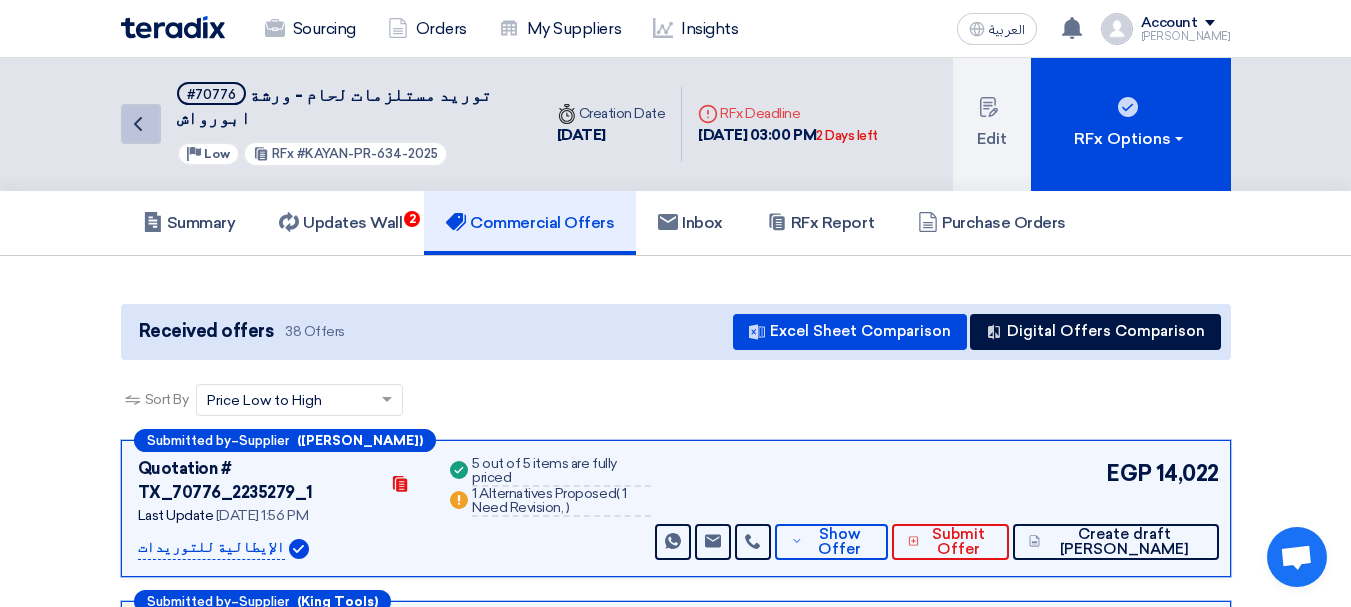 click on "Back" 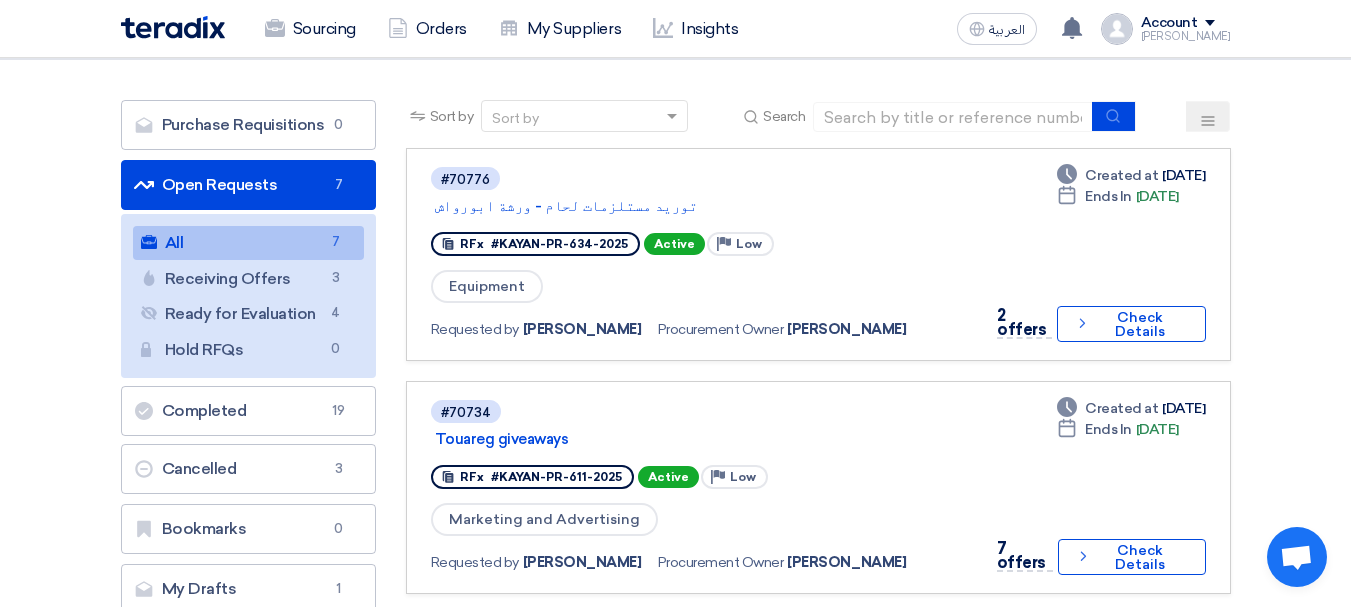 scroll, scrollTop: 0, scrollLeft: 0, axis: both 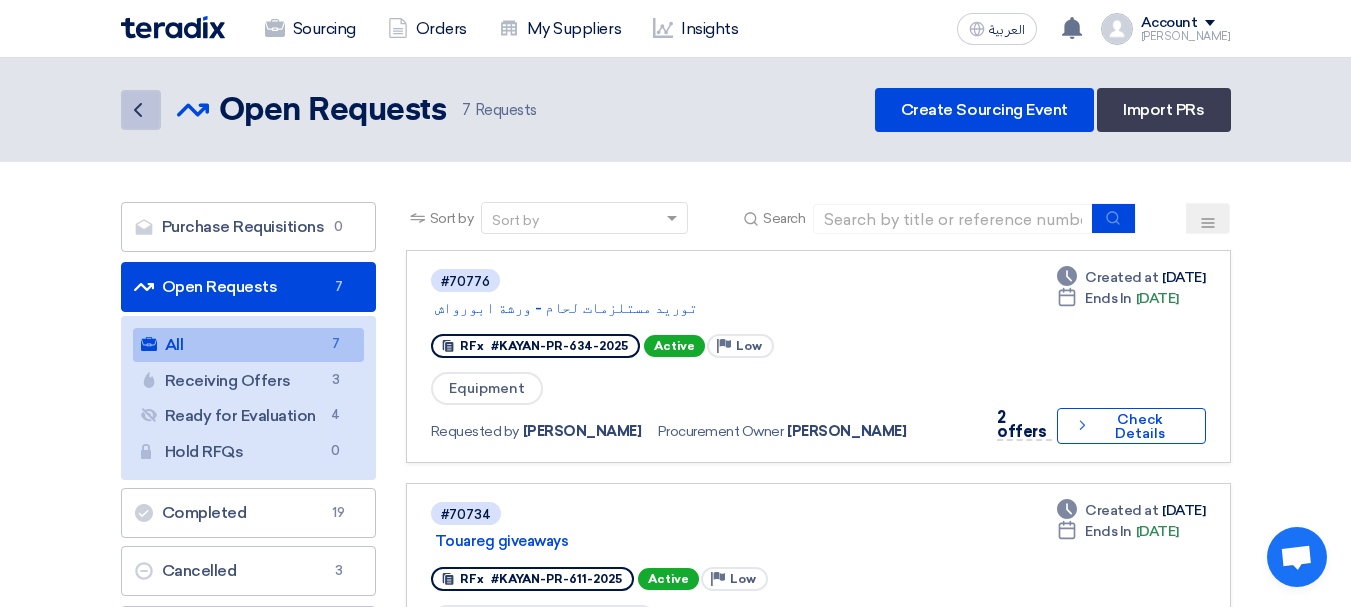 click on "Back" 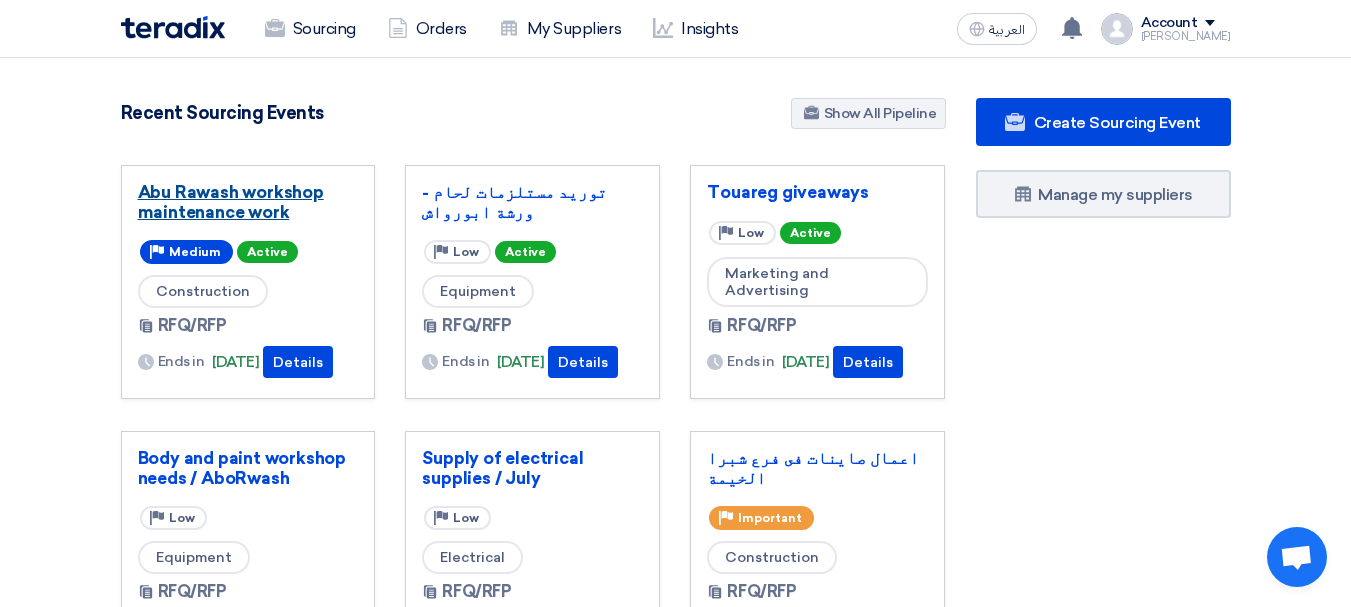 click on "Abu Rawash workshop maintenance work" 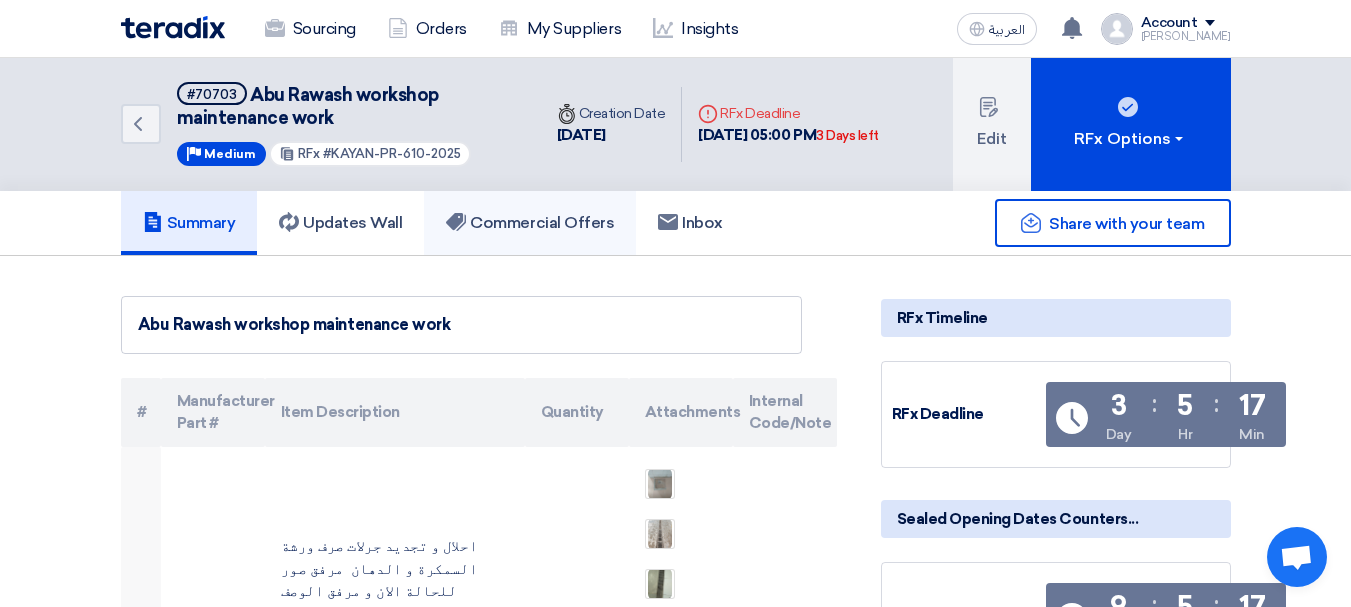 click on "Commercial Offers" 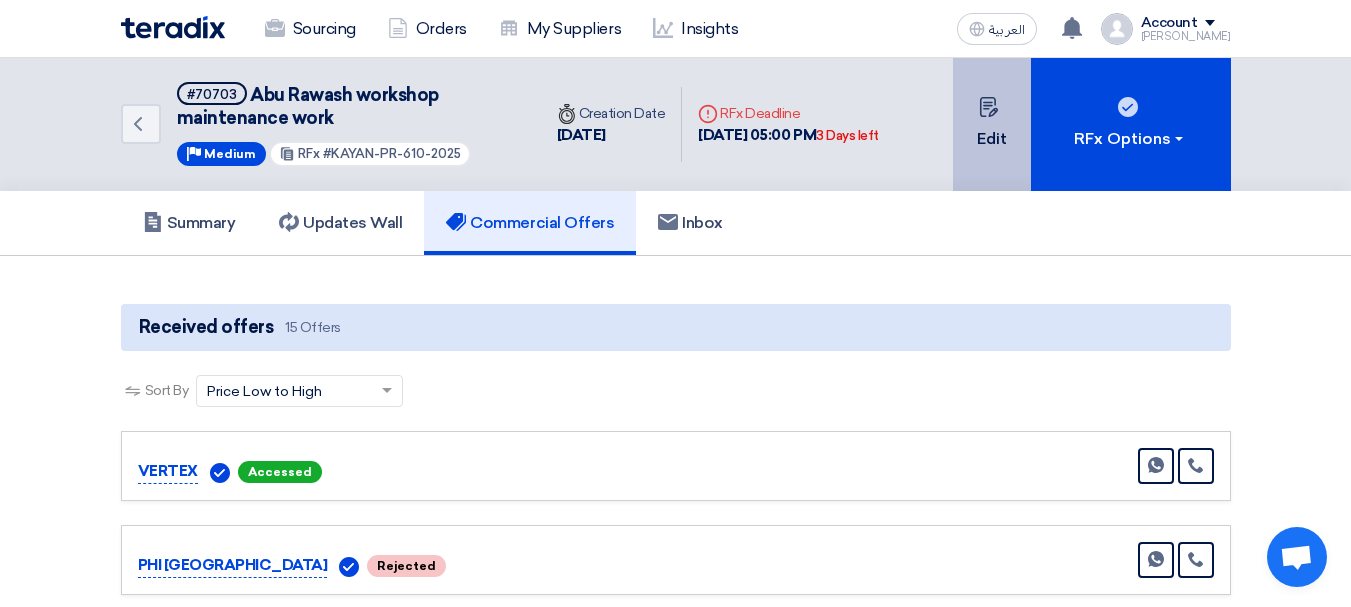 click on "Edit" 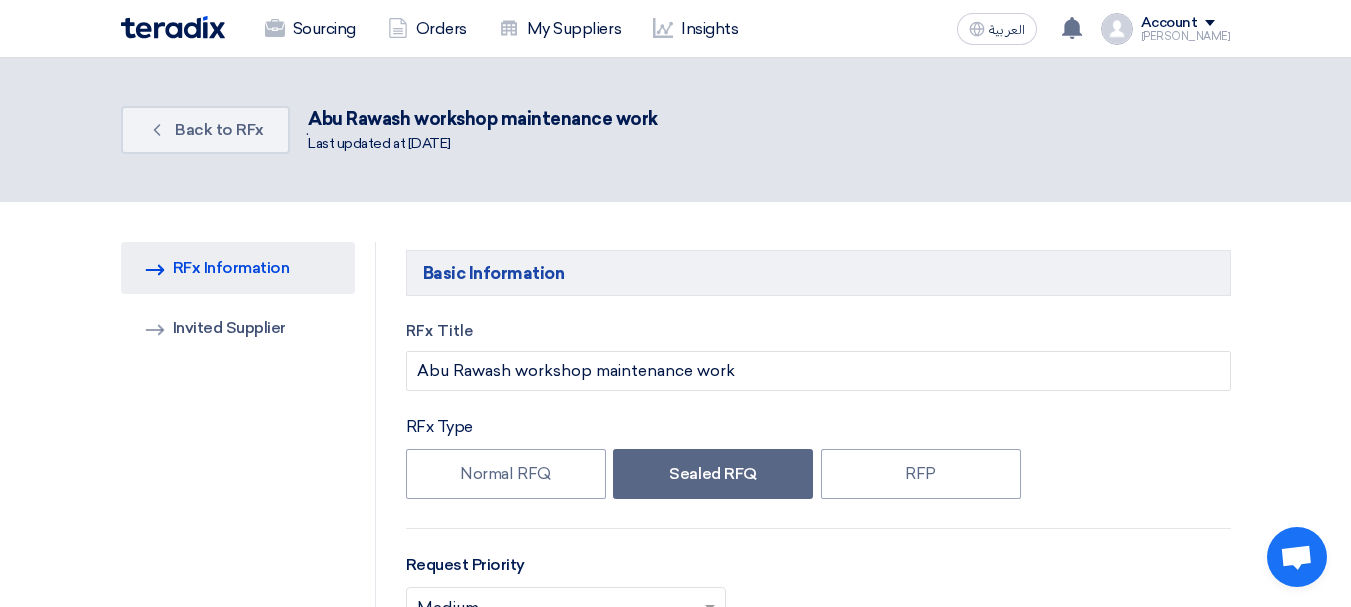 type on "7/27/2025" 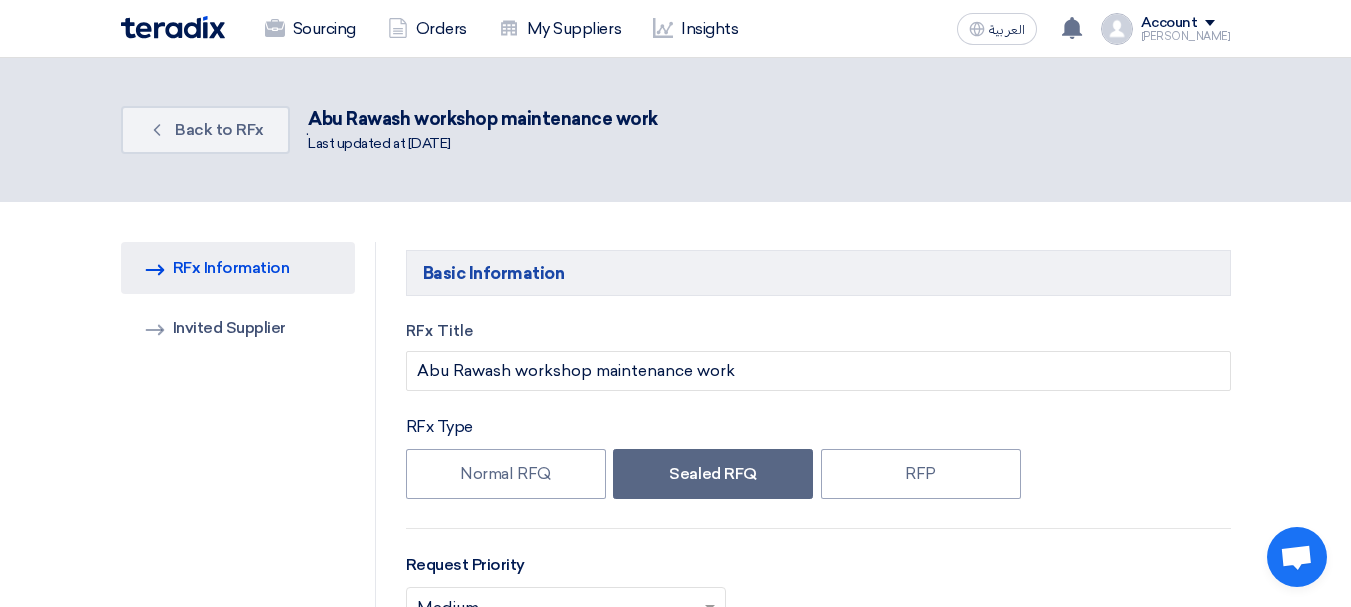 type on "05" 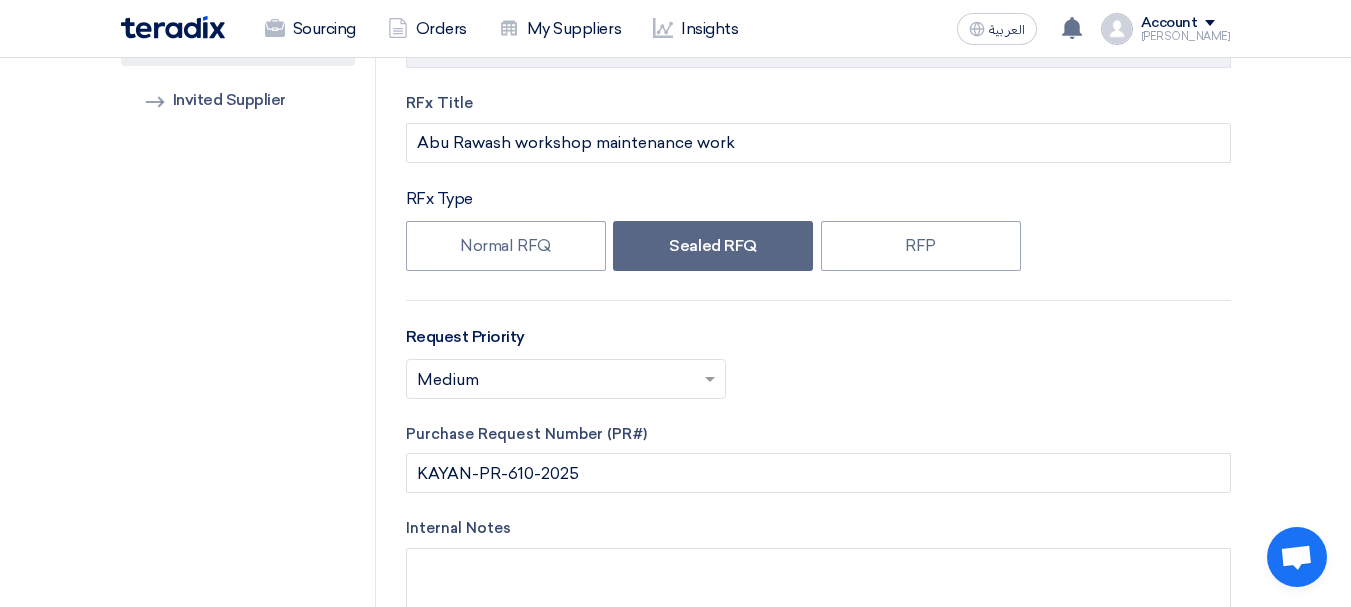 scroll, scrollTop: 0, scrollLeft: 0, axis: both 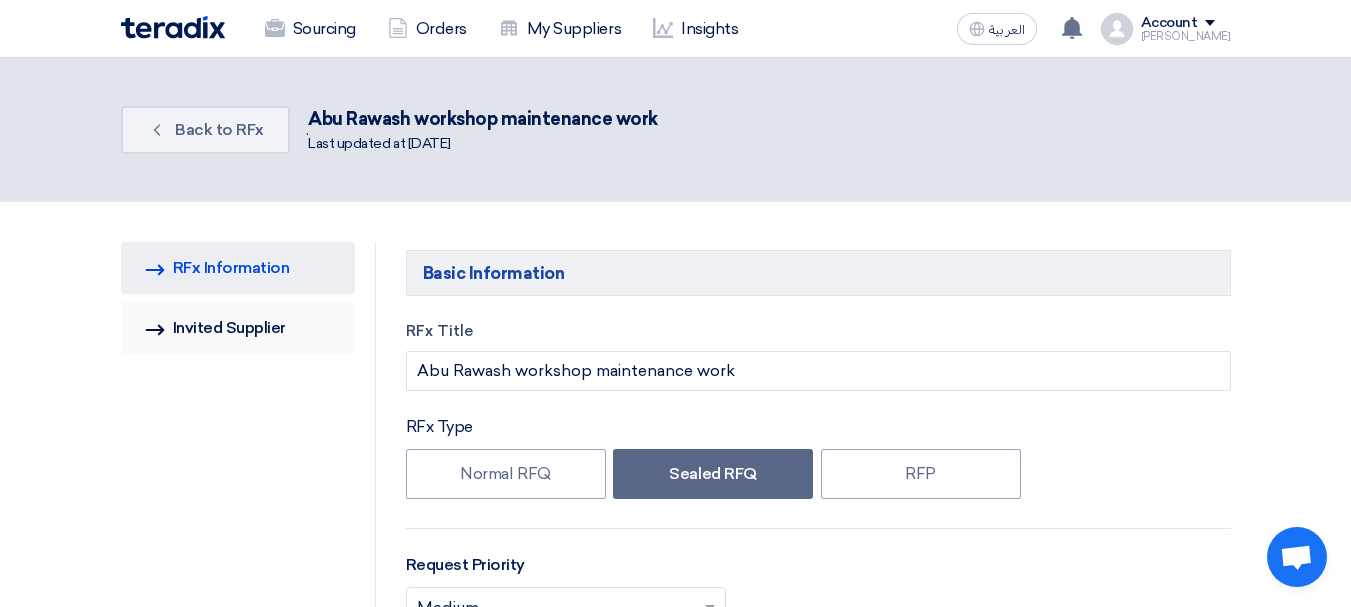 click on "Invited Suppliers
Invited Supplier" 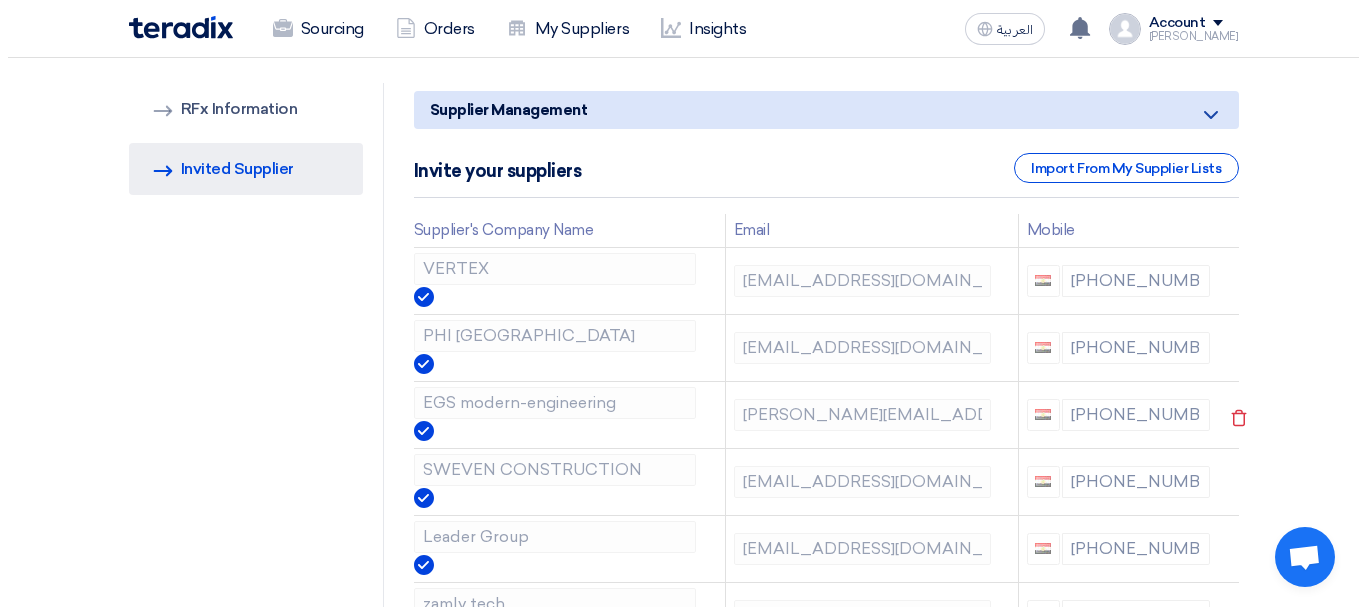 scroll, scrollTop: 200, scrollLeft: 0, axis: vertical 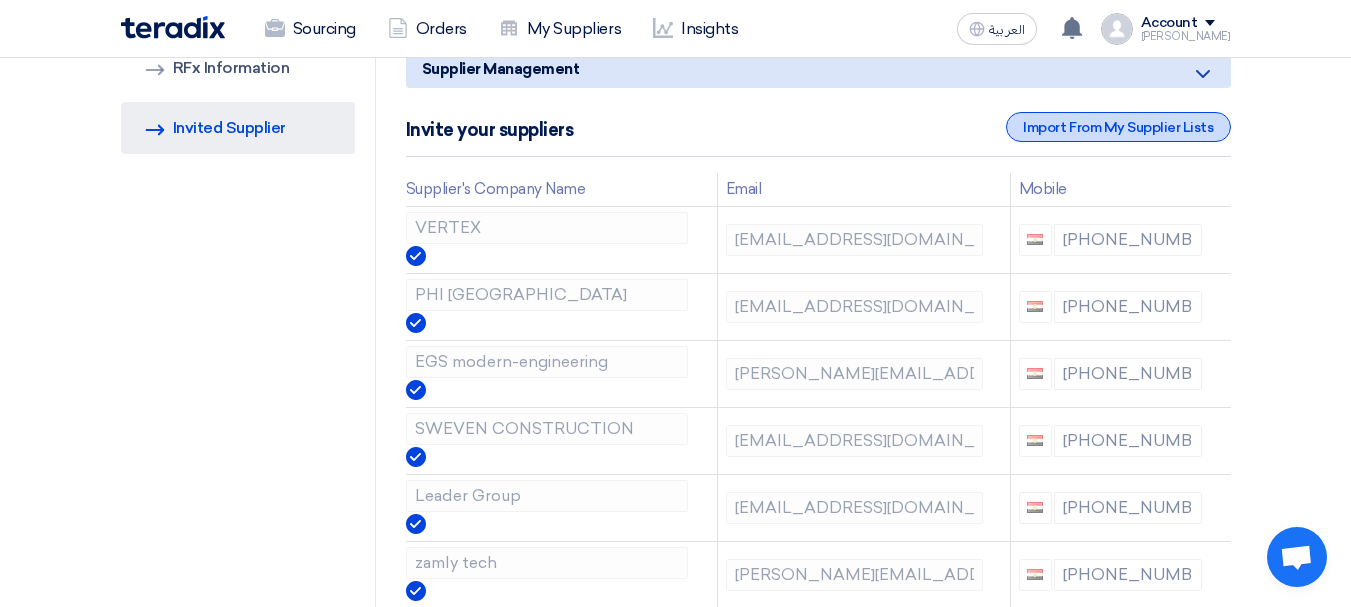 click on "Import From My Supplier Lists" 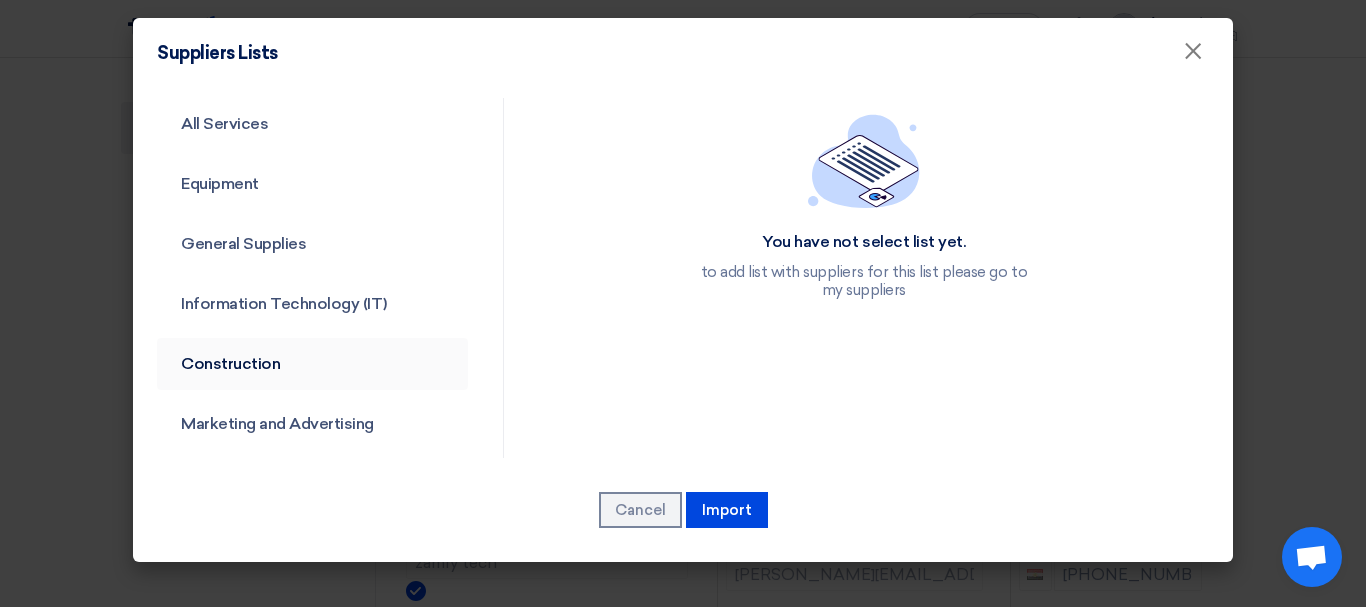 click on "Construction" 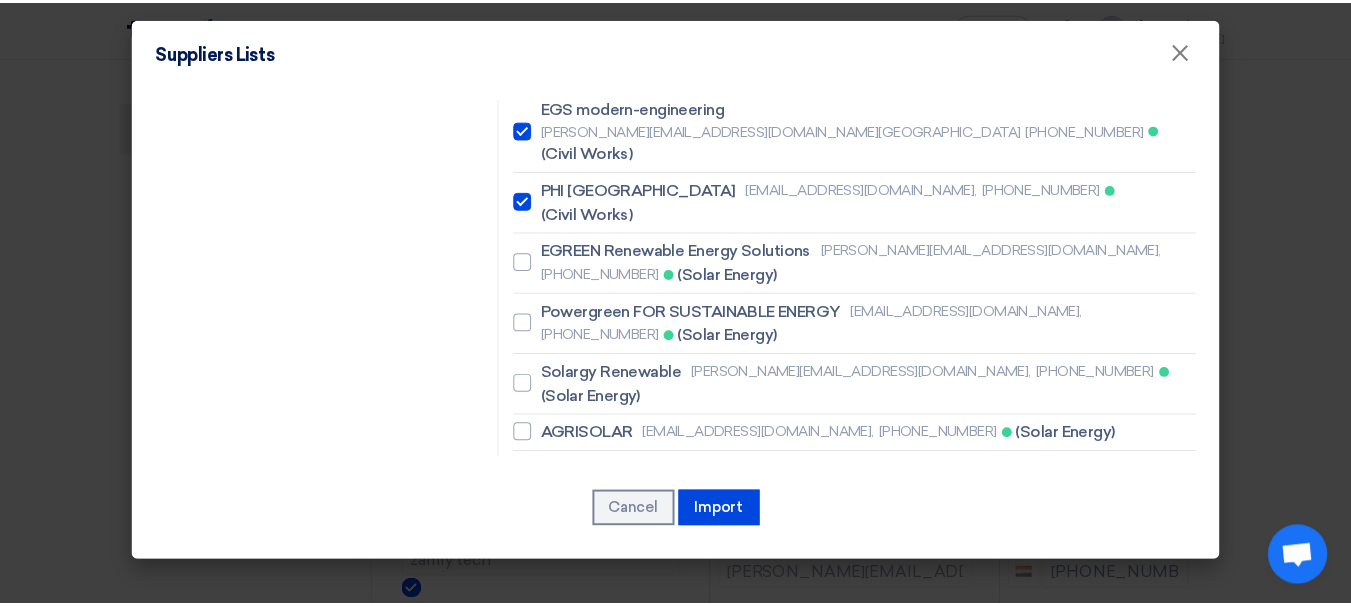 scroll, scrollTop: 915, scrollLeft: 0, axis: vertical 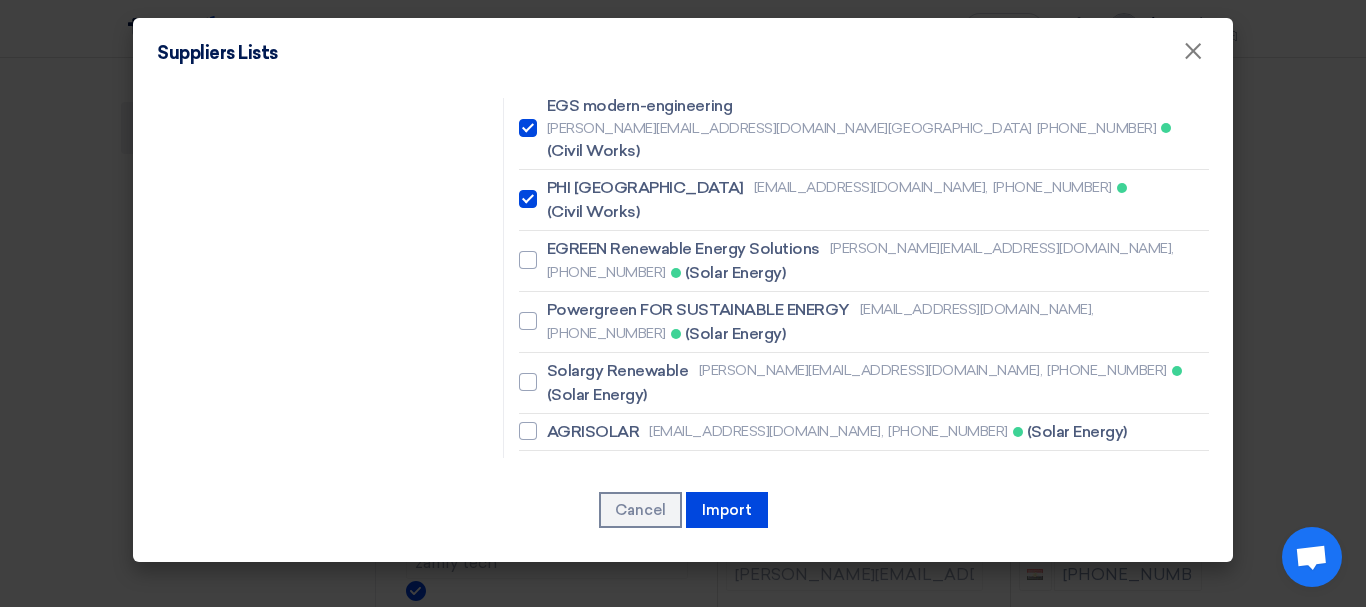 click 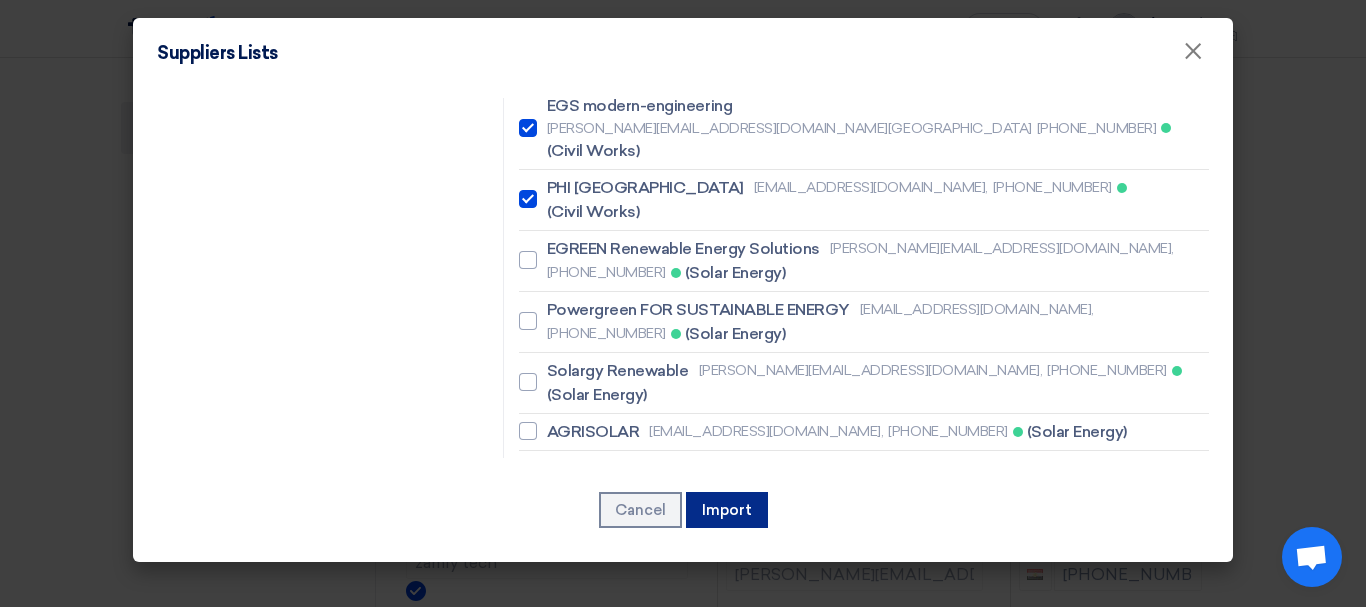 click on "Import" 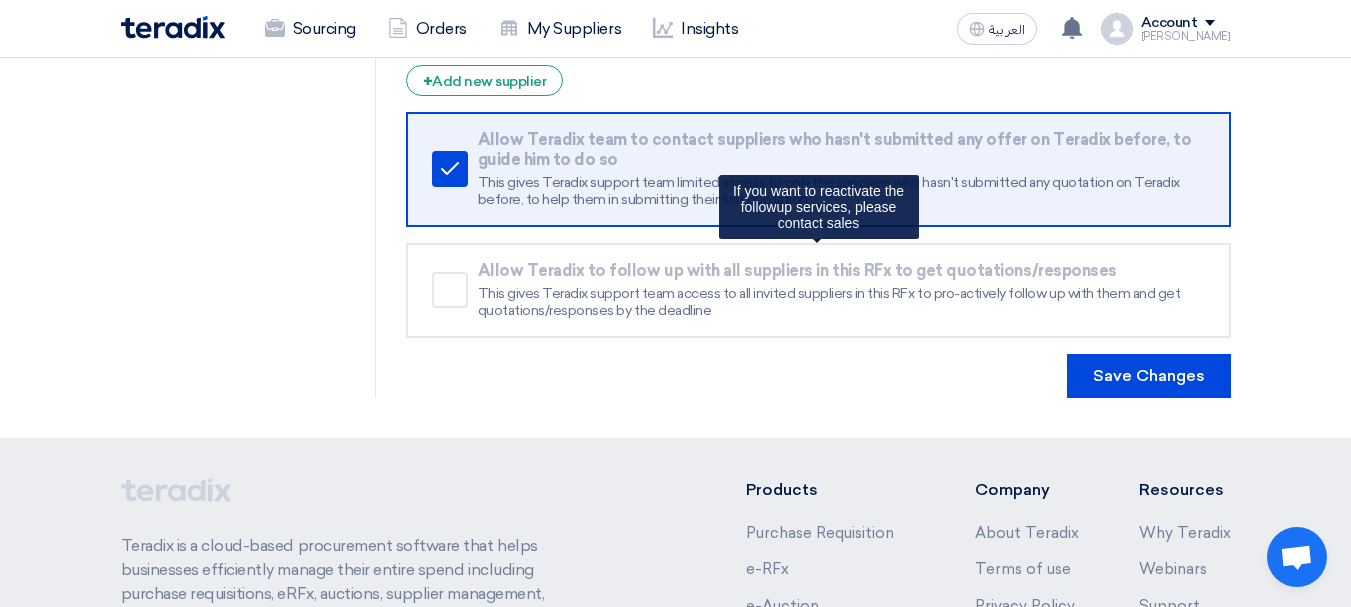 scroll, scrollTop: 1200, scrollLeft: 0, axis: vertical 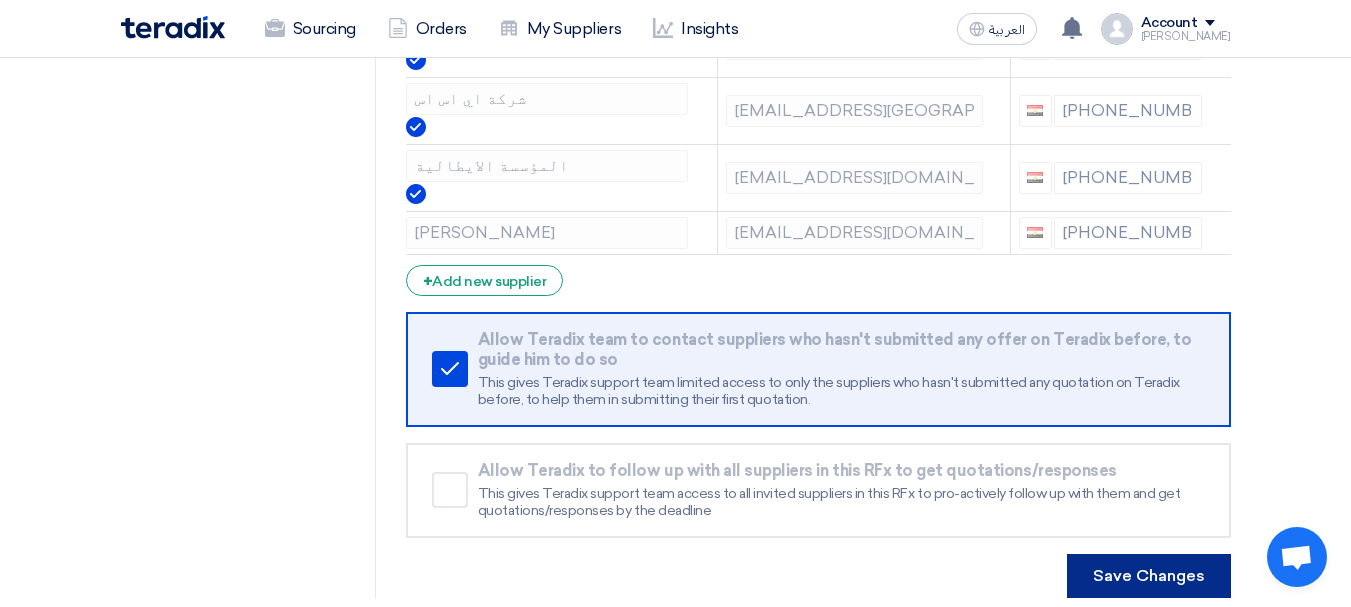 click on "Save Changes" 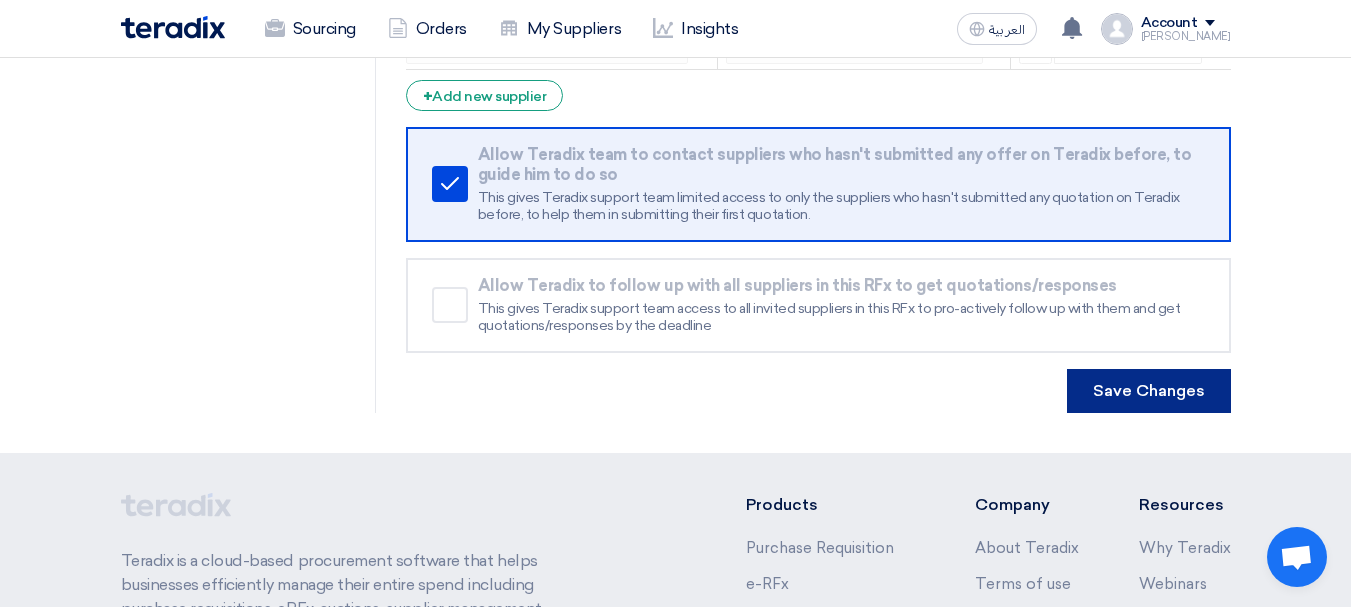 scroll, scrollTop: 1683, scrollLeft: 0, axis: vertical 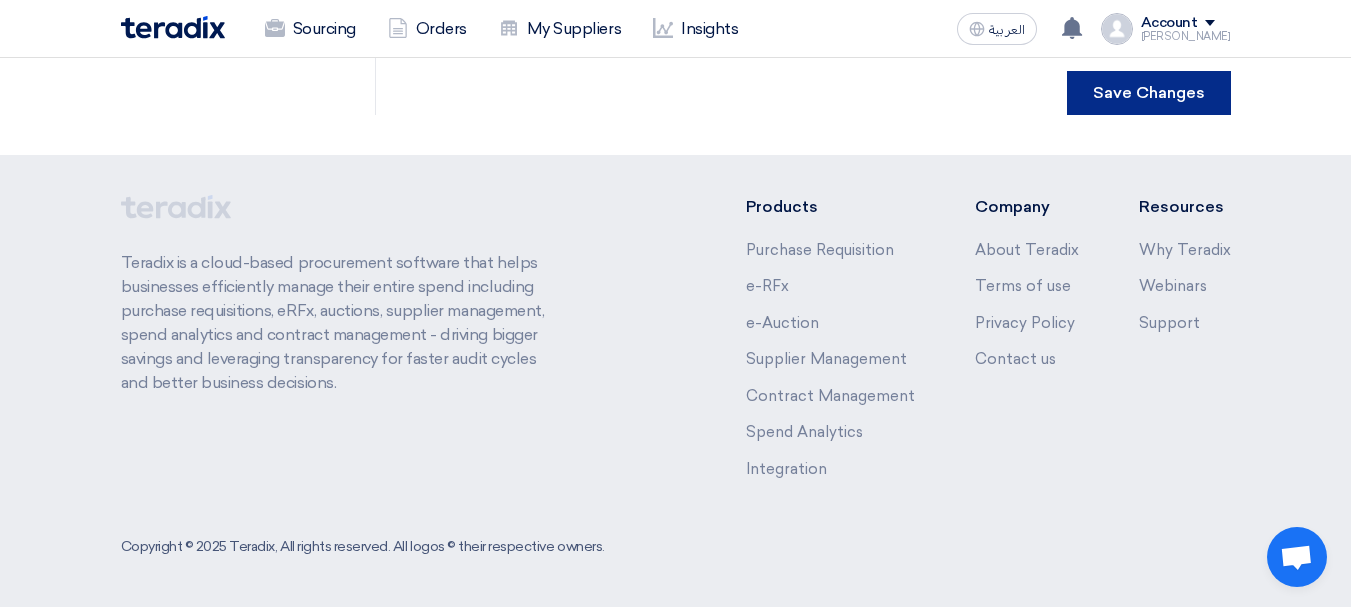 click on "Save Changes" 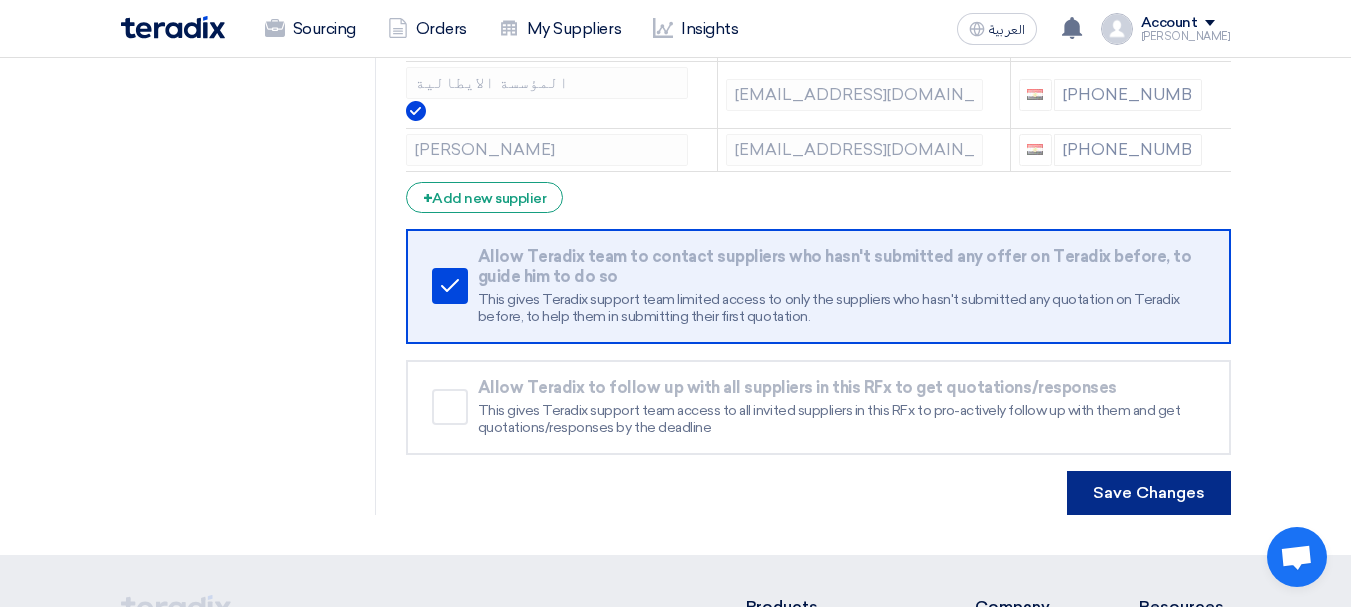 click on "Save Changes" 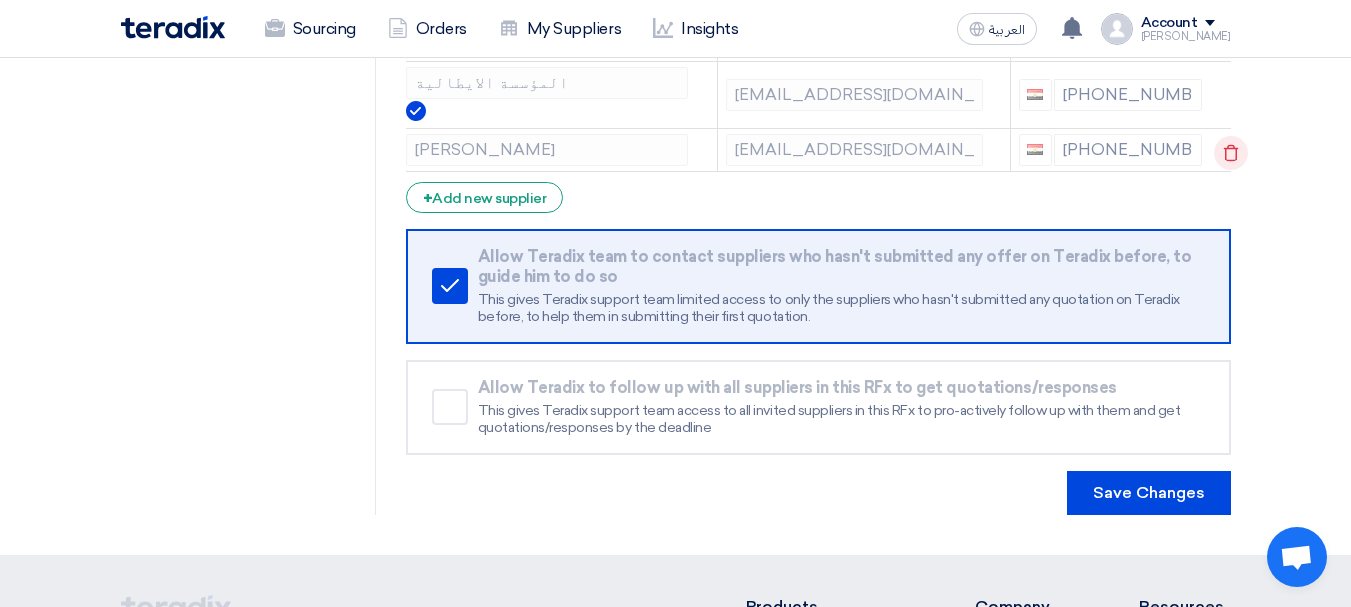 click 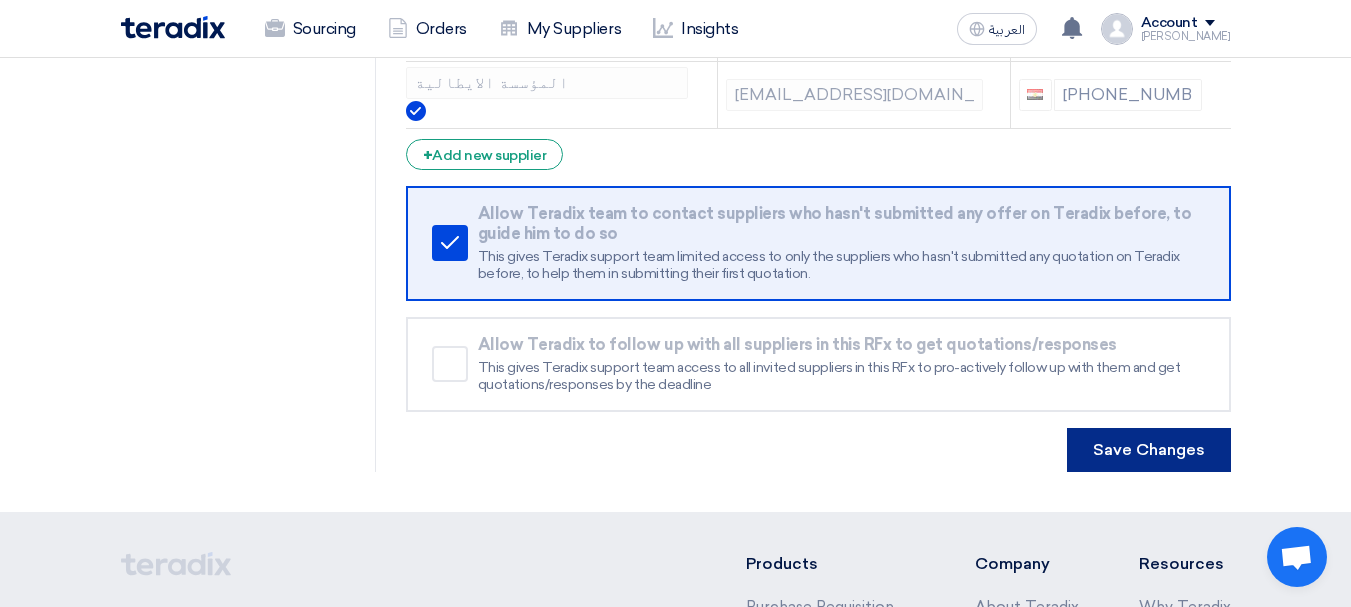 click on "Save Changes" 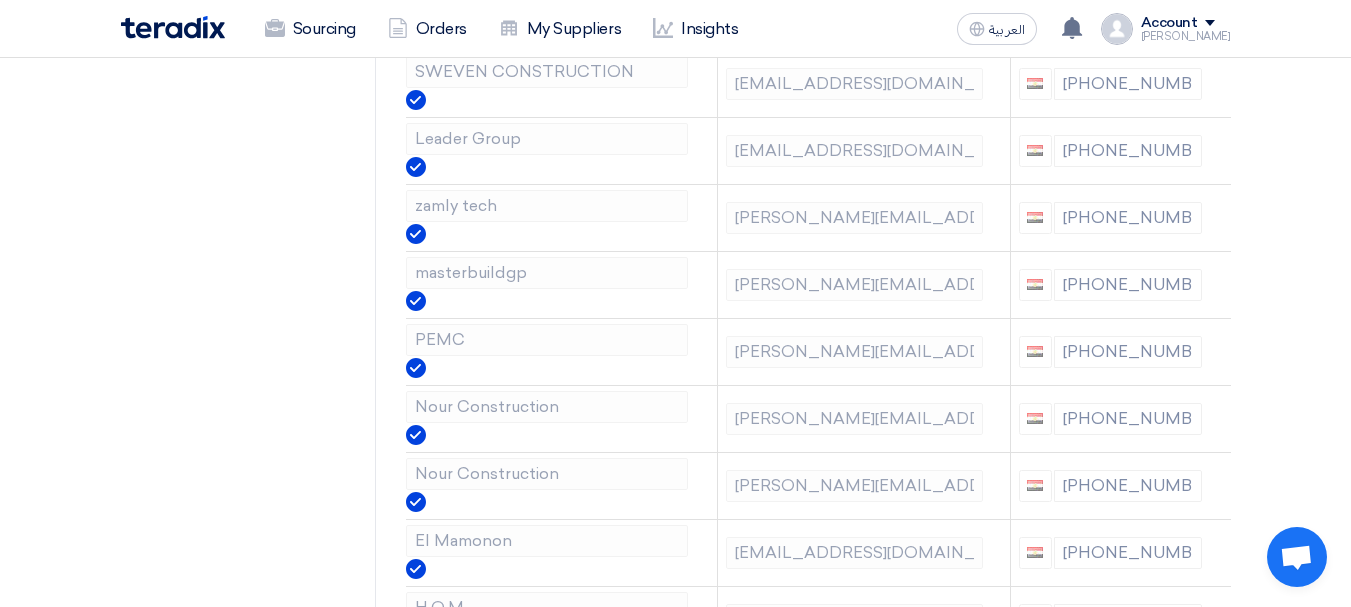 scroll, scrollTop: 0, scrollLeft: 0, axis: both 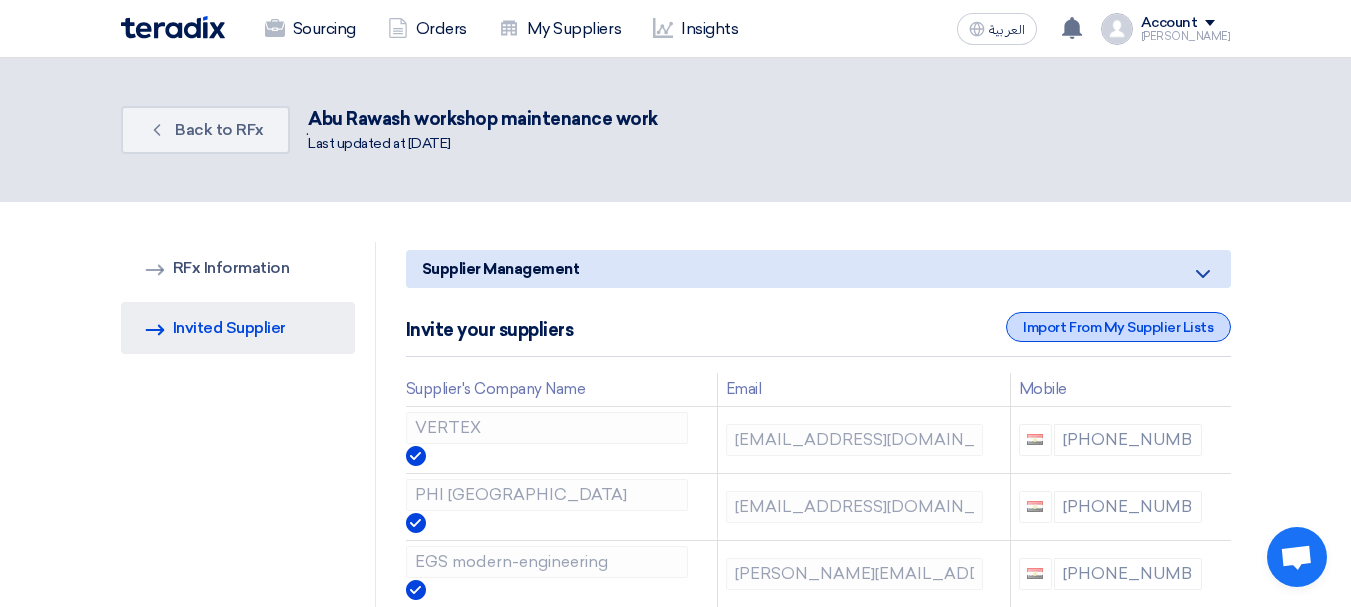 click on "Import From My Supplier Lists" 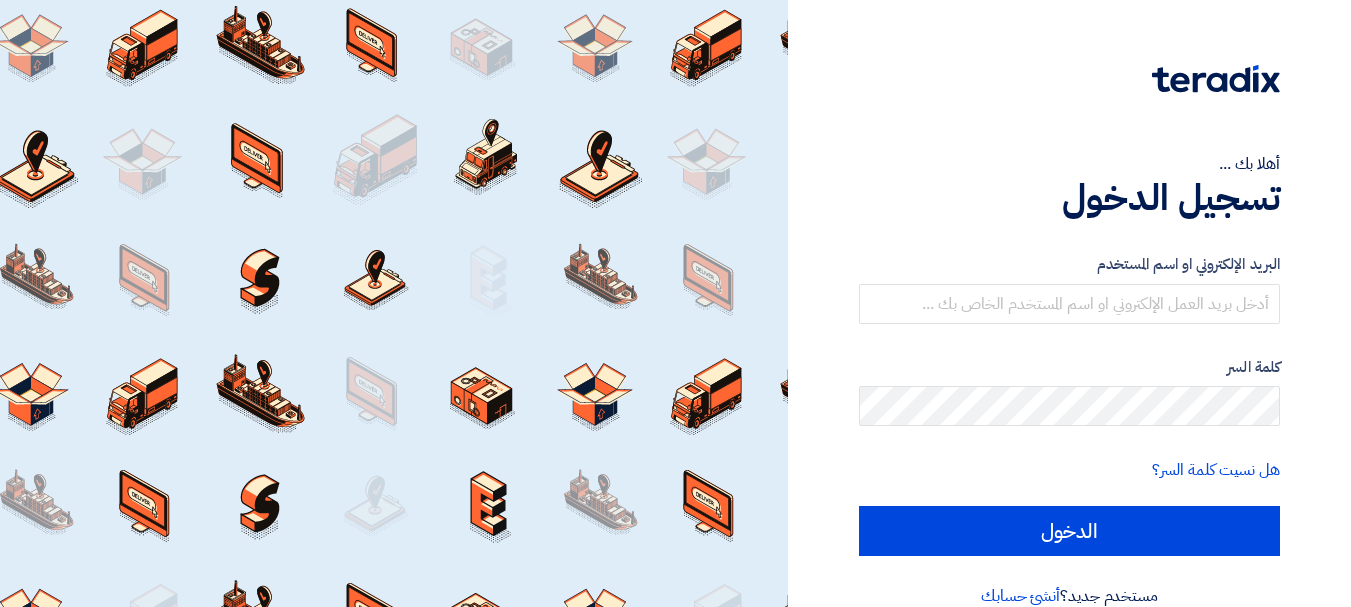 scroll, scrollTop: 0, scrollLeft: 0, axis: both 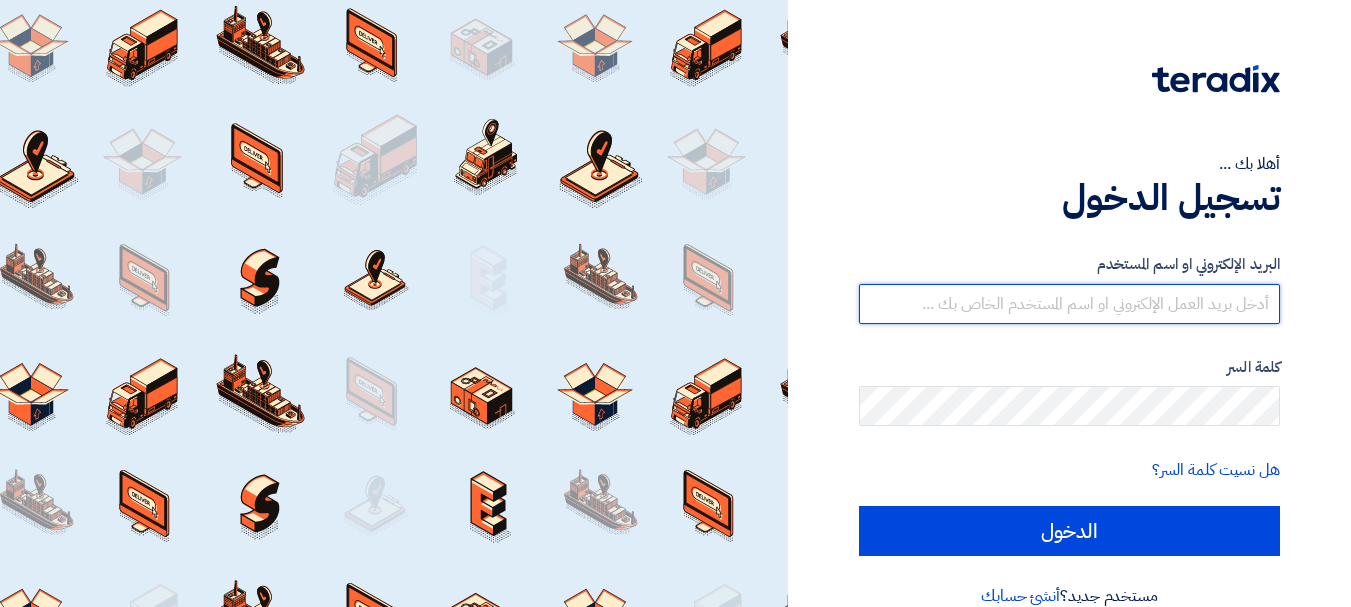 click at bounding box center (1069, 304) 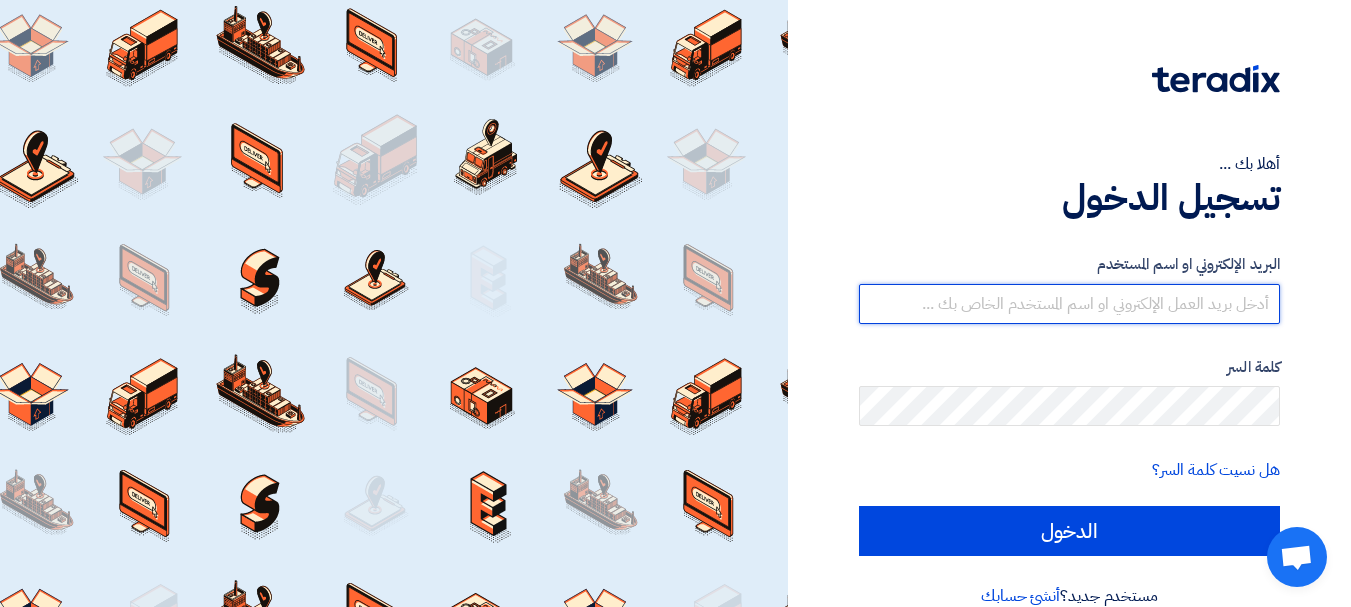 type on "[PERSON_NAME][EMAIL_ADDRESS][DOMAIN_NAME]" 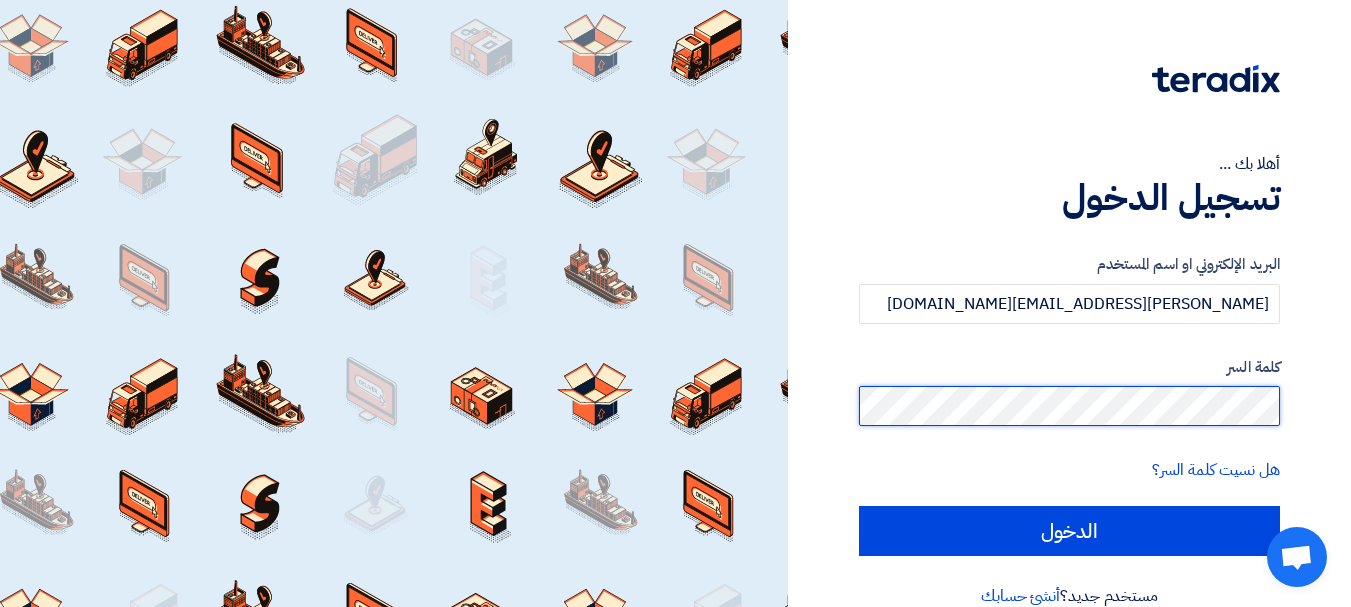 click on "الدخول" 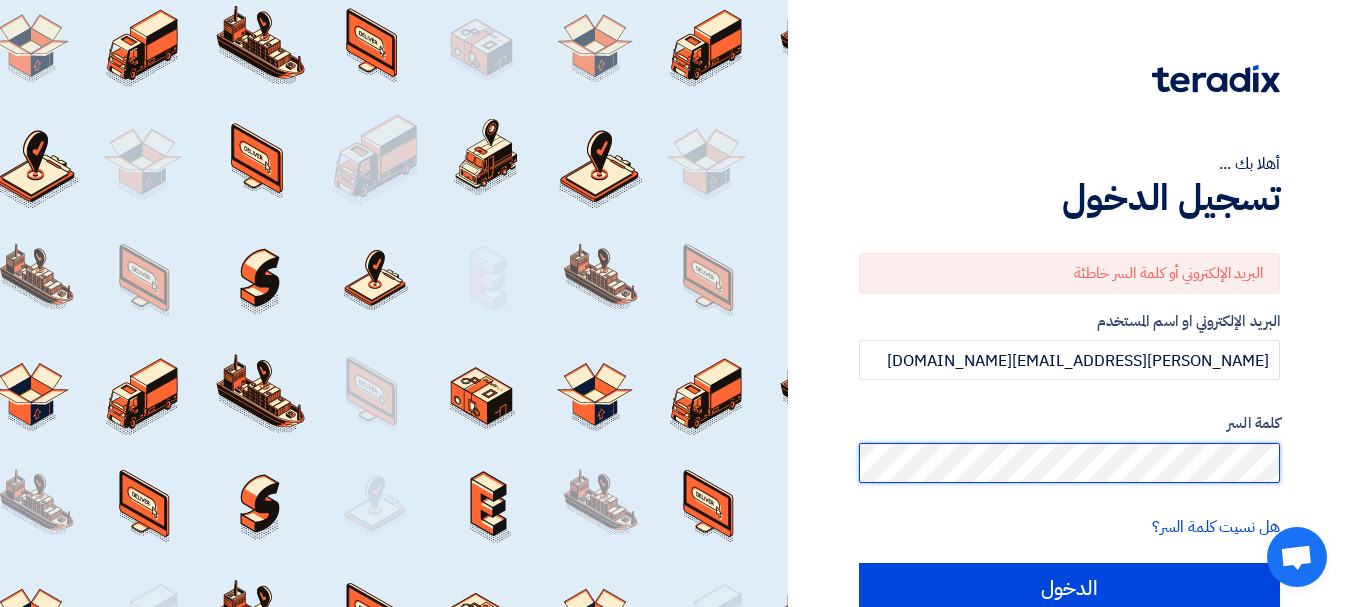 click on "أهلا بك ...
تسجيل الدخول
البريد الإلكتروني أو كلمة السر خاطئة
البريد الإلكتروني او اسم المستخدم
[PERSON_NAME][EMAIL_ADDRESS][DOMAIN_NAME]
كلمة السر
هل نسيت كلمة السر؟
الدخول
مستخدم جديد؟
أنشئ حسابك
English" at bounding box center (675, 348) 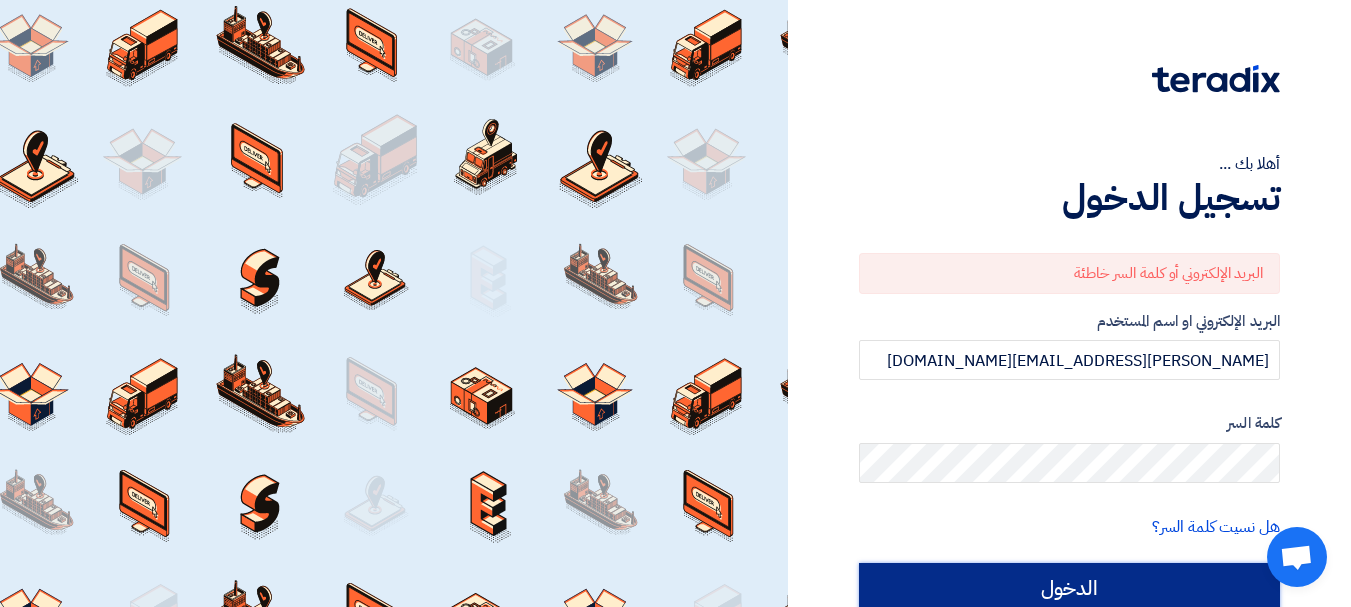 click on "الدخول" 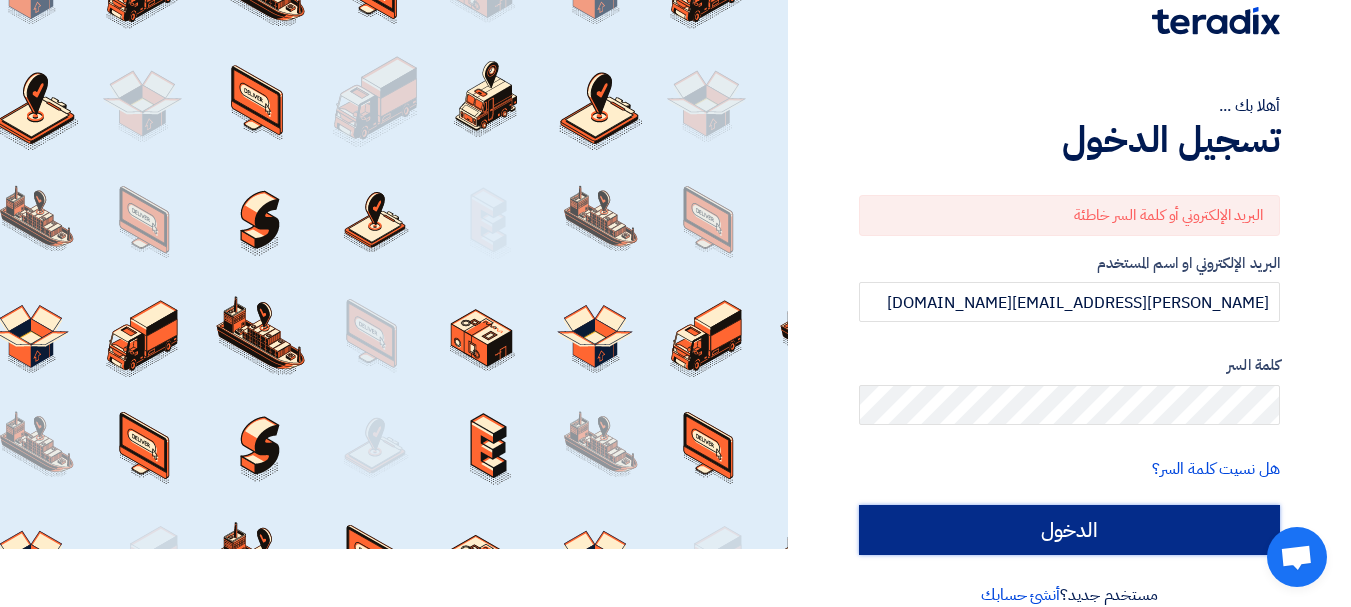 scroll, scrollTop: 90, scrollLeft: 0, axis: vertical 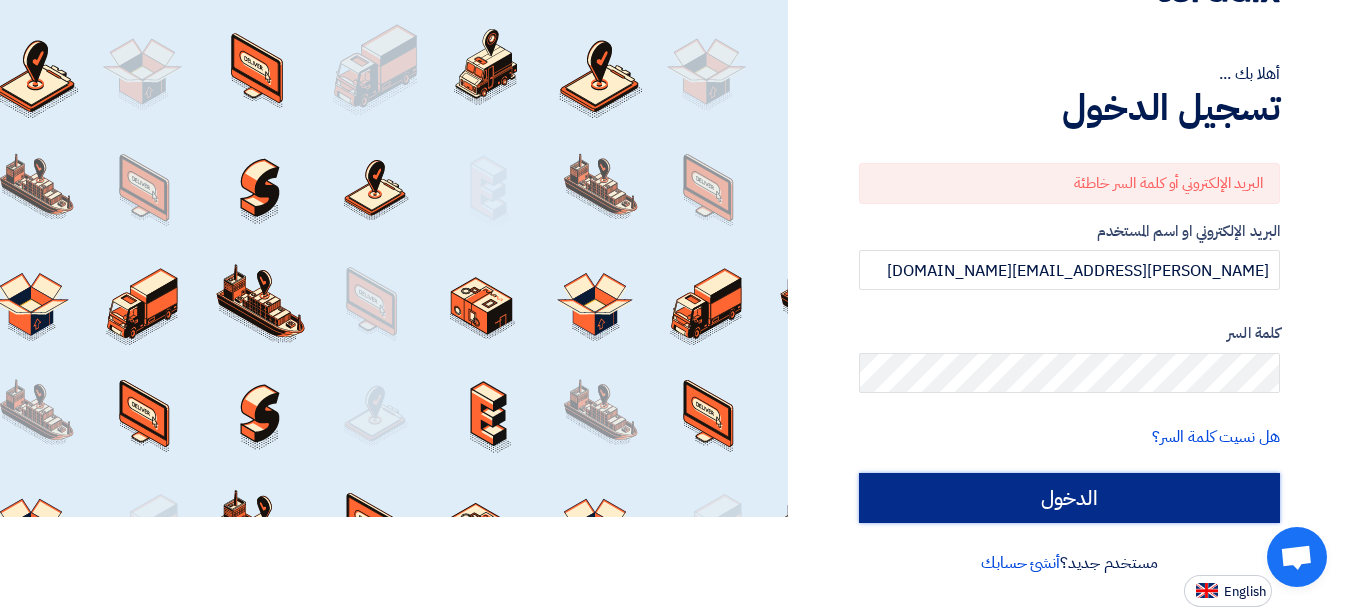 click on "الدخول" 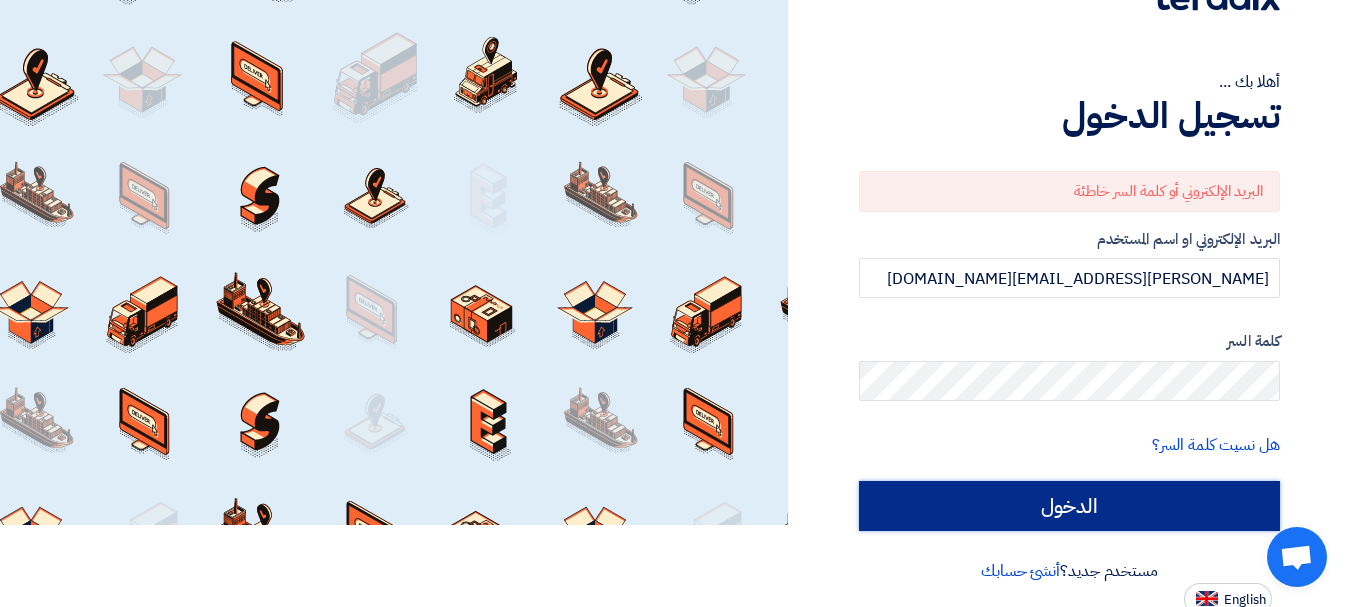 scroll, scrollTop: 90, scrollLeft: 0, axis: vertical 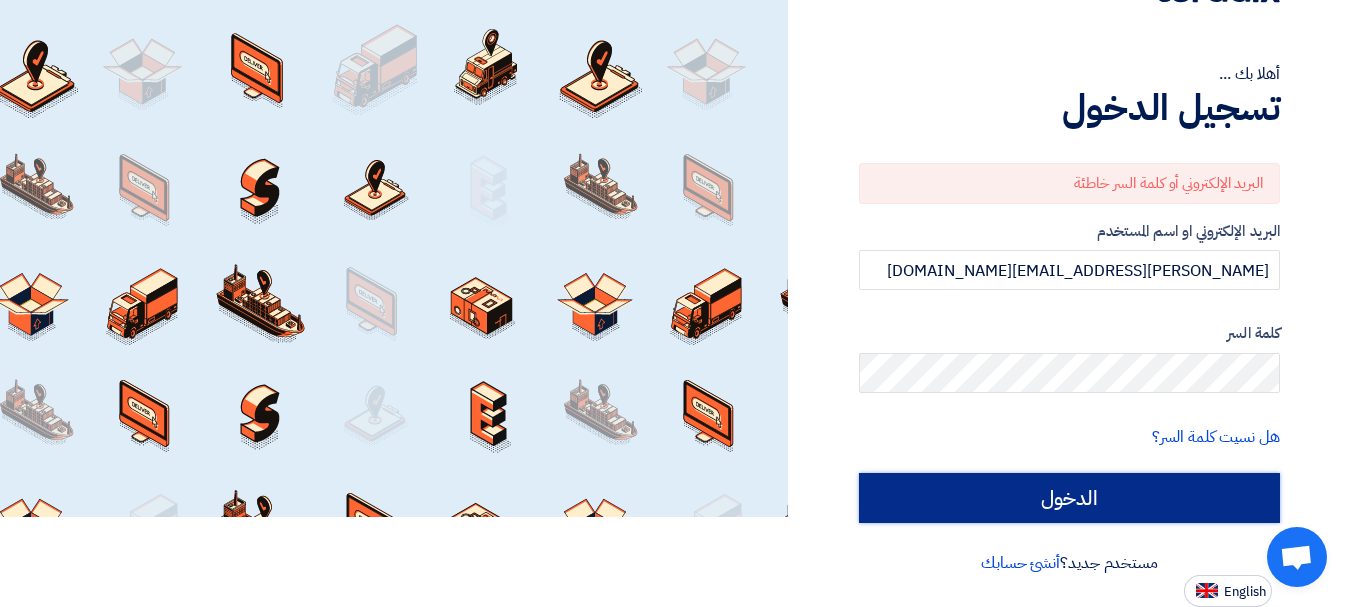 click on "الدخول" 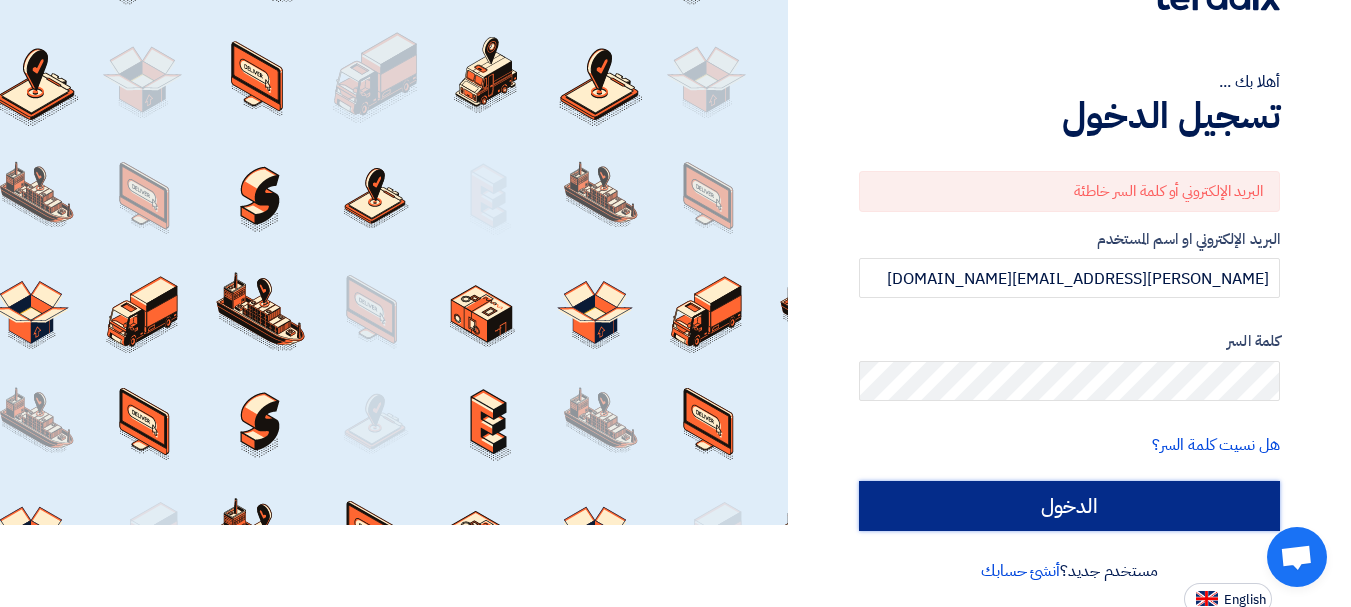 scroll, scrollTop: 90, scrollLeft: 0, axis: vertical 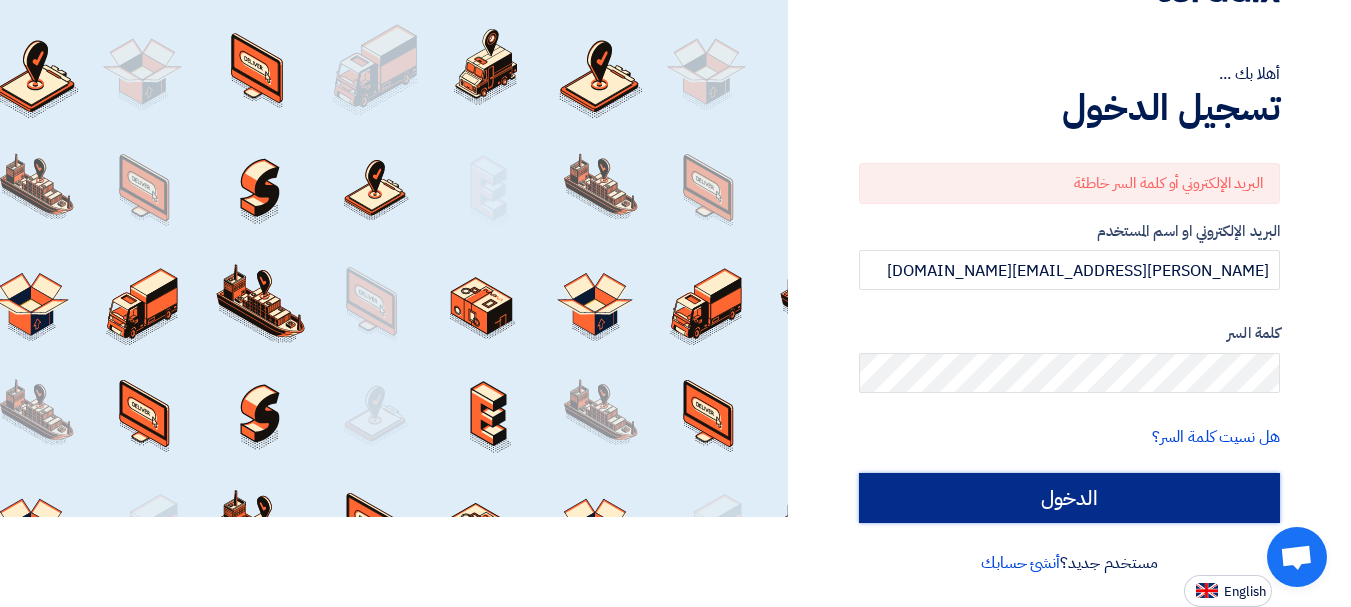 click on "الدخول" 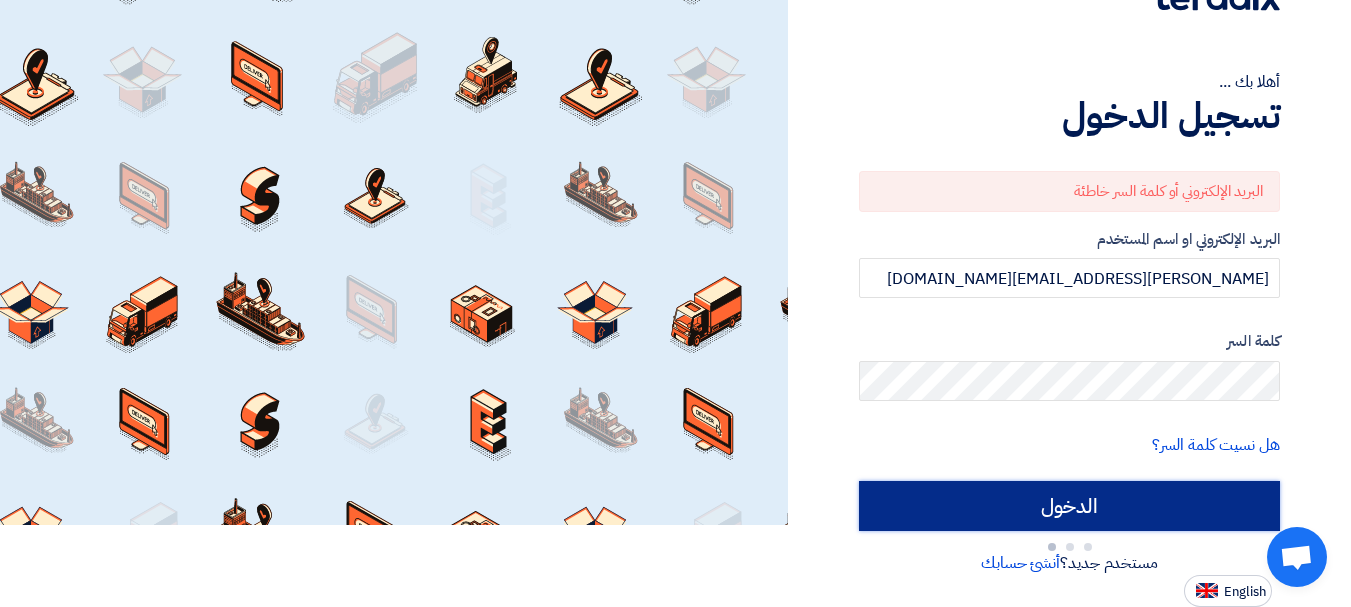scroll, scrollTop: 90, scrollLeft: 0, axis: vertical 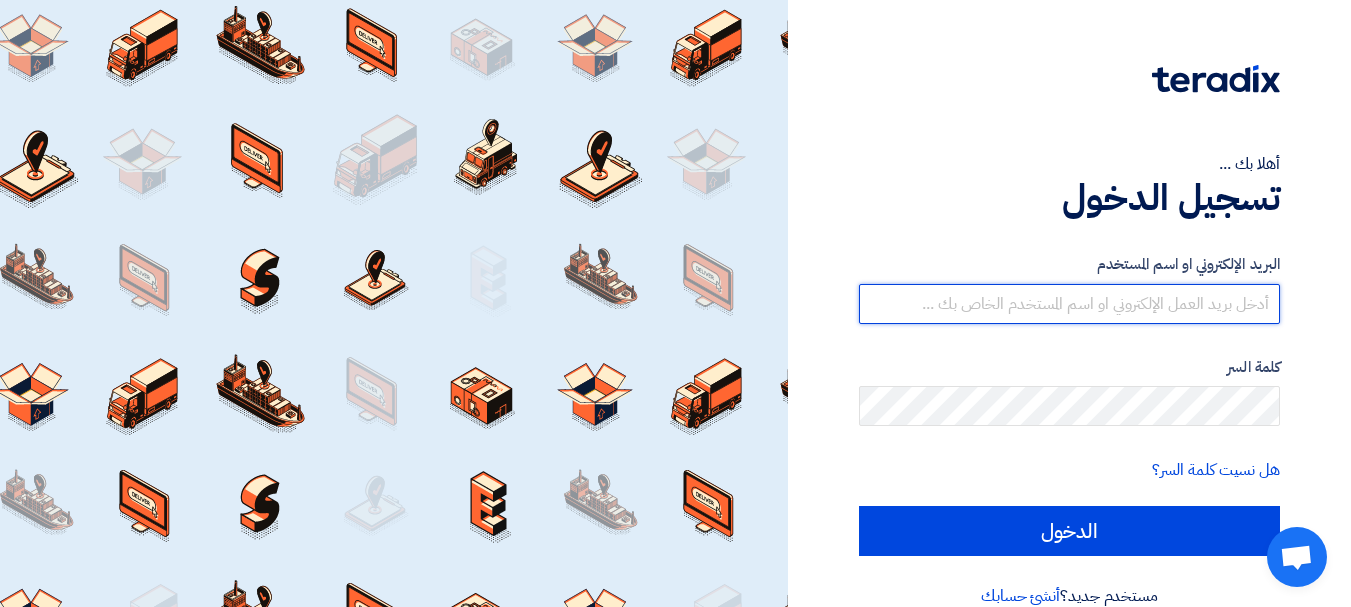 click at bounding box center [1069, 304] 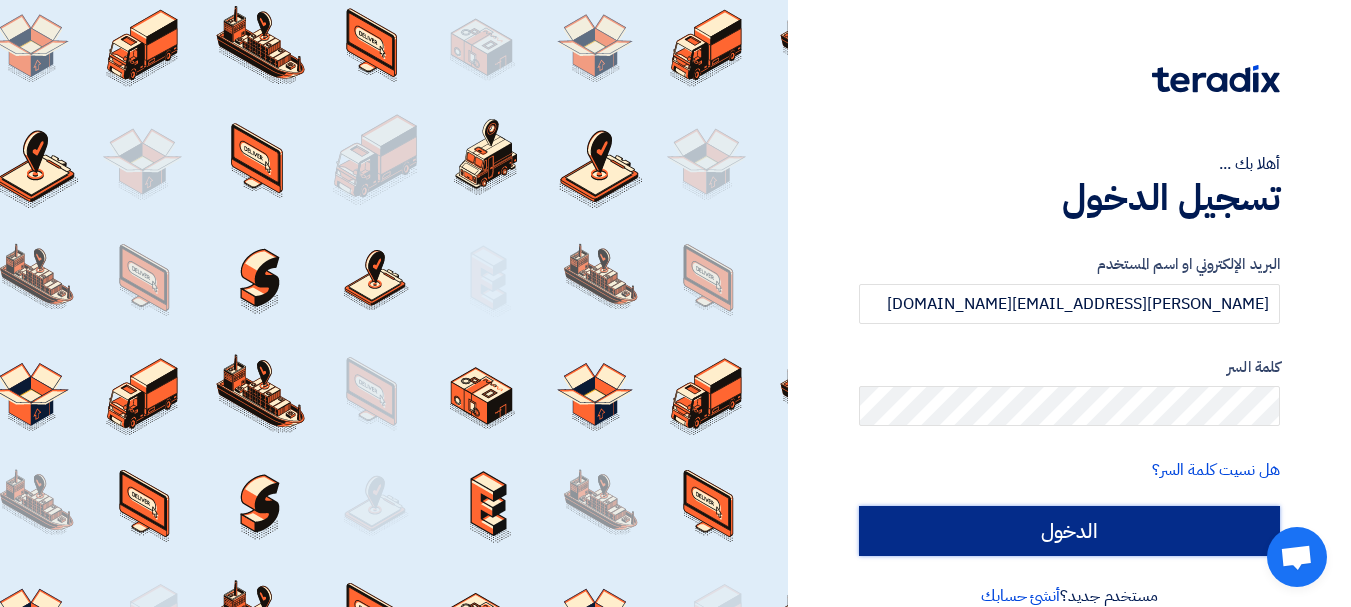 click on "الدخول" 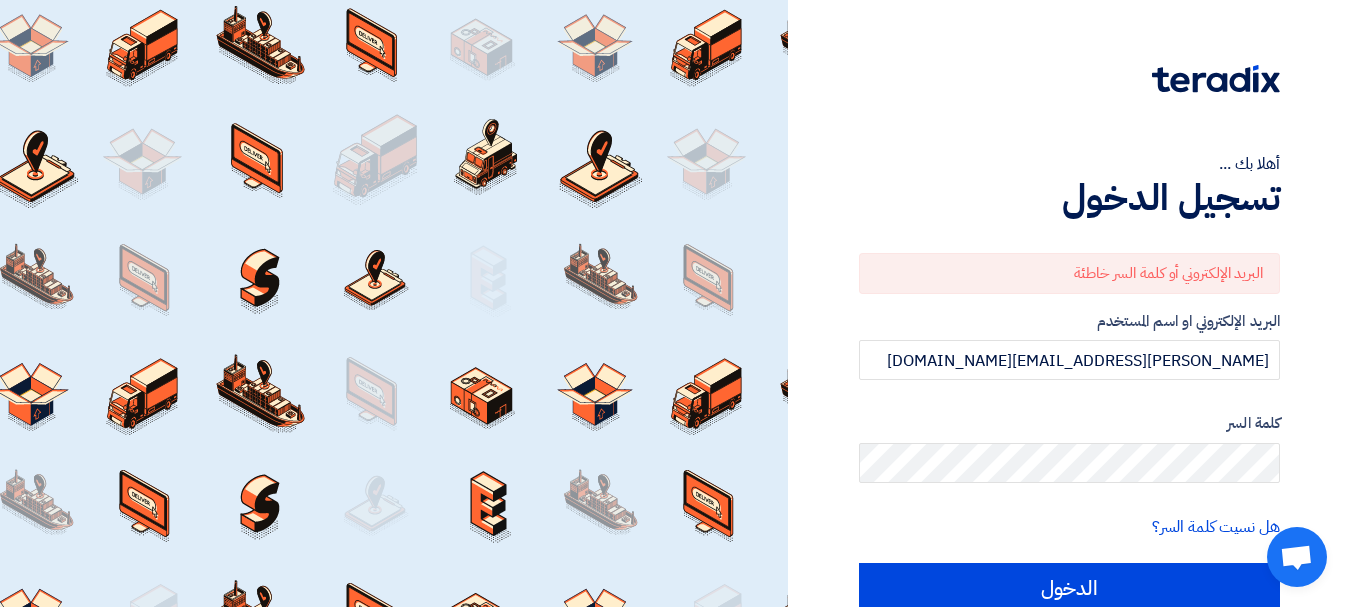 click on "كلمة السر" 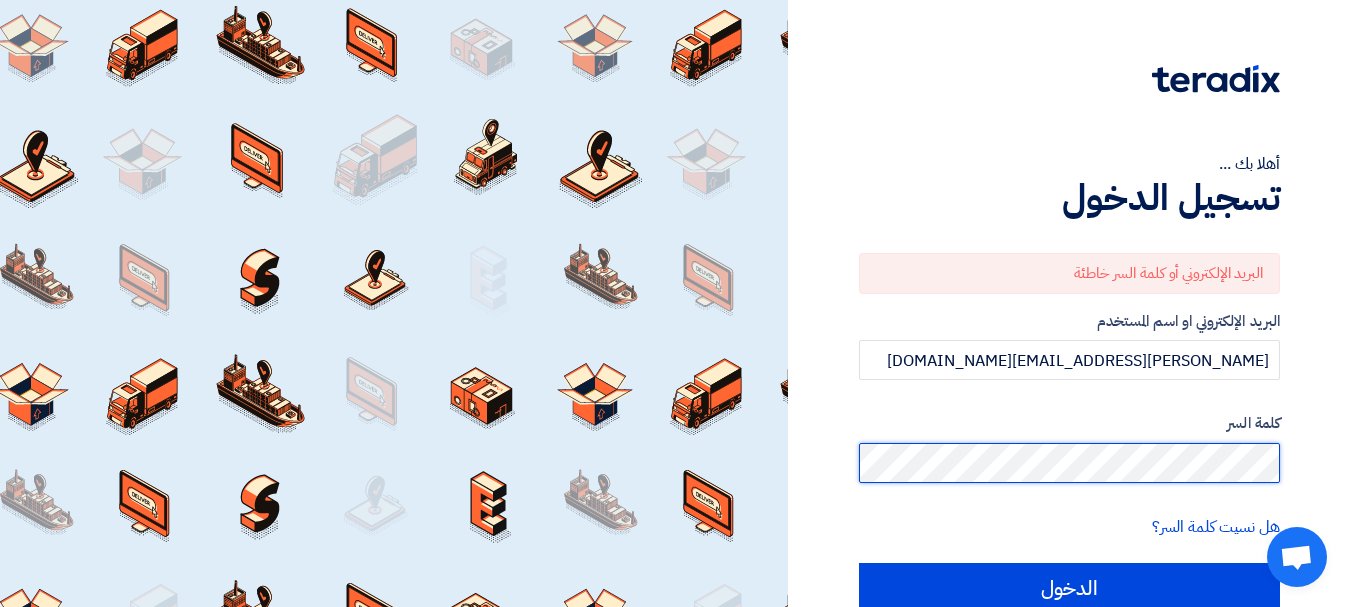 click on "أهلا بك ...
تسجيل الدخول
البريد الإلكتروني أو كلمة السر خاطئة
البريد الإلكتروني او اسم المستخدم
[PERSON_NAME][EMAIL_ADDRESS][DOMAIN_NAME]
كلمة السر
هل نسيت كلمة السر؟
الدخول
مستخدم جديد؟
أنشئ حسابك
English" 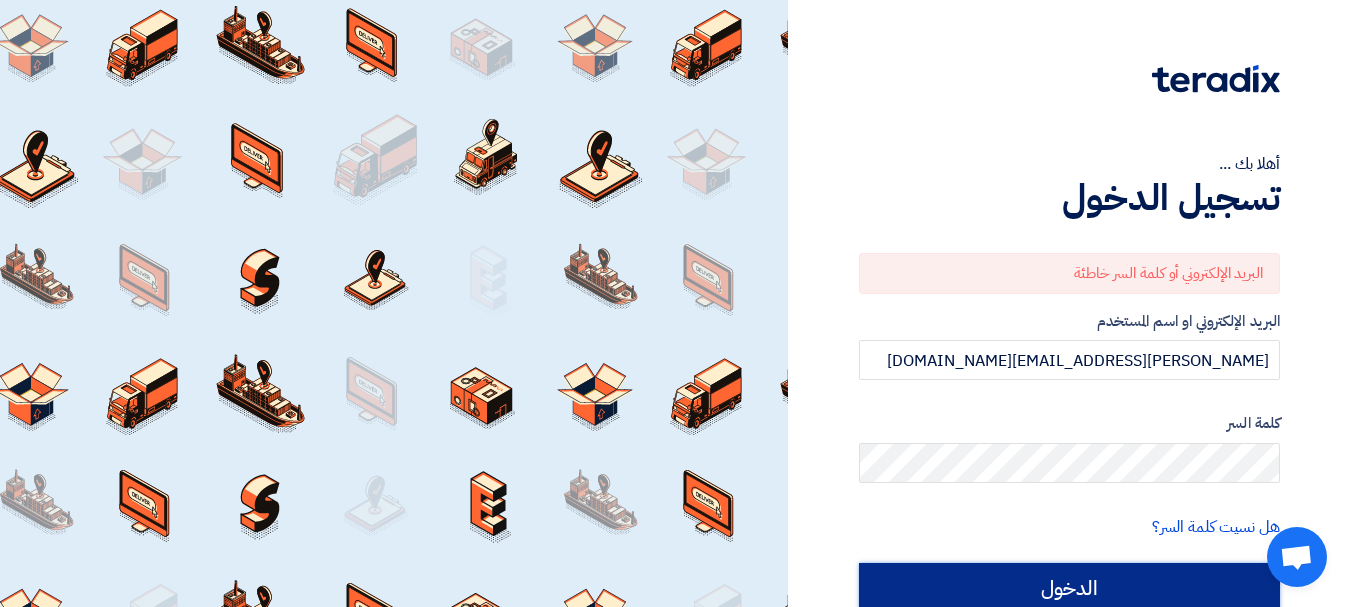 click on "الدخول" 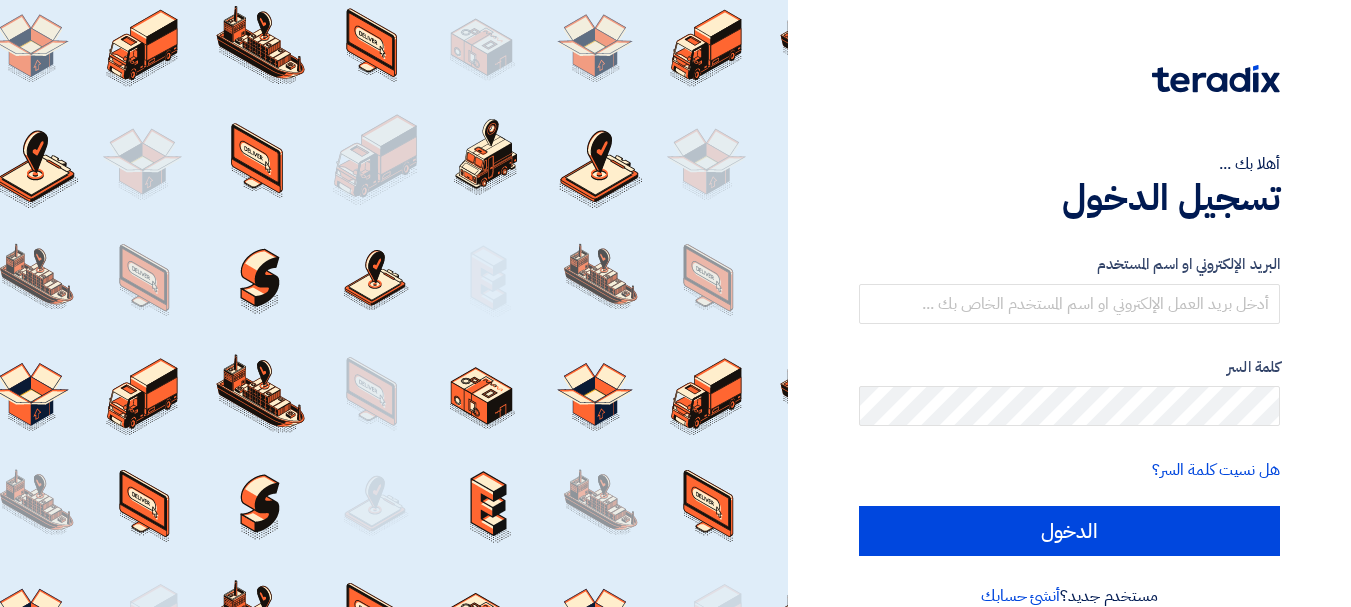 scroll, scrollTop: 0, scrollLeft: 0, axis: both 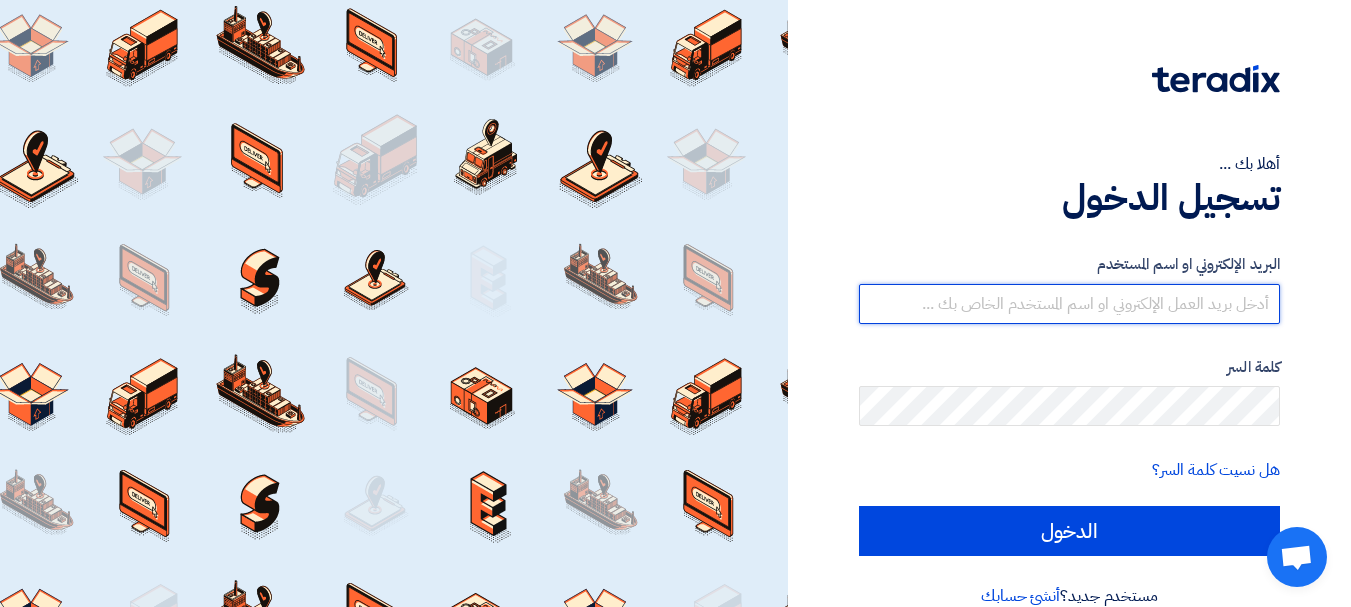 click at bounding box center (1069, 304) 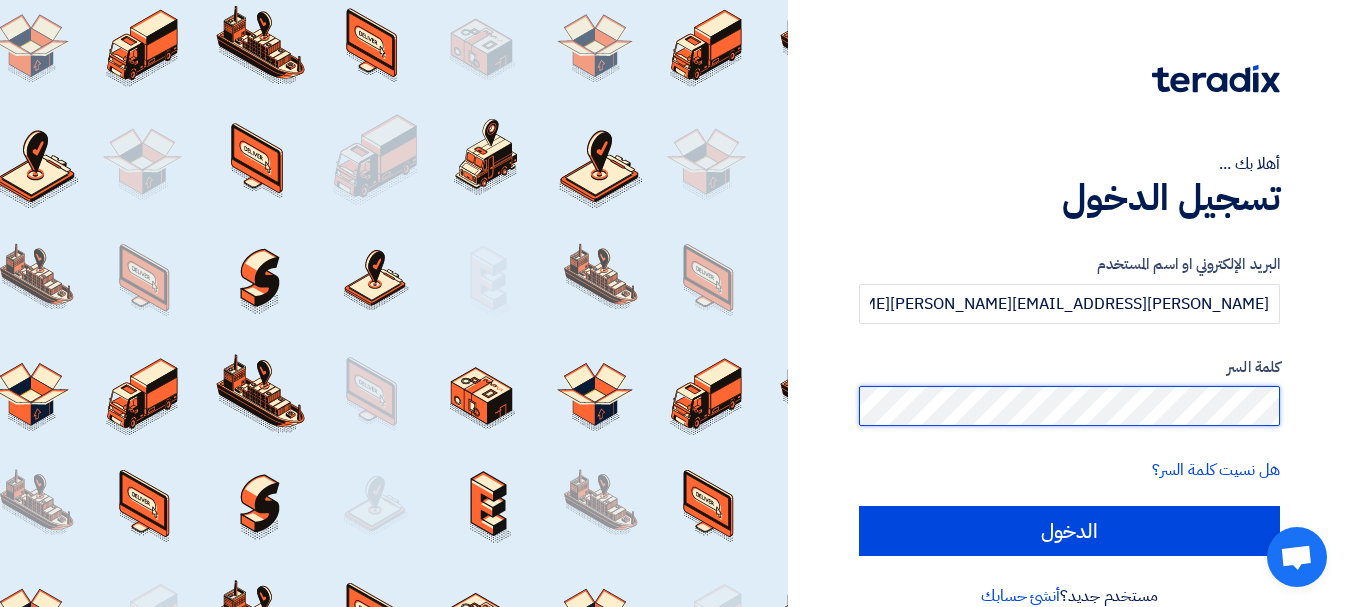 click on "الدخول" 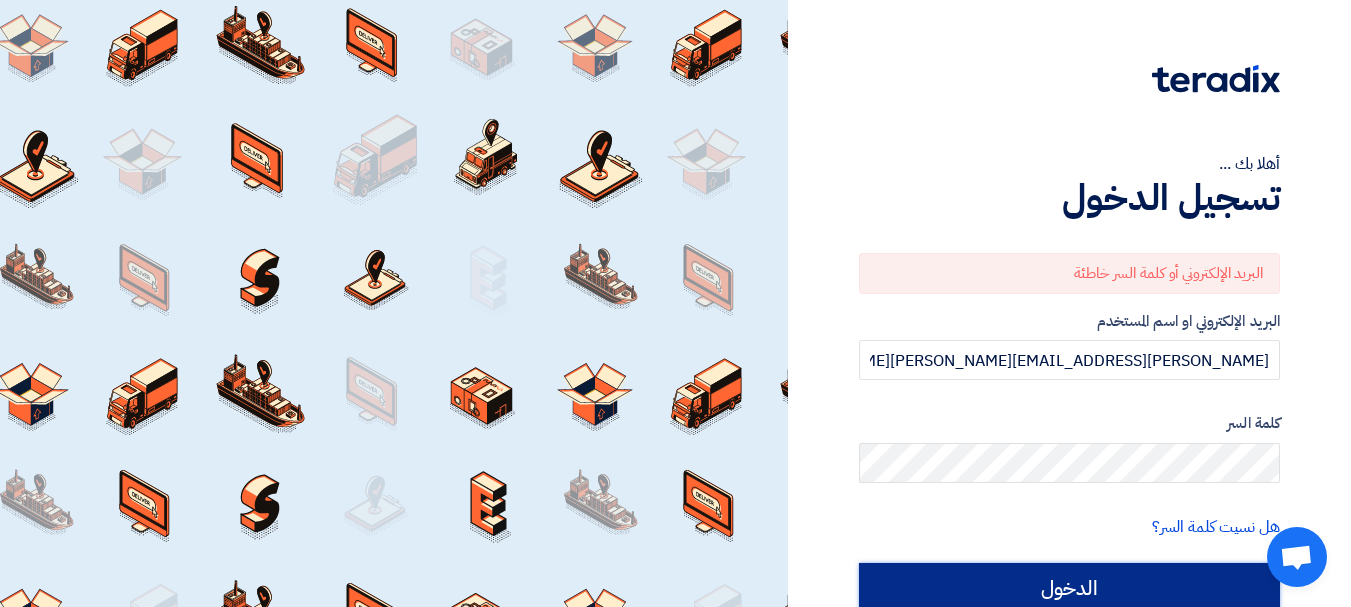 click on "الدخول" 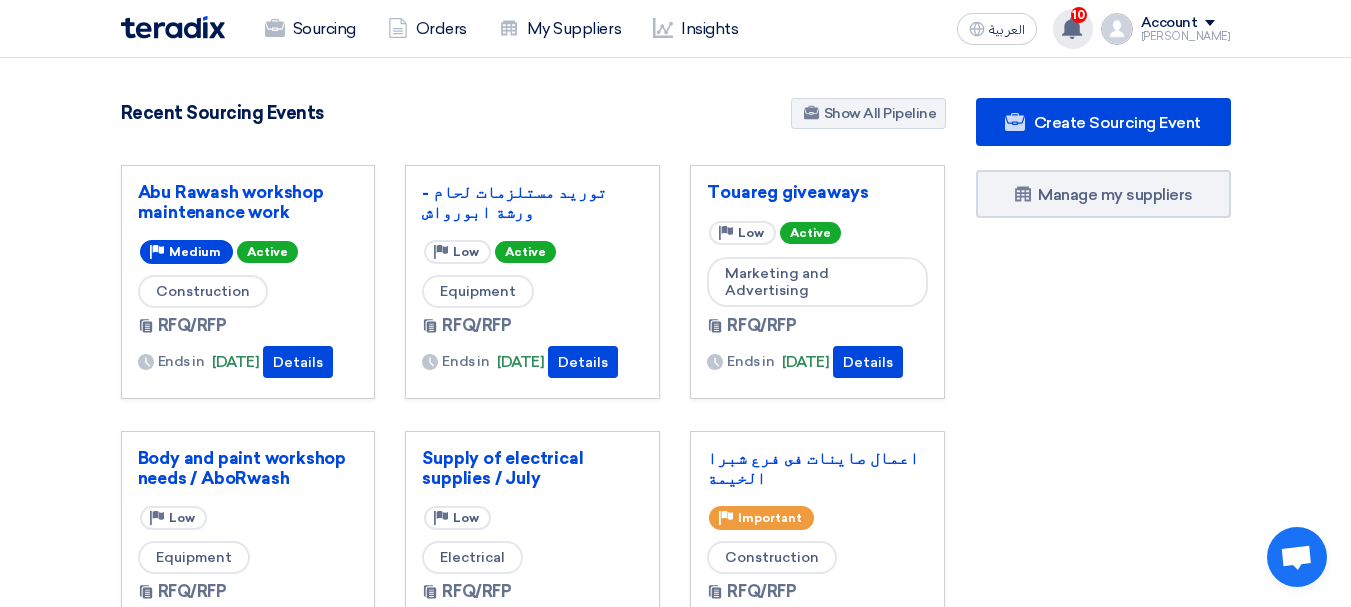 click 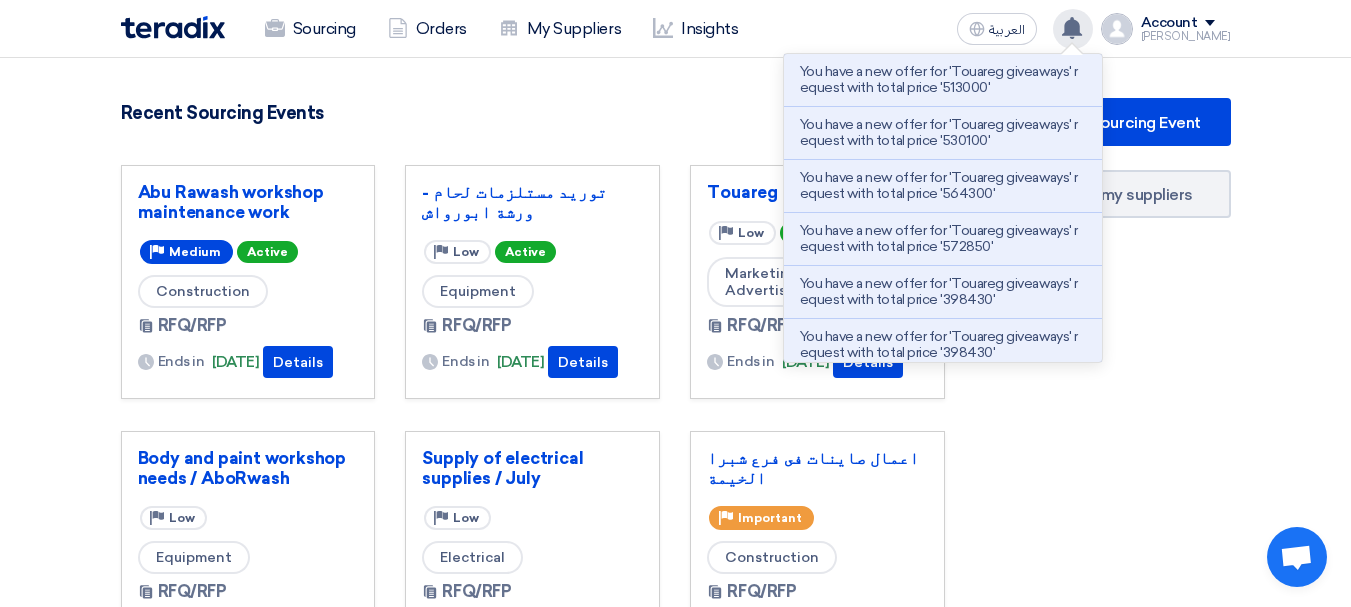 click 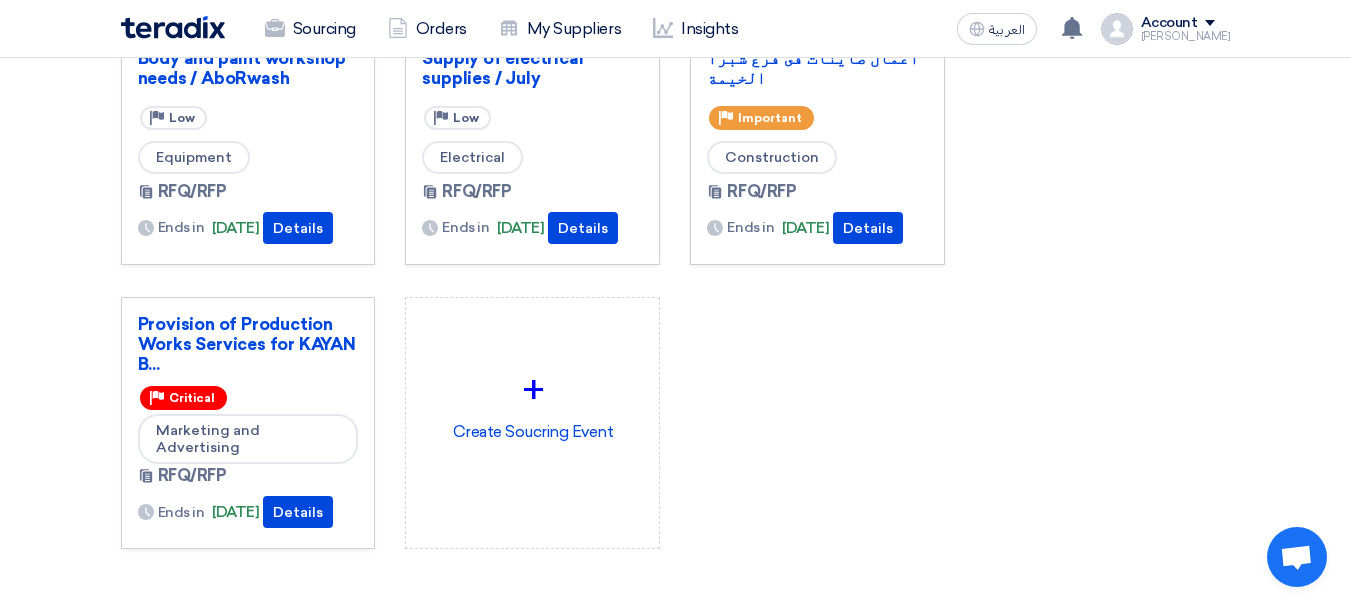 scroll, scrollTop: 0, scrollLeft: 0, axis: both 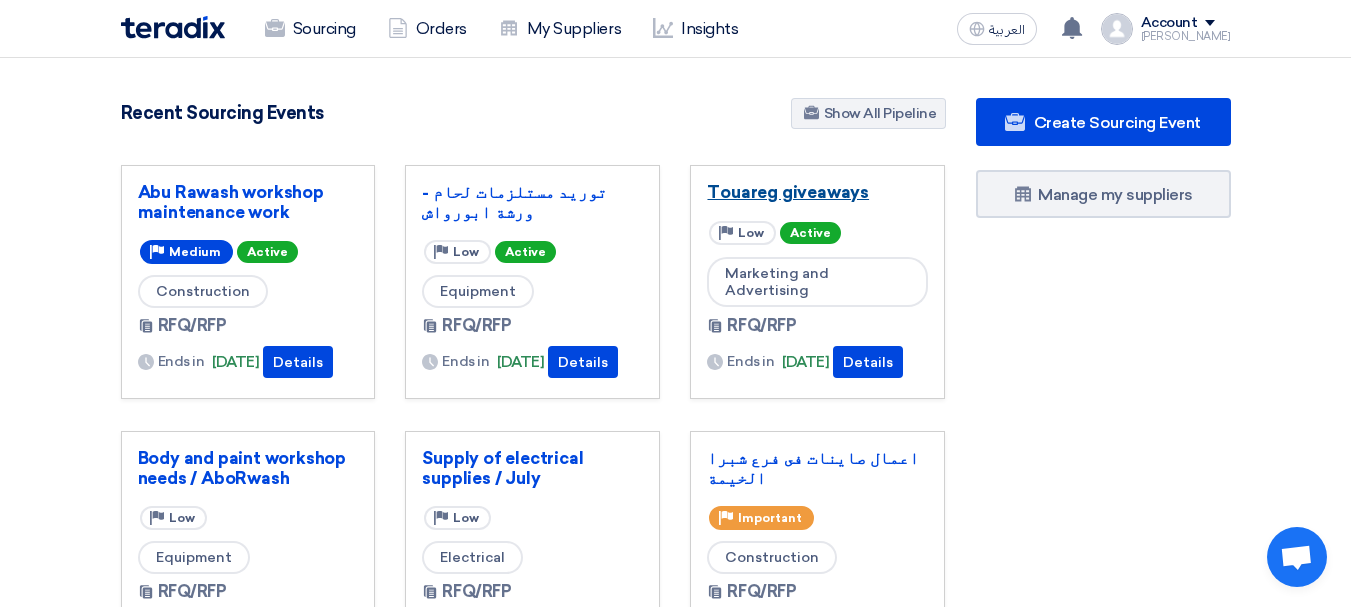 click on "Touareg giveaways" 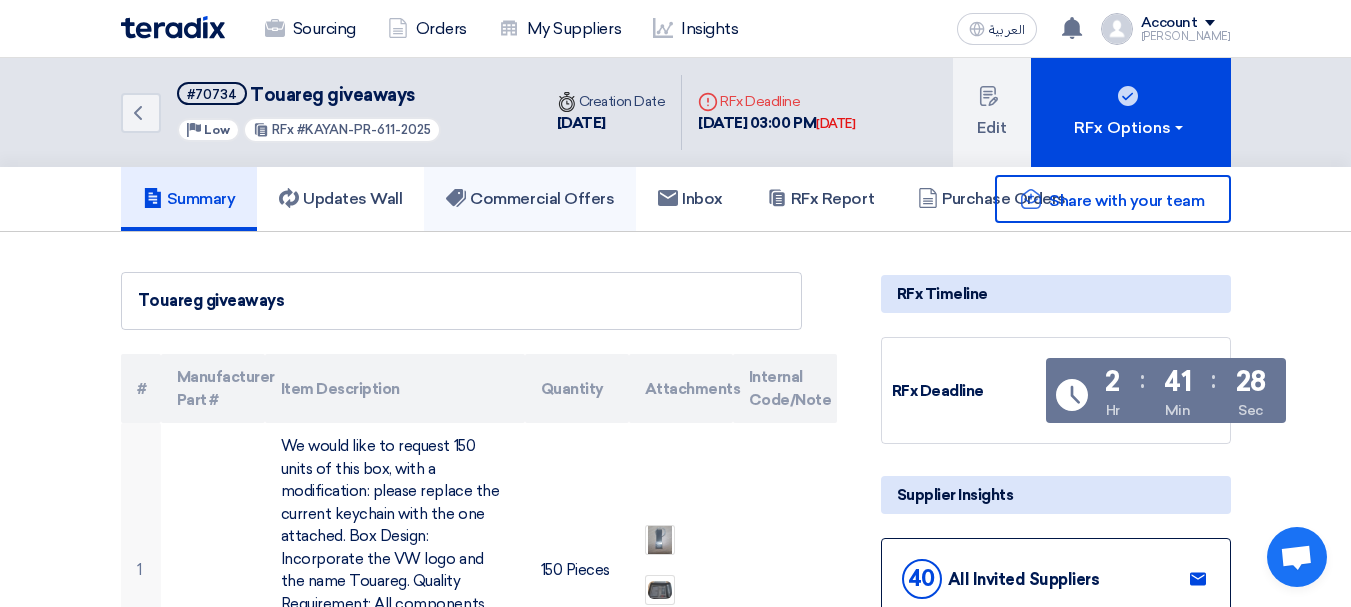 click on "Commercial Offers" 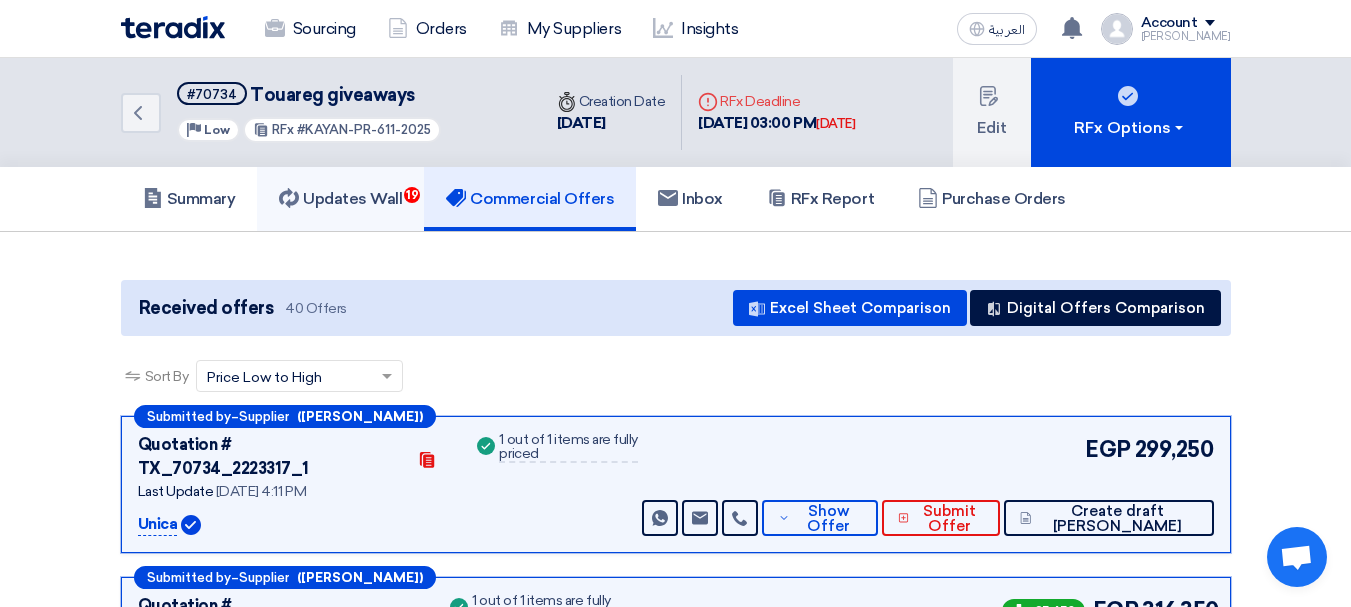 click on "Updates Wall
19" 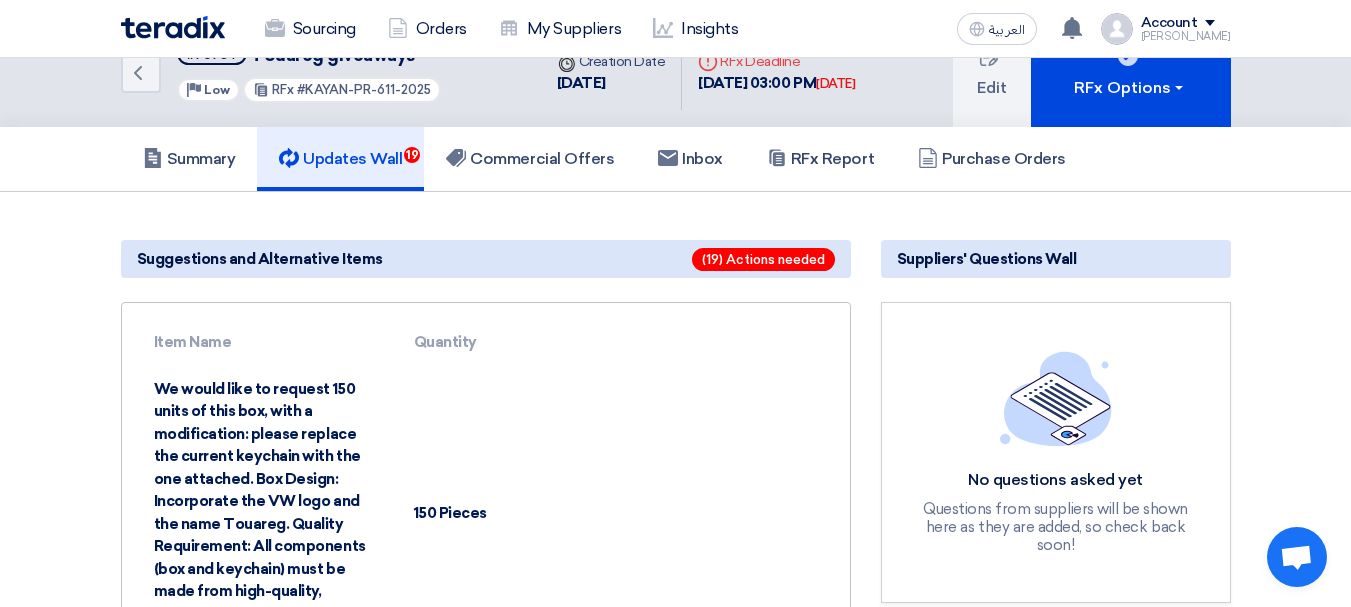 scroll, scrollTop: 0, scrollLeft: 0, axis: both 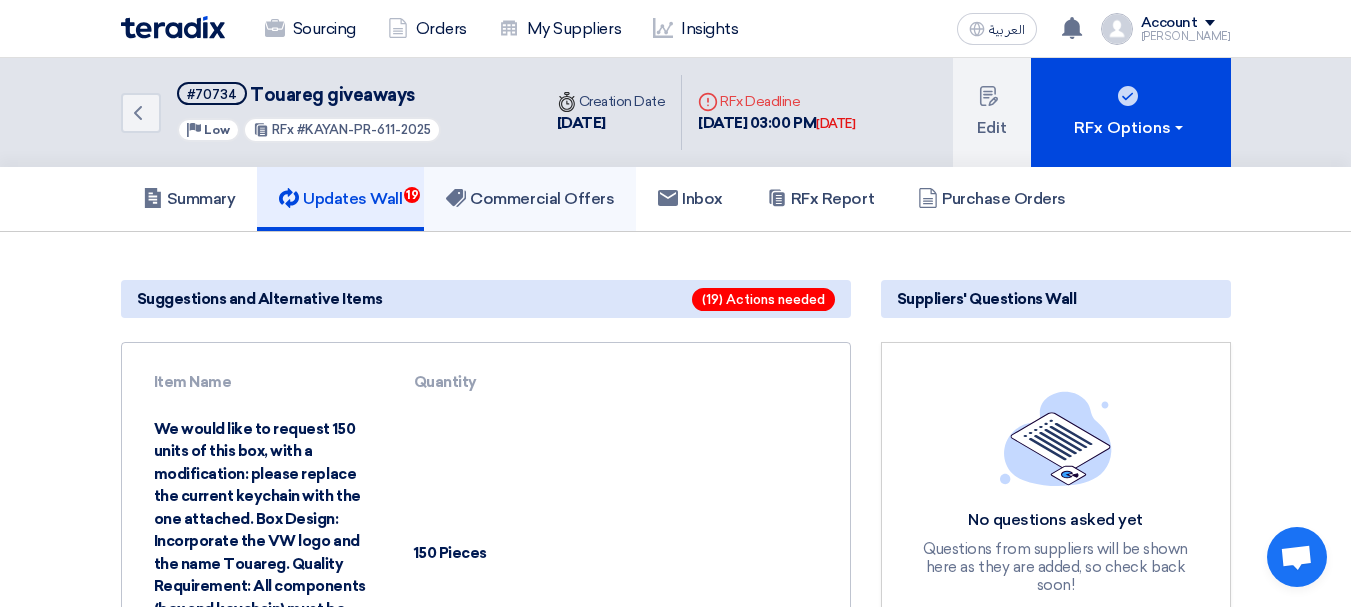 click on "Commercial Offers" 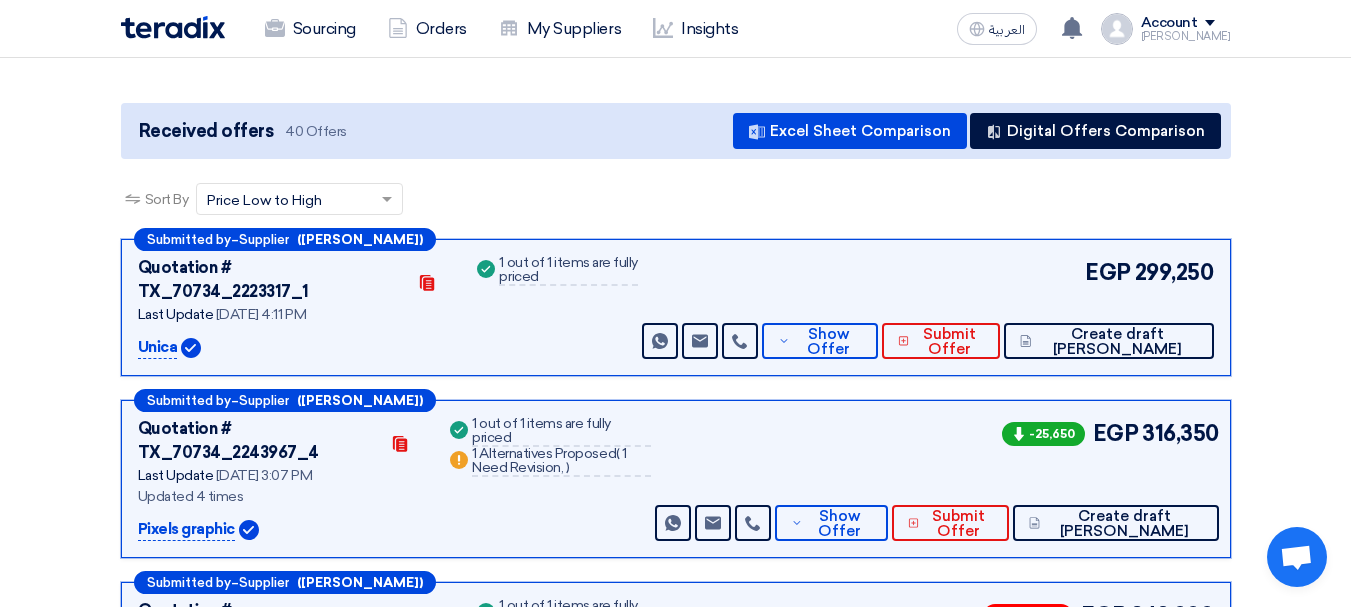 scroll, scrollTop: 200, scrollLeft: 0, axis: vertical 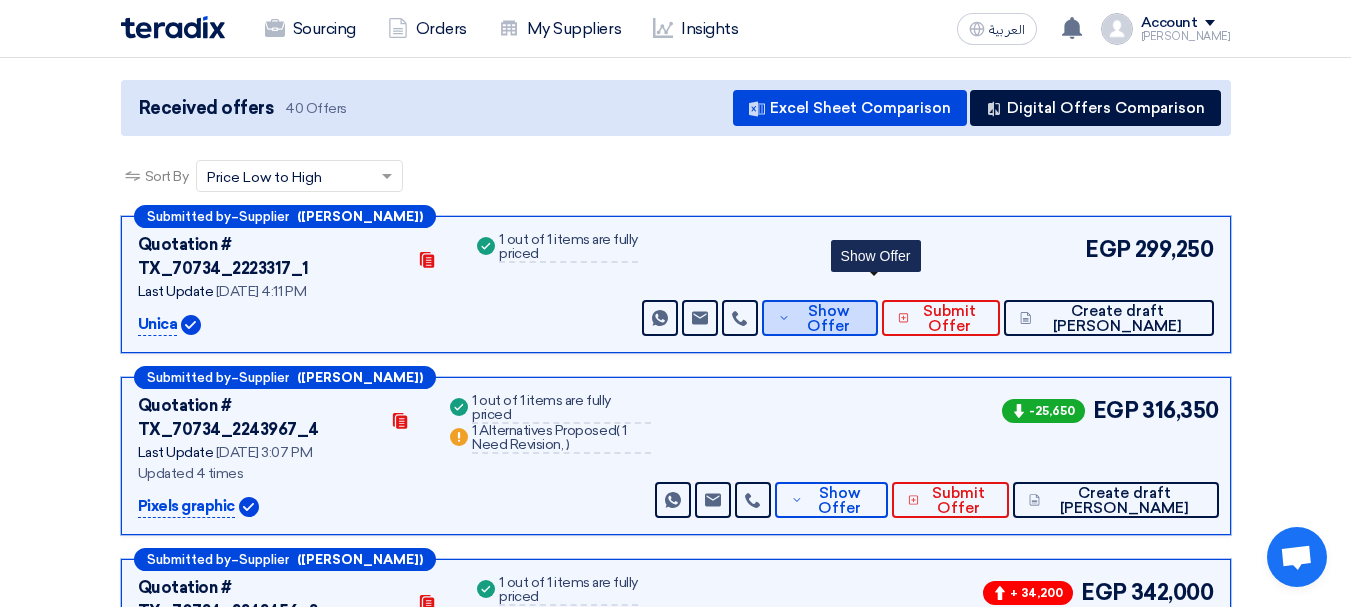 click on "Show Offer" at bounding box center [828, 319] 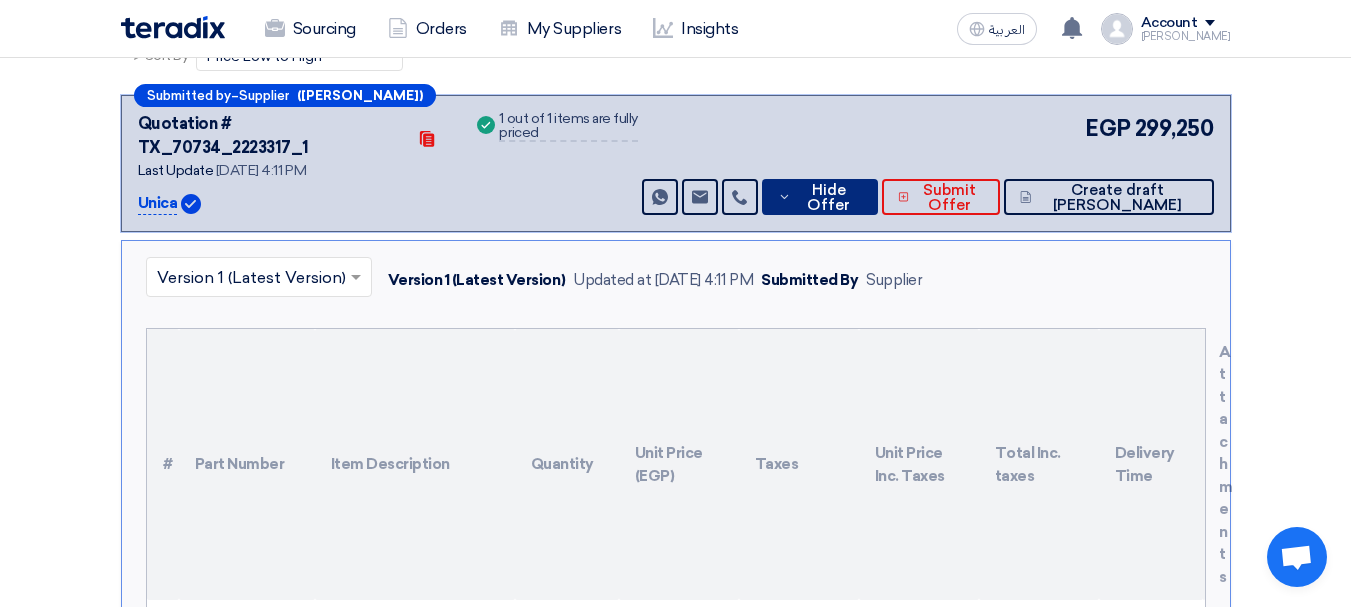 scroll, scrollTop: 200, scrollLeft: 0, axis: vertical 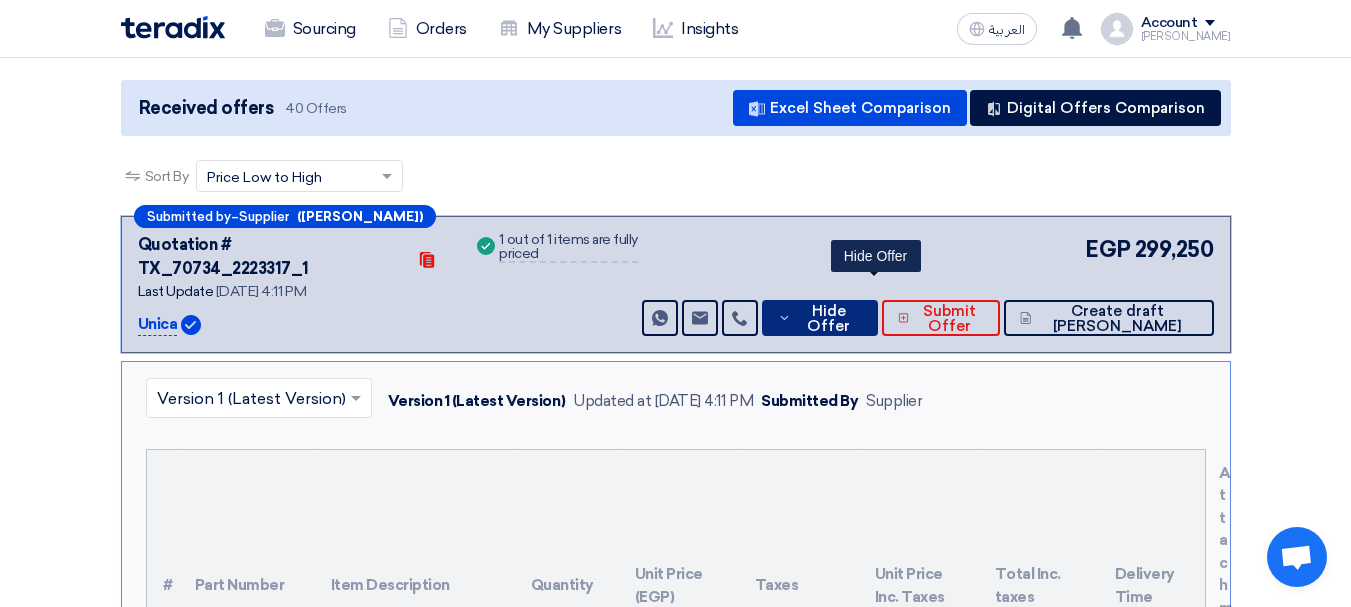click on "Hide Offer" at bounding box center (828, 319) 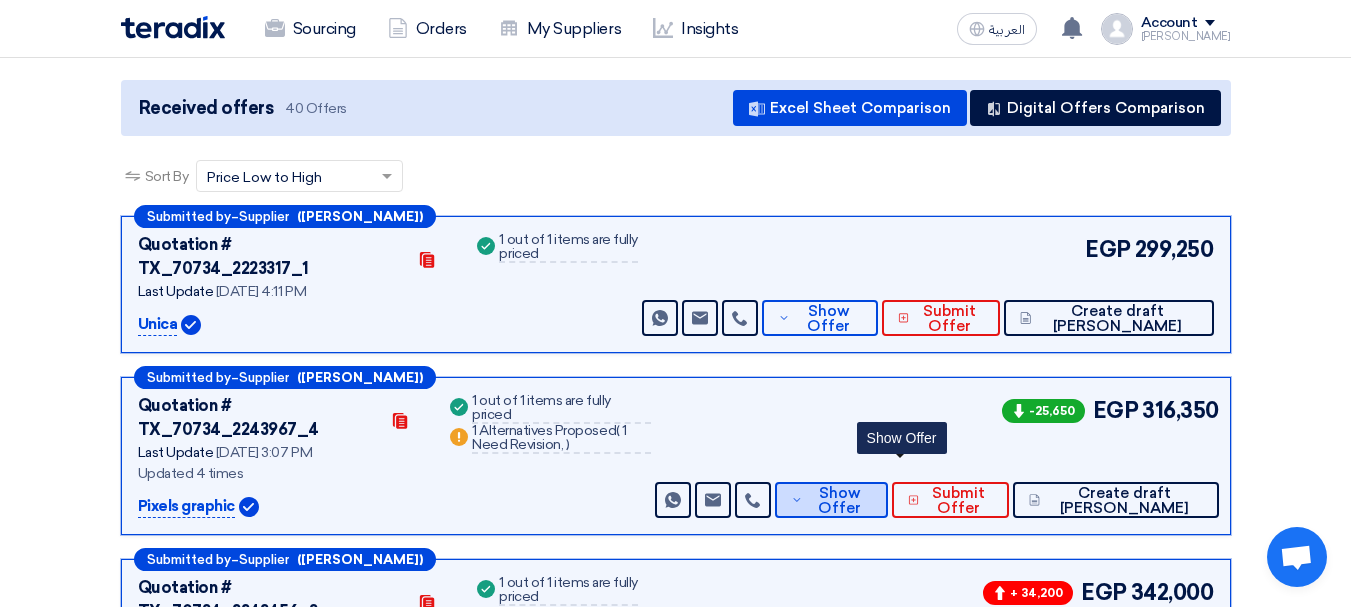 click on "Show Offer" at bounding box center [840, 501] 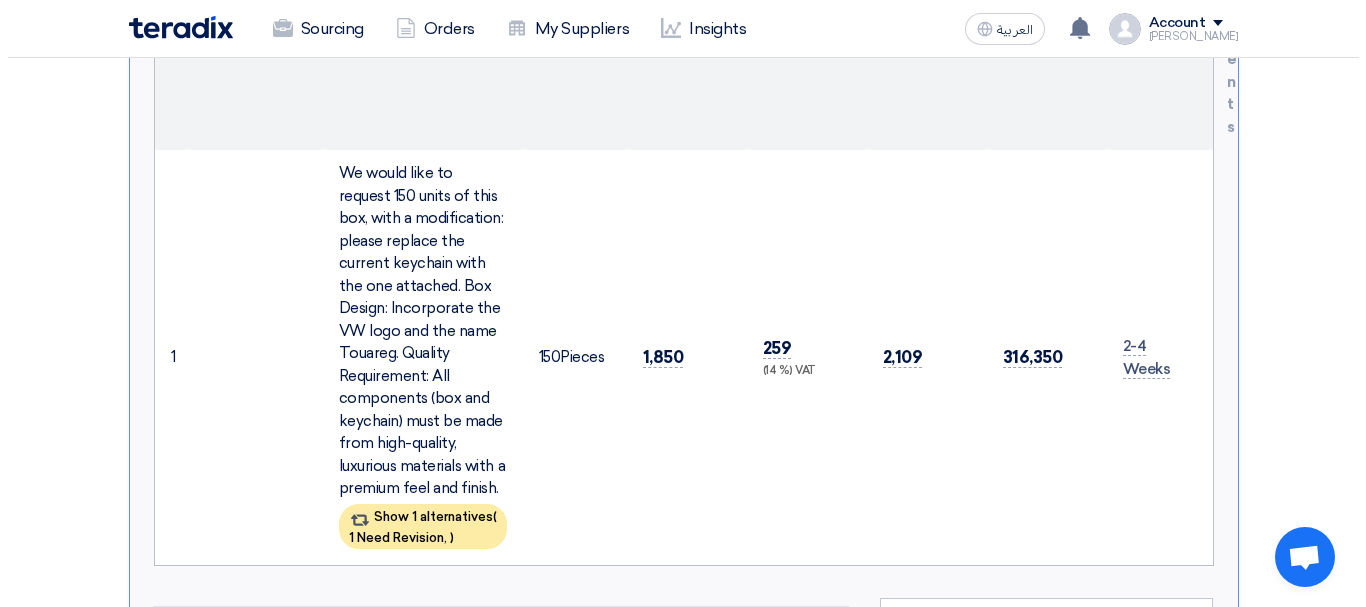 scroll, scrollTop: 1000, scrollLeft: 0, axis: vertical 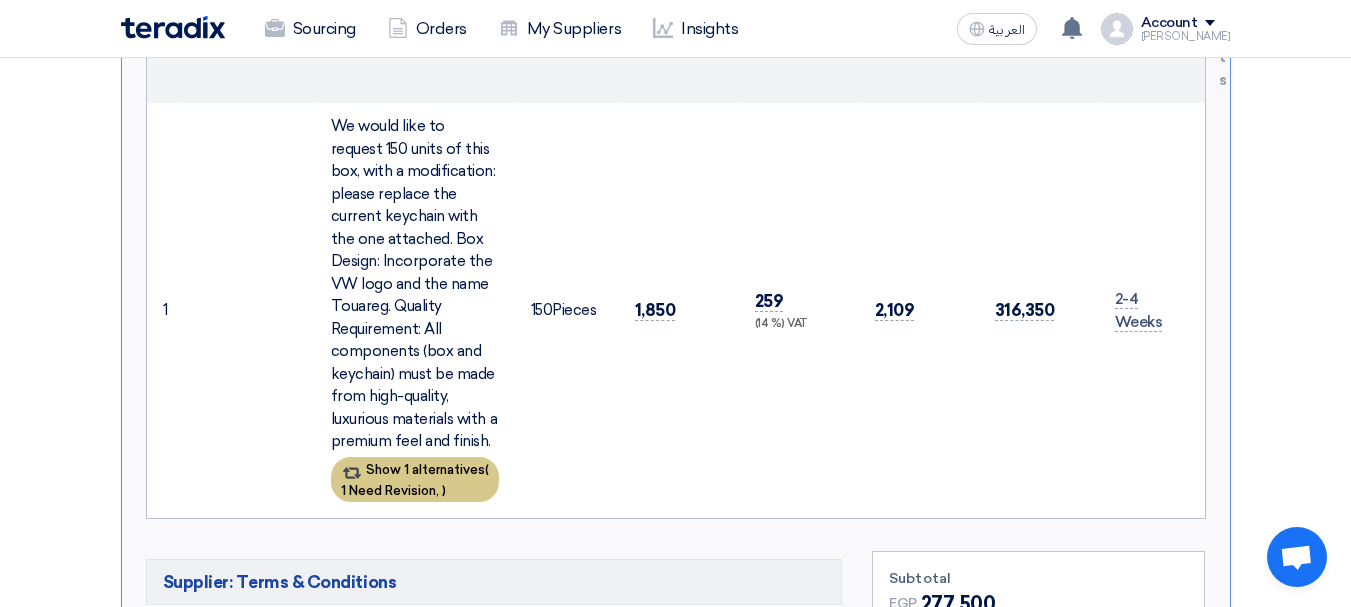 click on "Show 1 alternatives
(
1 Need Revision,
)" at bounding box center (415, 479) 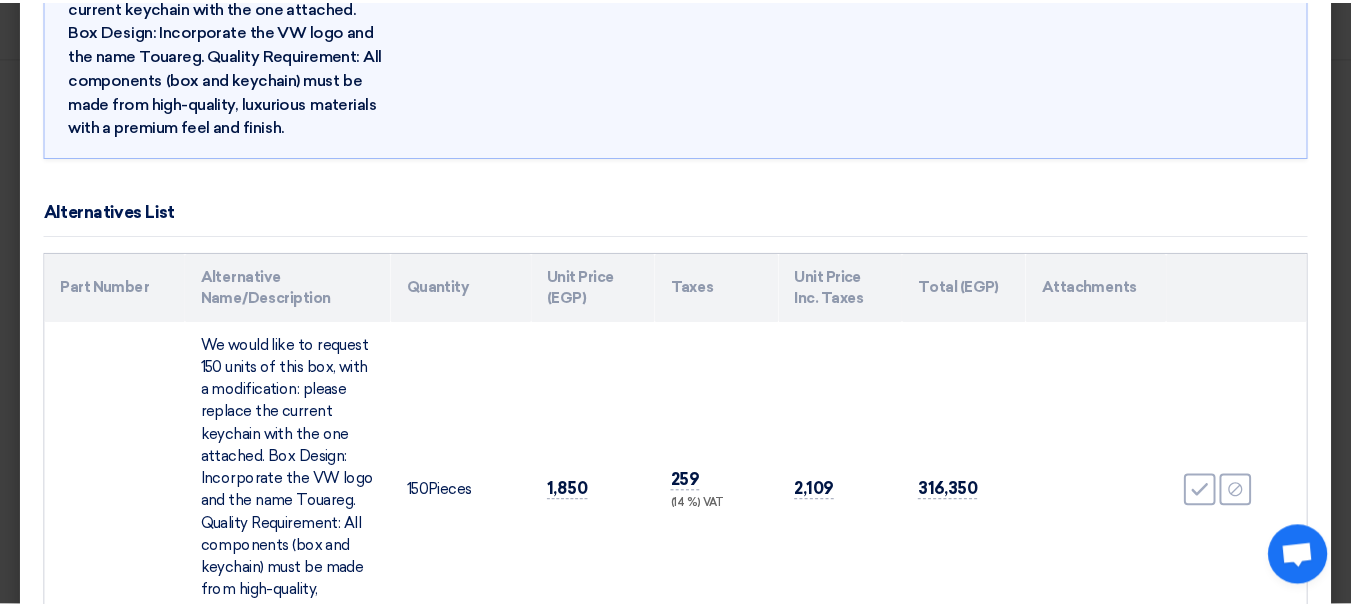 scroll, scrollTop: 345, scrollLeft: 0, axis: vertical 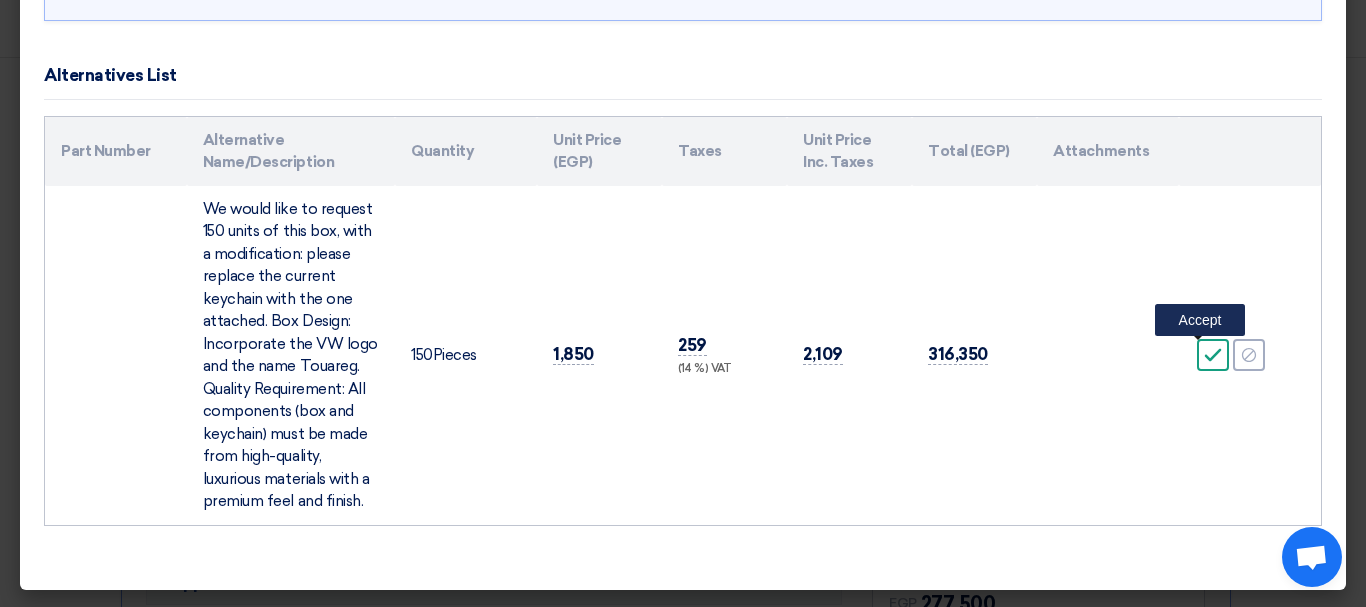 click on "Accept" 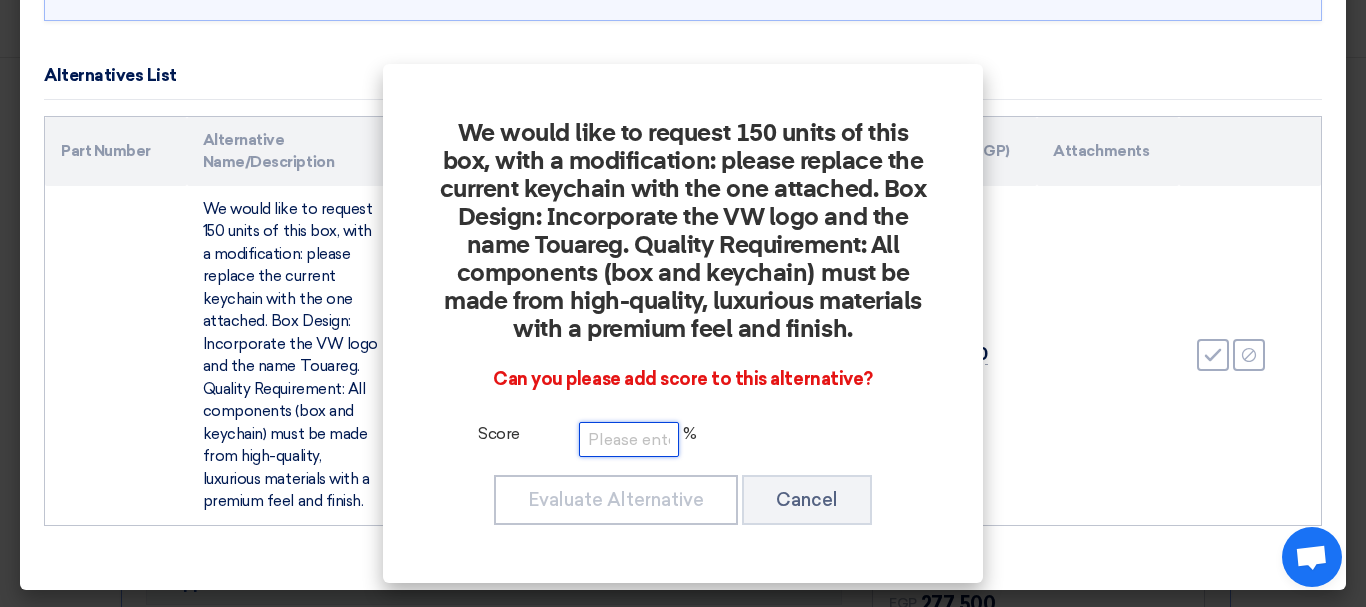 click 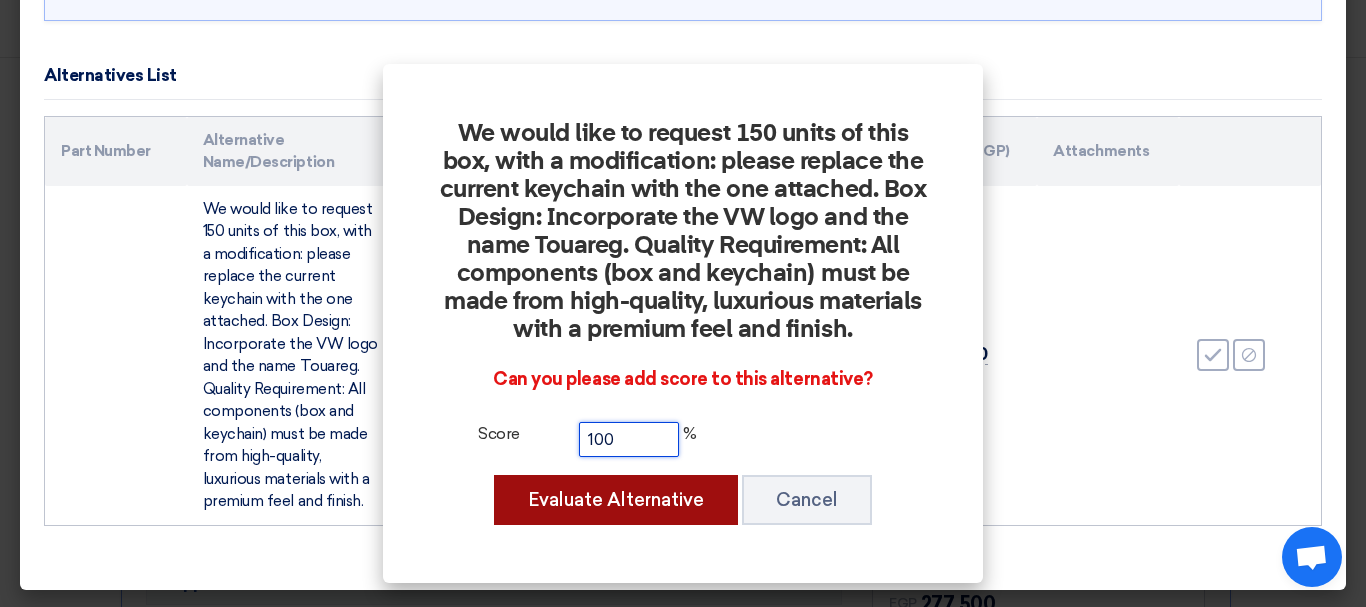 type on "100" 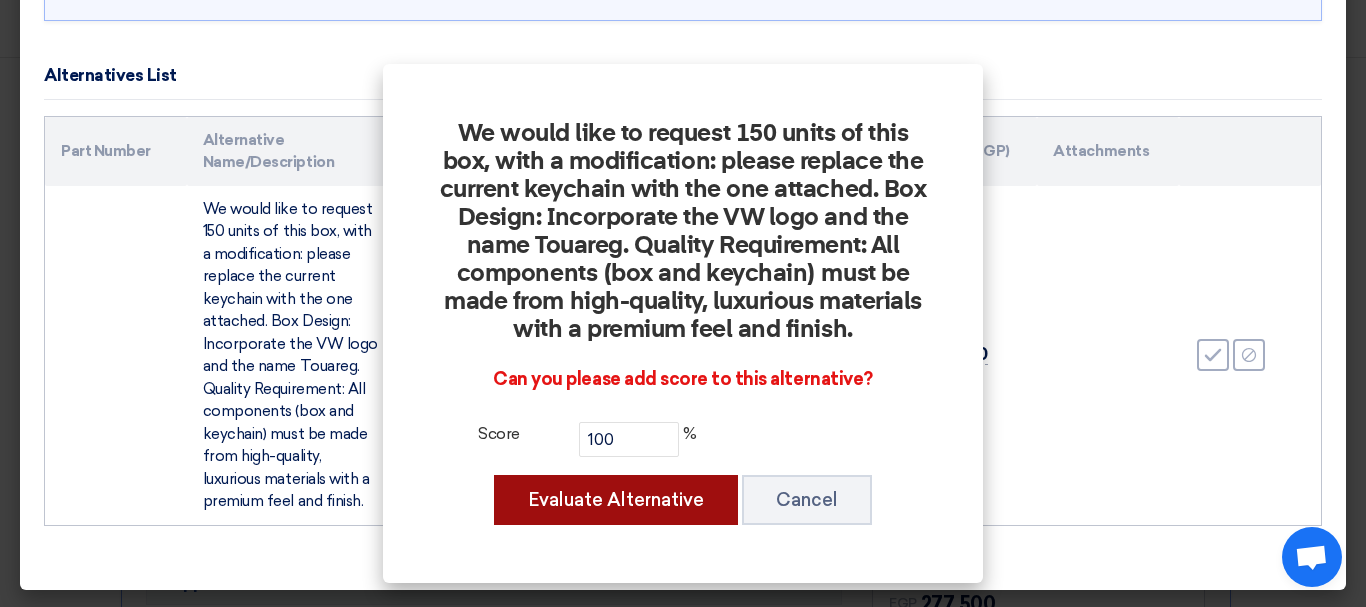 click on "Evaluate Alternative" 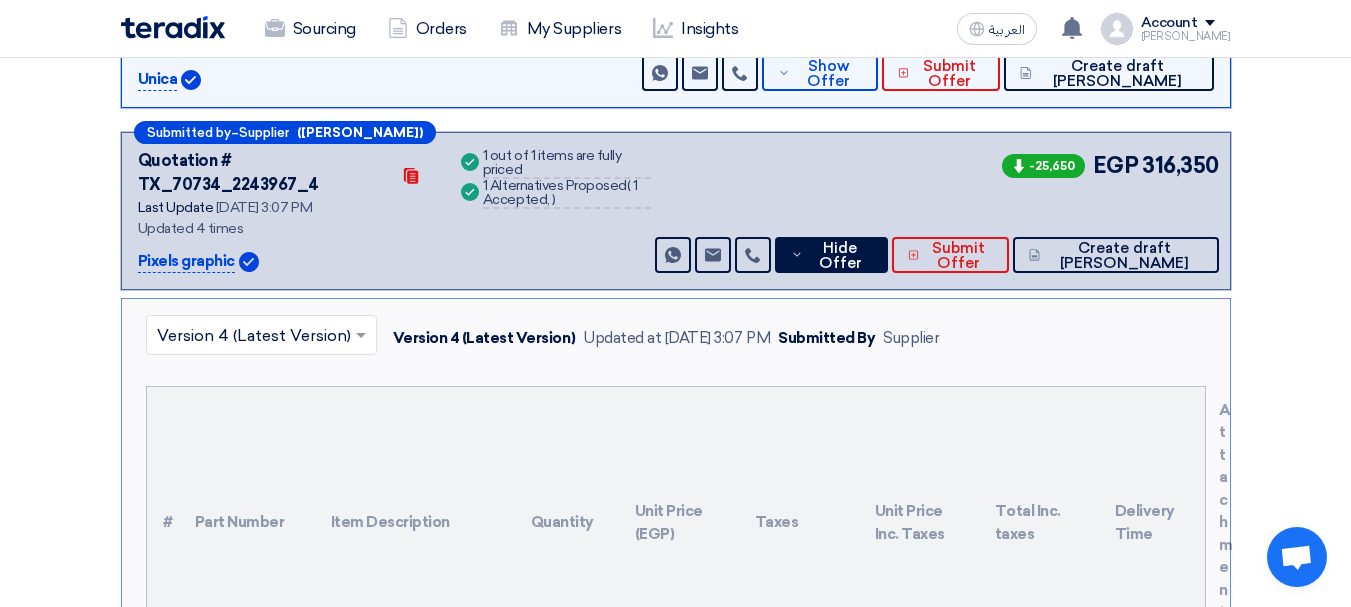 scroll, scrollTop: 400, scrollLeft: 0, axis: vertical 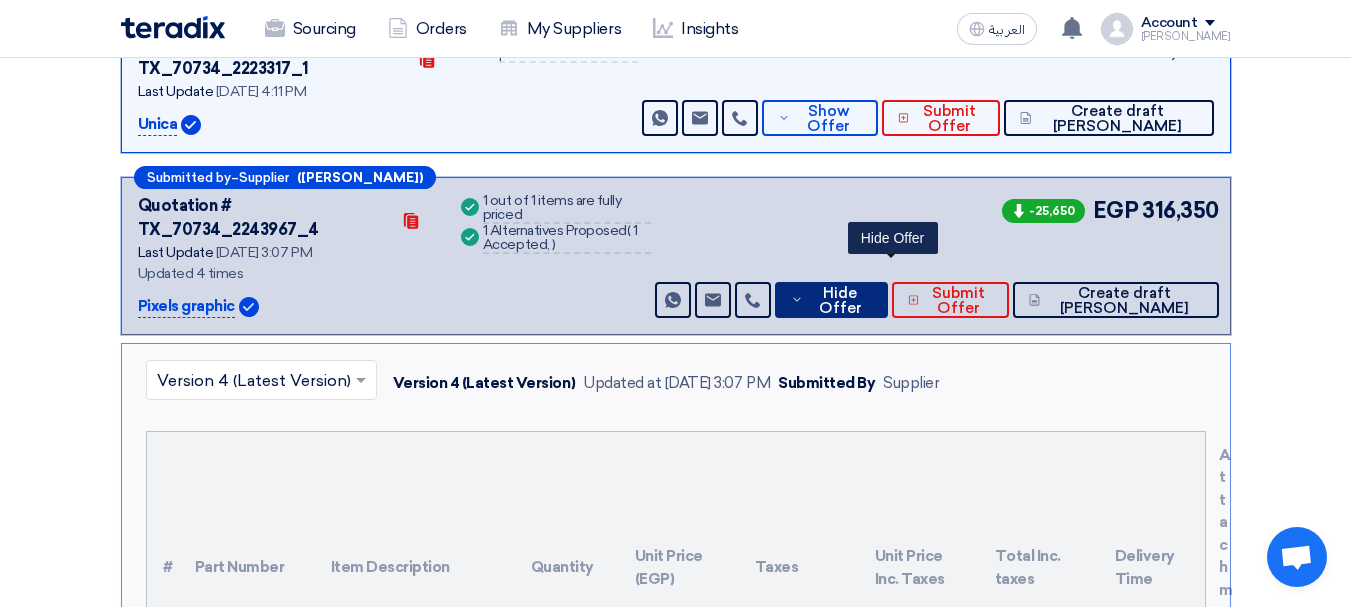 click on "Hide Offer" at bounding box center (840, 301) 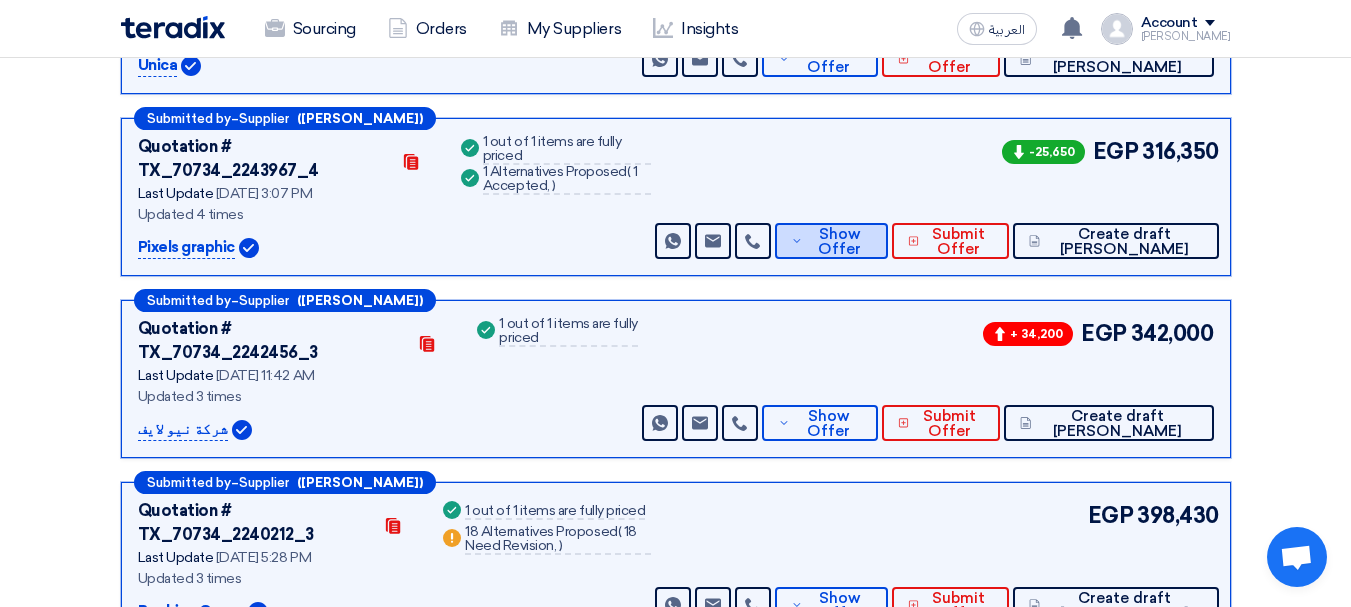 scroll, scrollTop: 200, scrollLeft: 0, axis: vertical 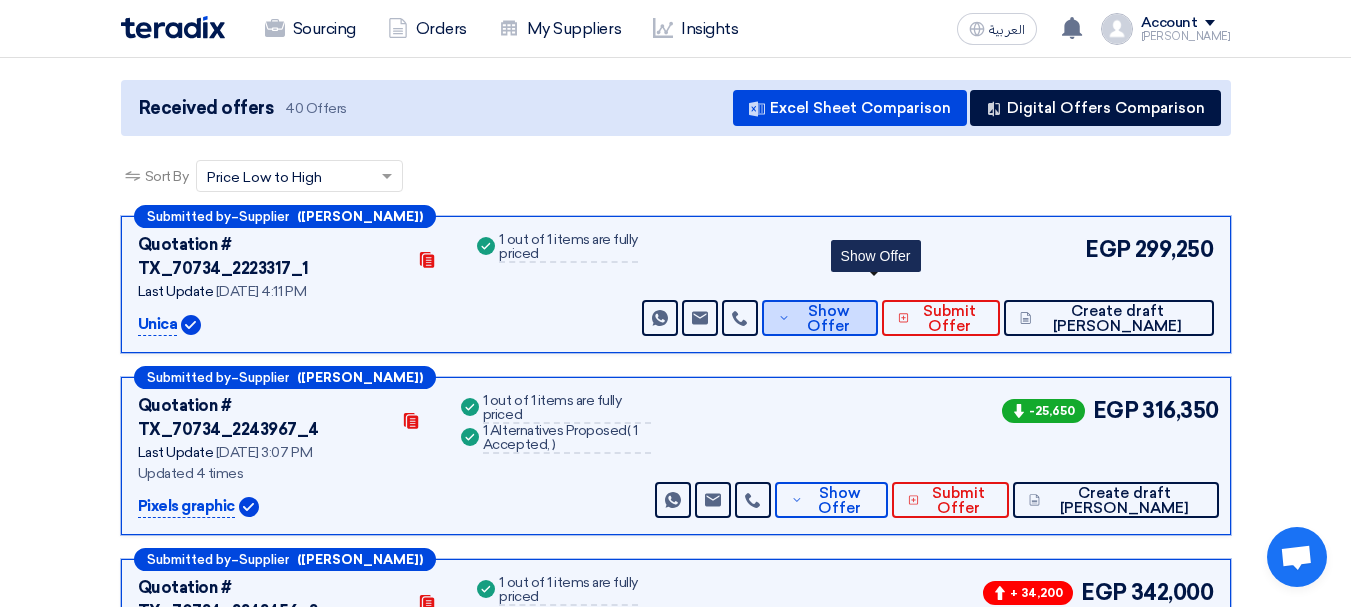 click on "Show Offer" at bounding box center [828, 319] 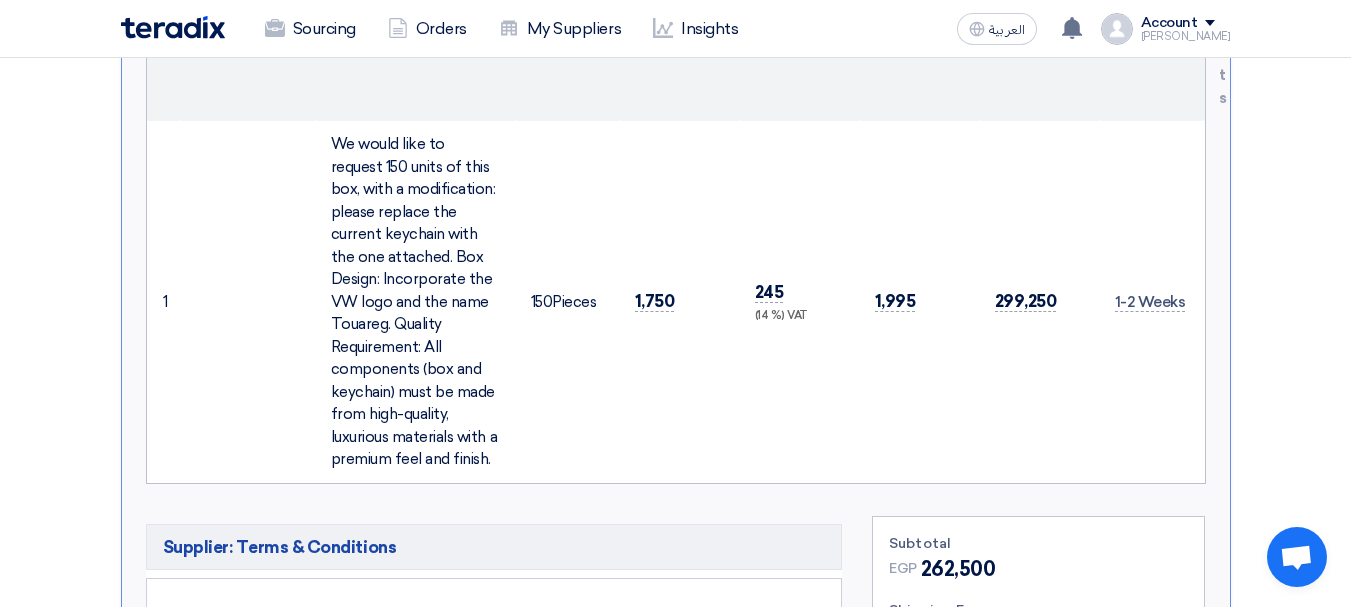 scroll, scrollTop: 200, scrollLeft: 0, axis: vertical 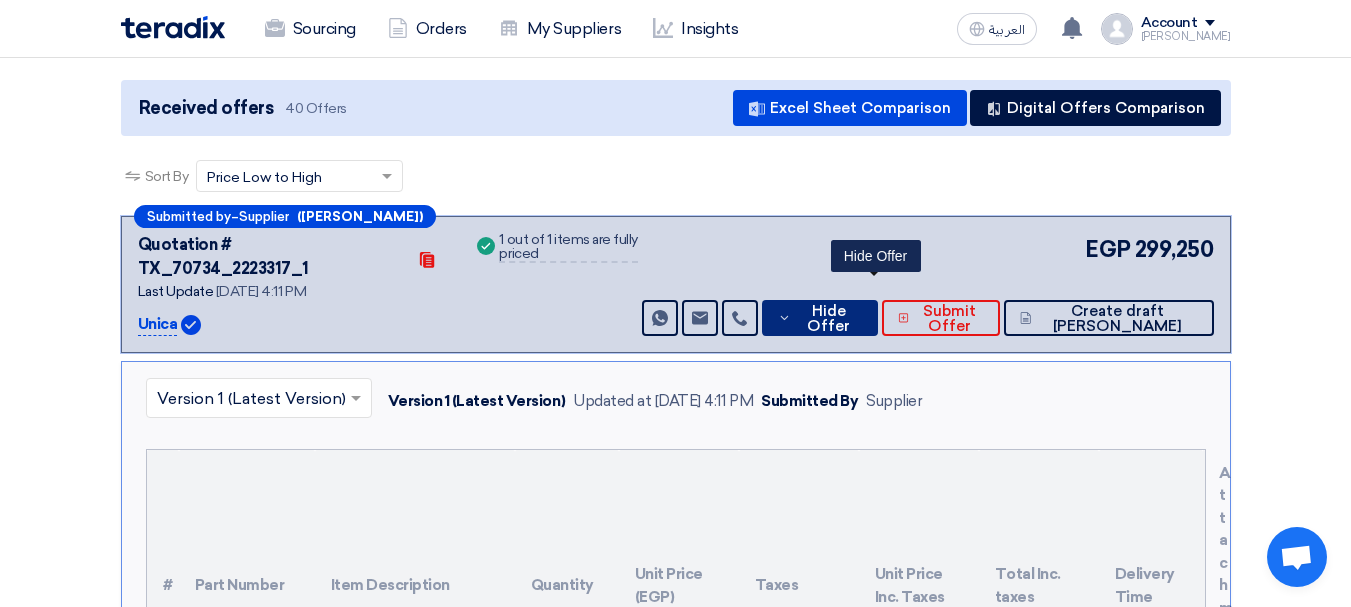 click on "Hide Offer" at bounding box center (828, 319) 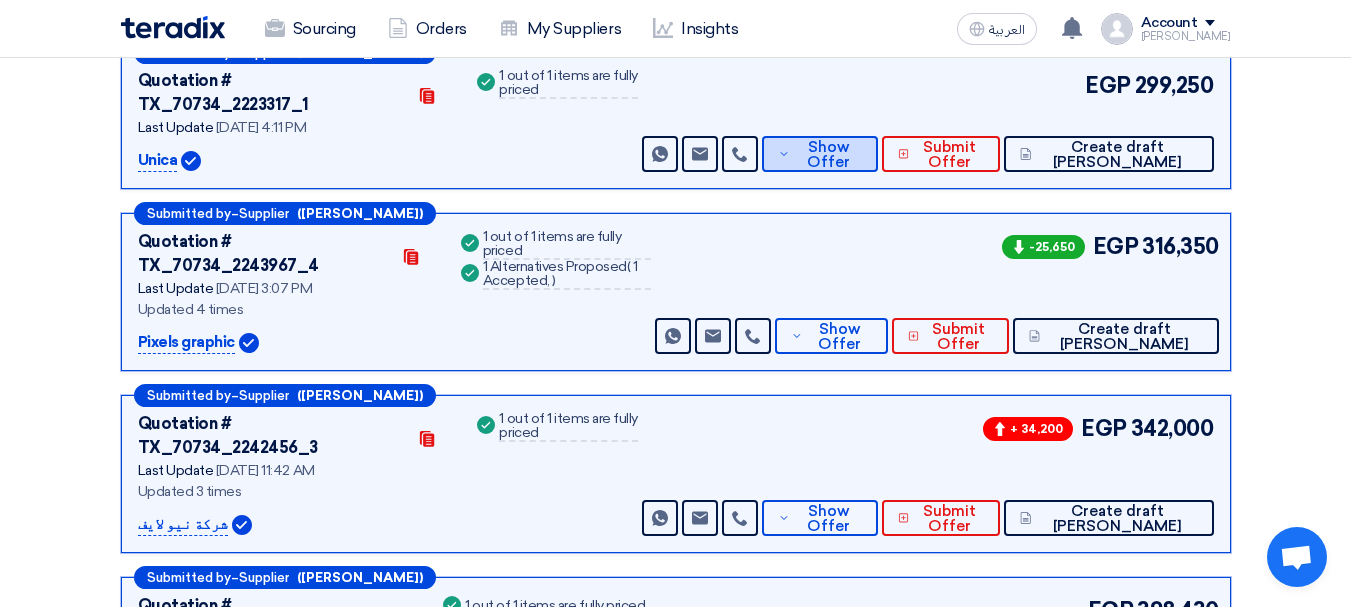 scroll, scrollTop: 400, scrollLeft: 0, axis: vertical 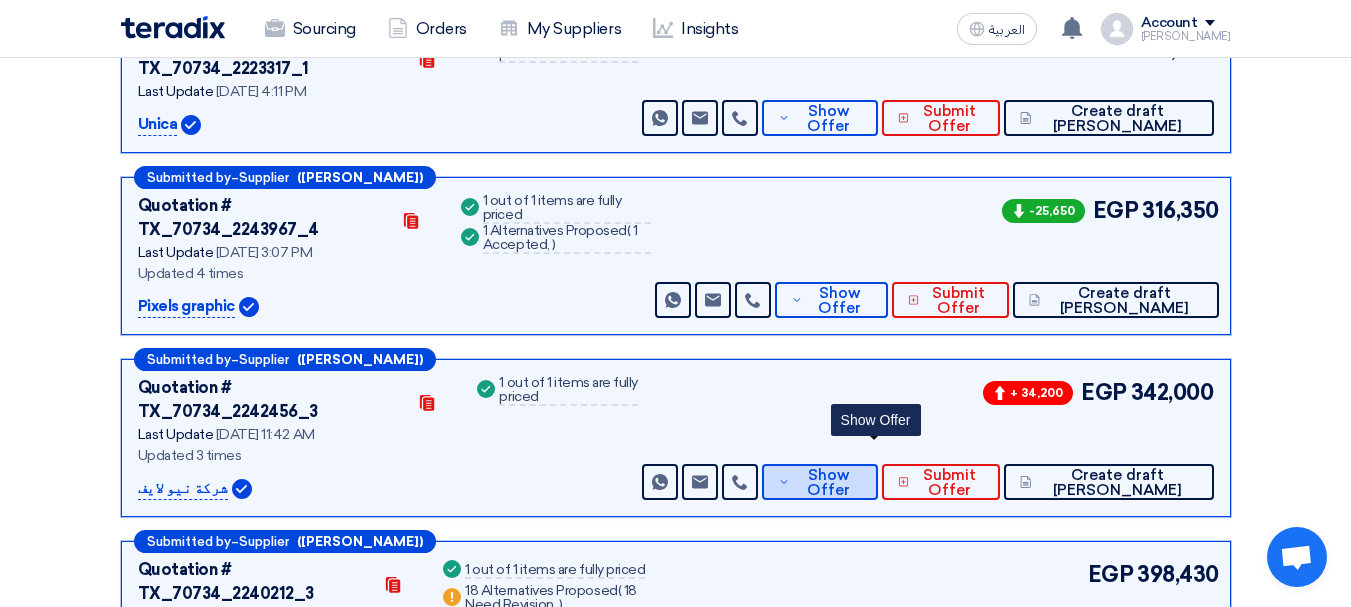 click on "Show Offer" at bounding box center (828, 483) 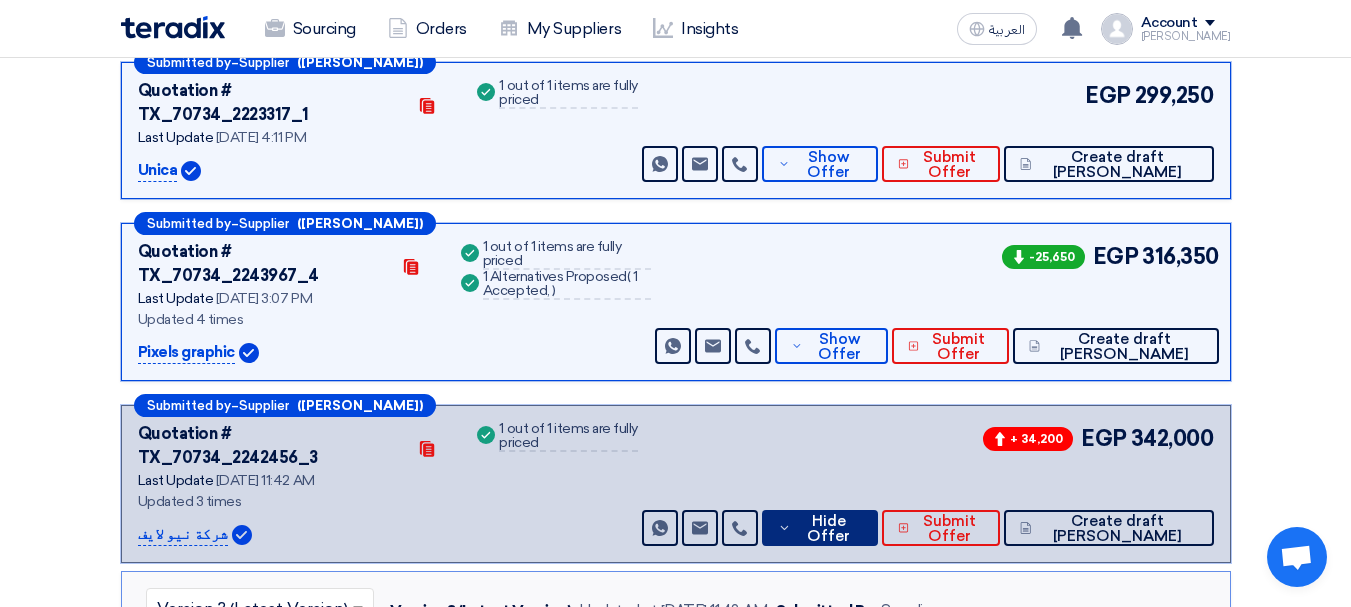 scroll, scrollTop: 400, scrollLeft: 0, axis: vertical 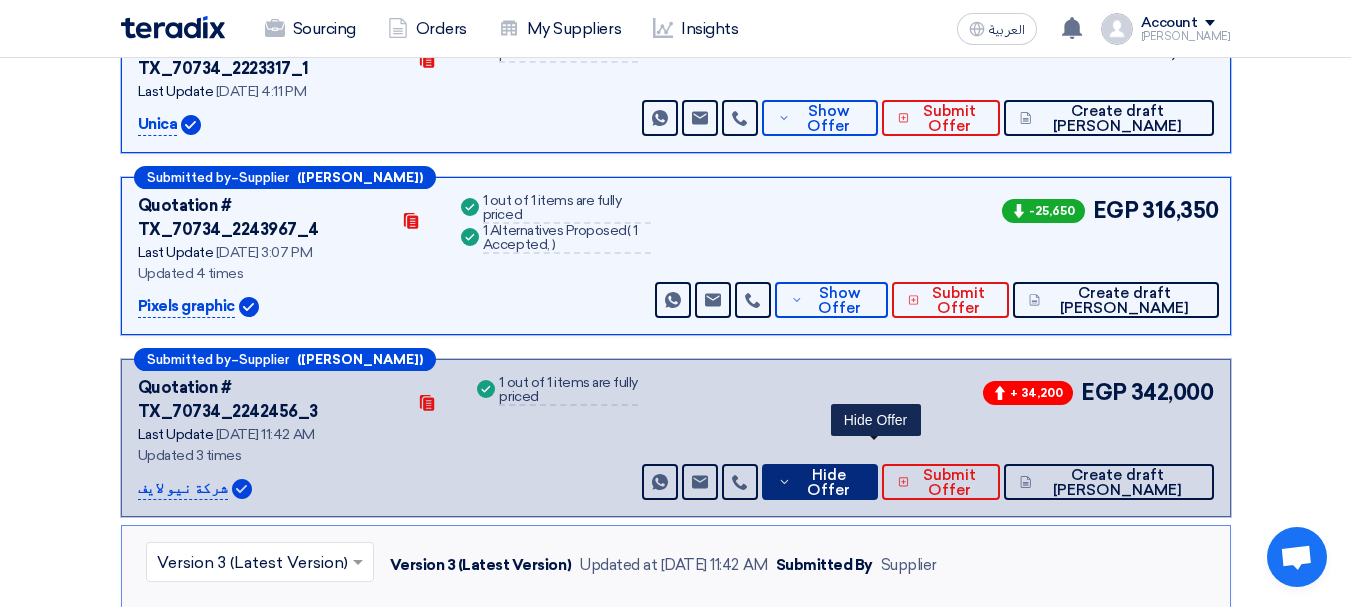 click on "Hide Offer" at bounding box center [828, 483] 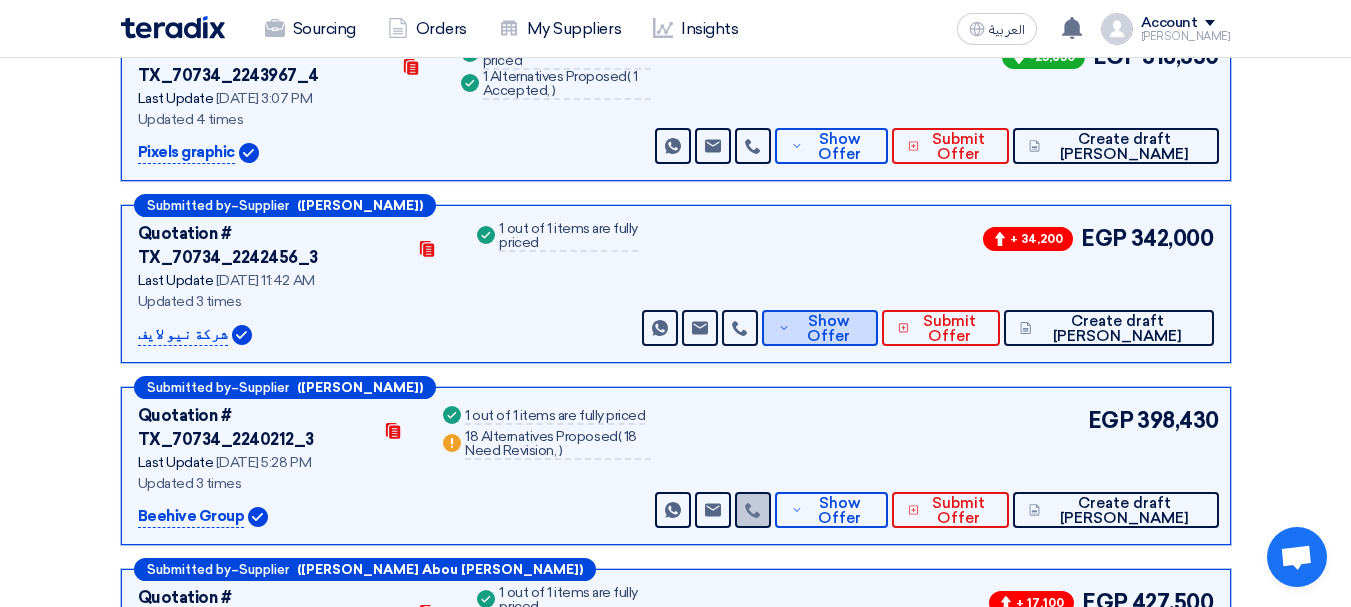 scroll, scrollTop: 600, scrollLeft: 0, axis: vertical 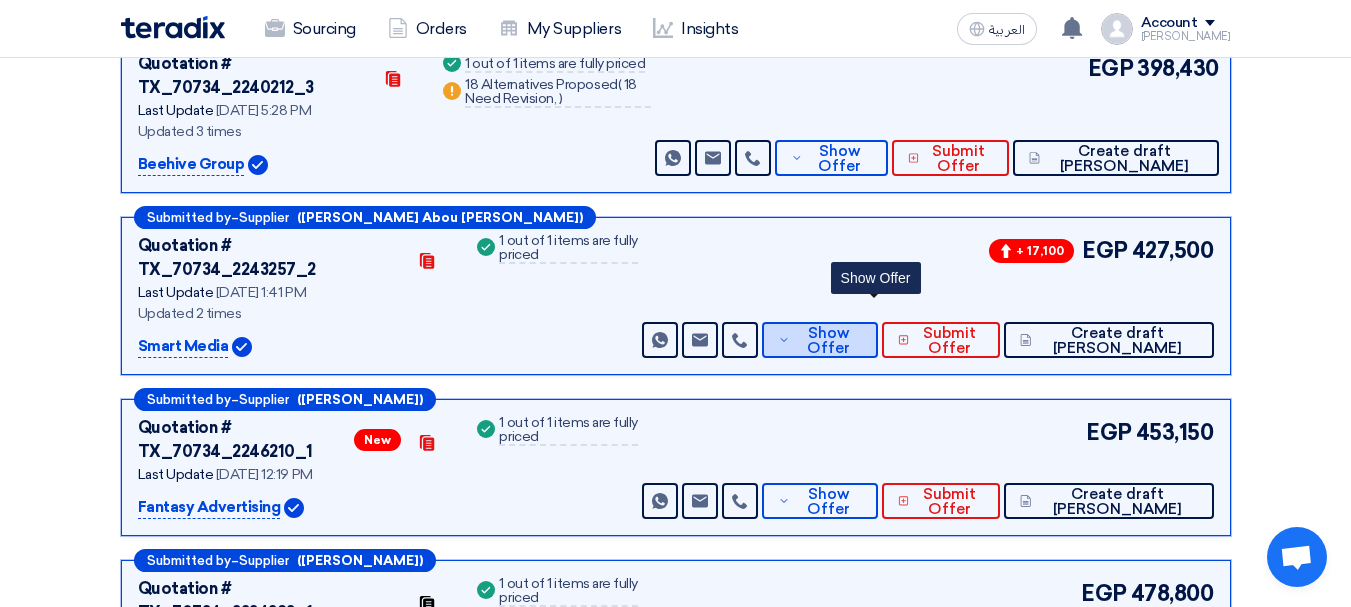 click on "Show Offer" at bounding box center [828, 341] 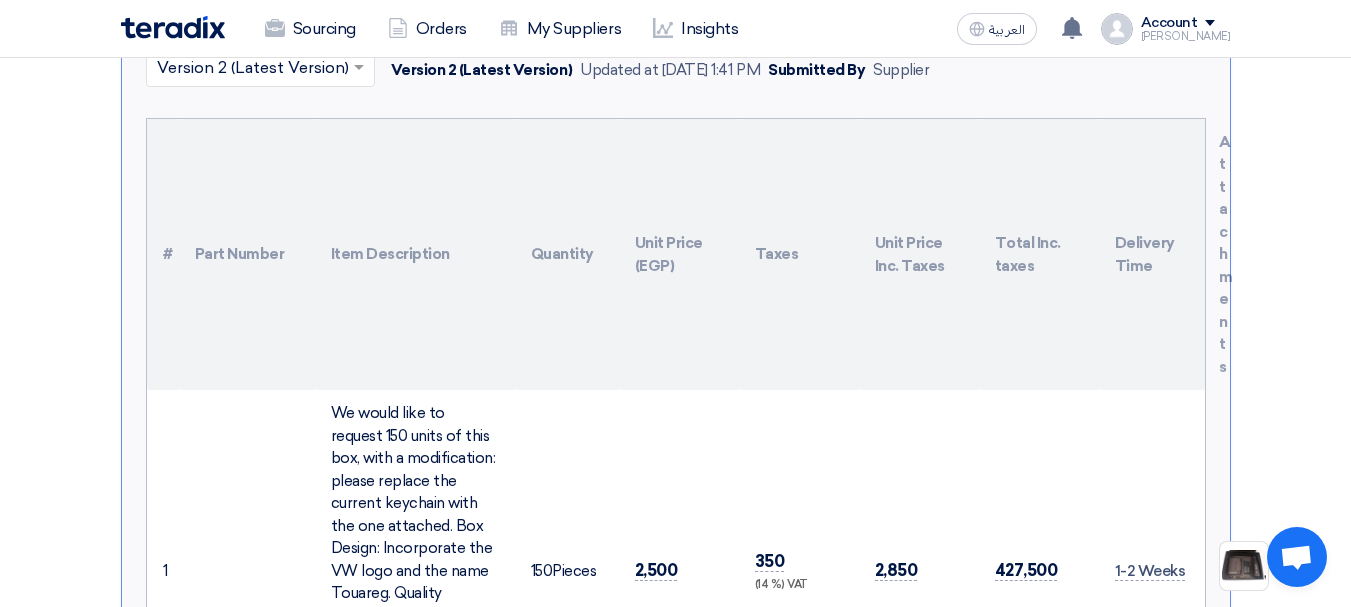 scroll, scrollTop: 1506, scrollLeft: 0, axis: vertical 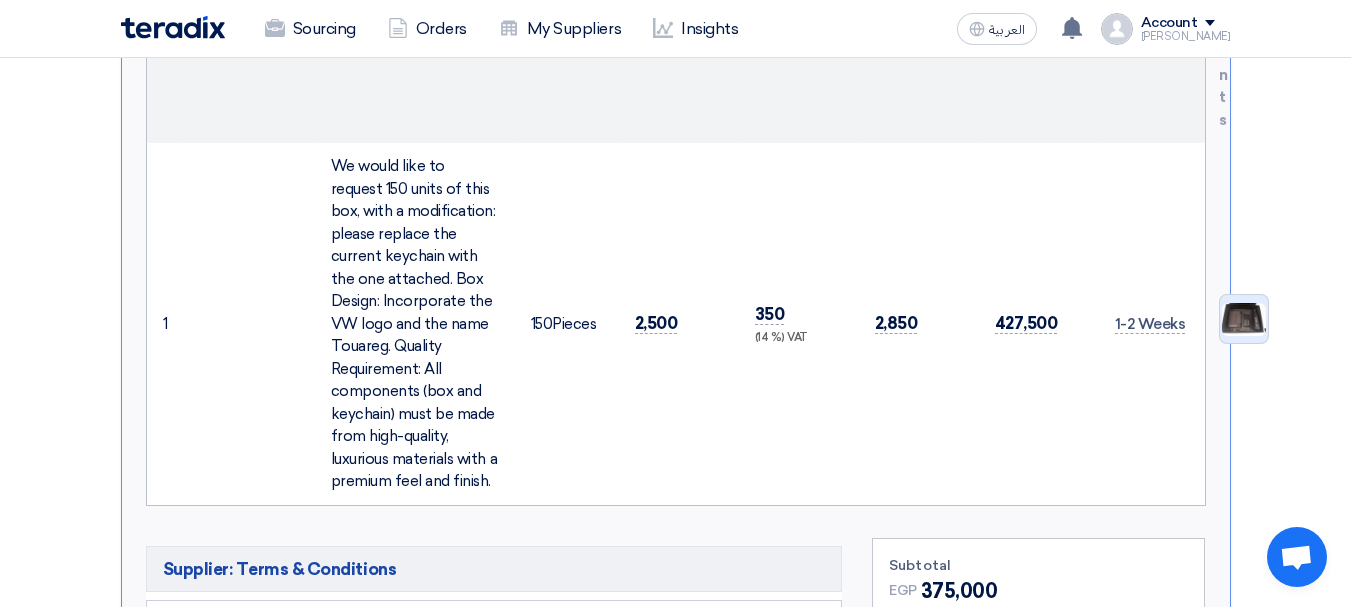 click at bounding box center [1244, 319] 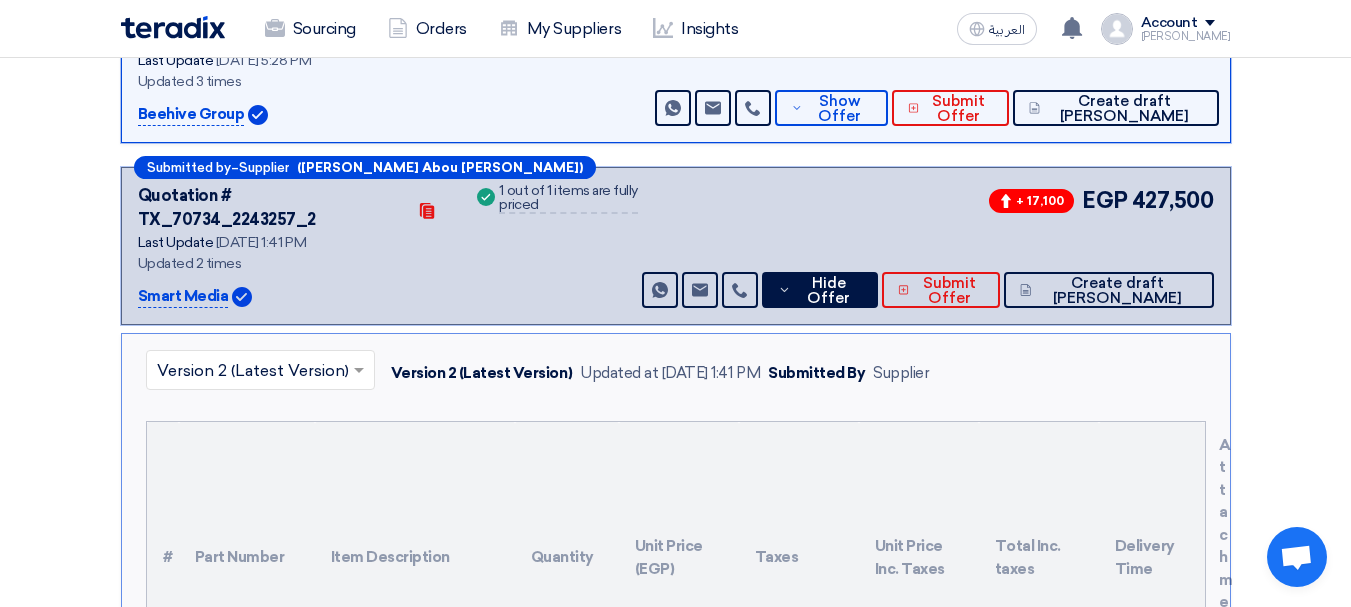 scroll, scrollTop: 906, scrollLeft: 0, axis: vertical 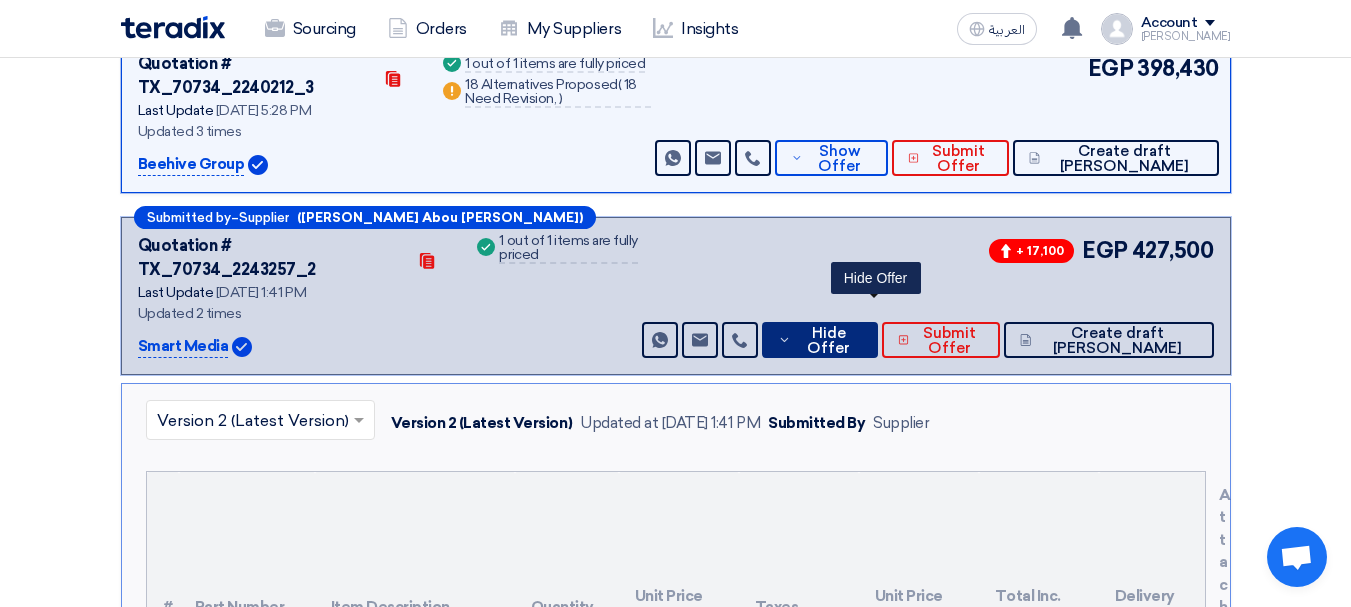 click on "Hide Offer" at bounding box center [828, 341] 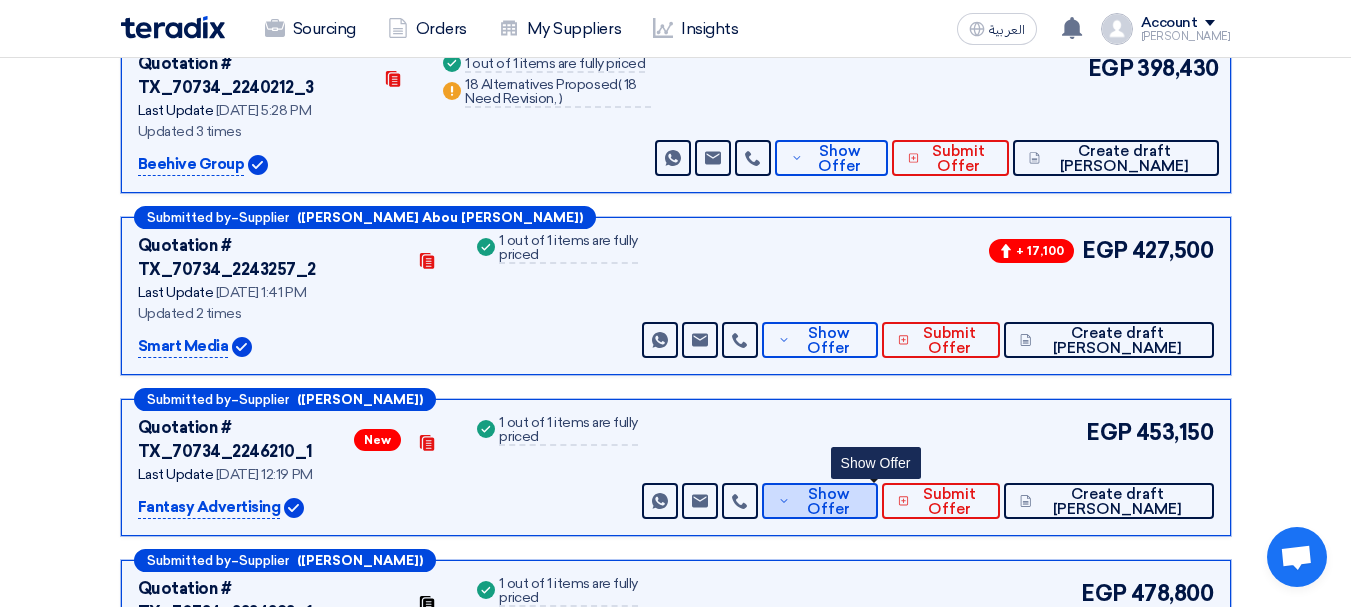 click on "Show Offer" at bounding box center [828, 502] 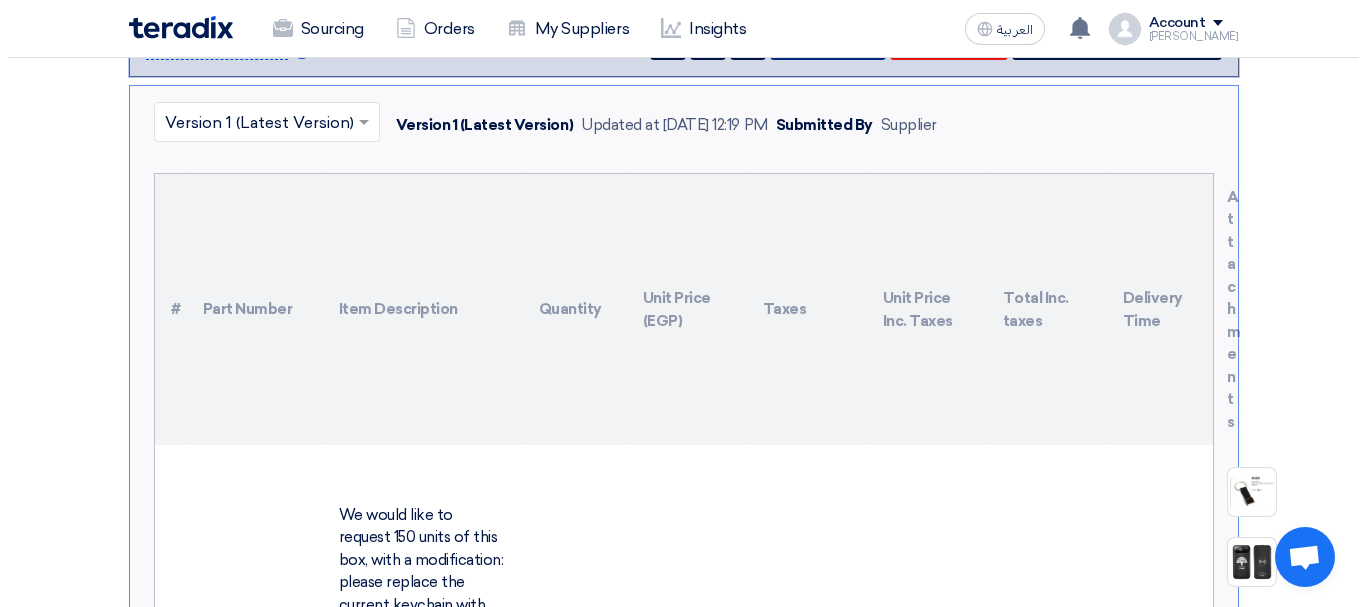 scroll, scrollTop: 1706, scrollLeft: 0, axis: vertical 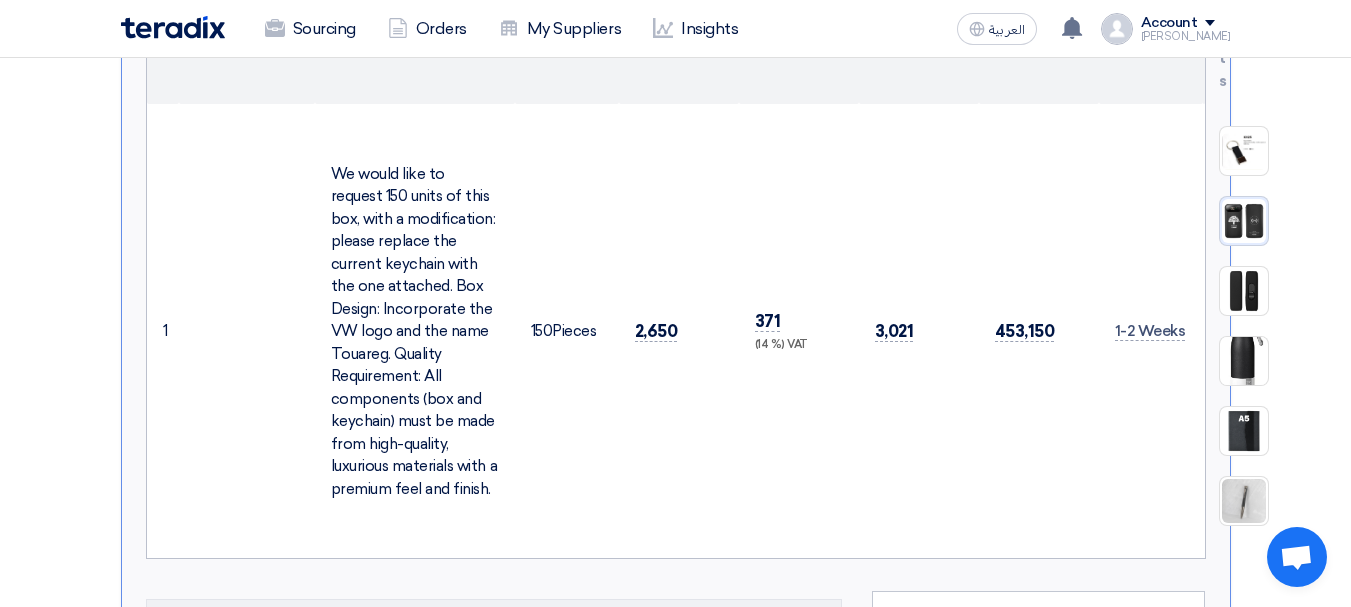 click at bounding box center (1244, 221) 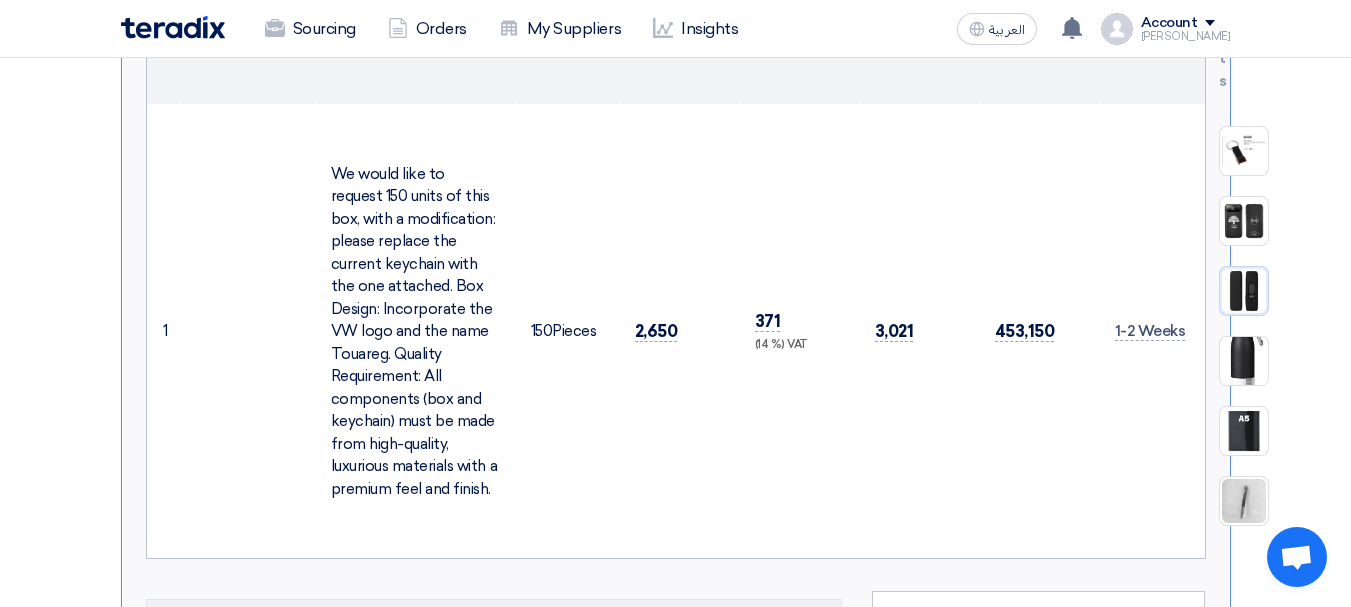 click at bounding box center (1244, 291) 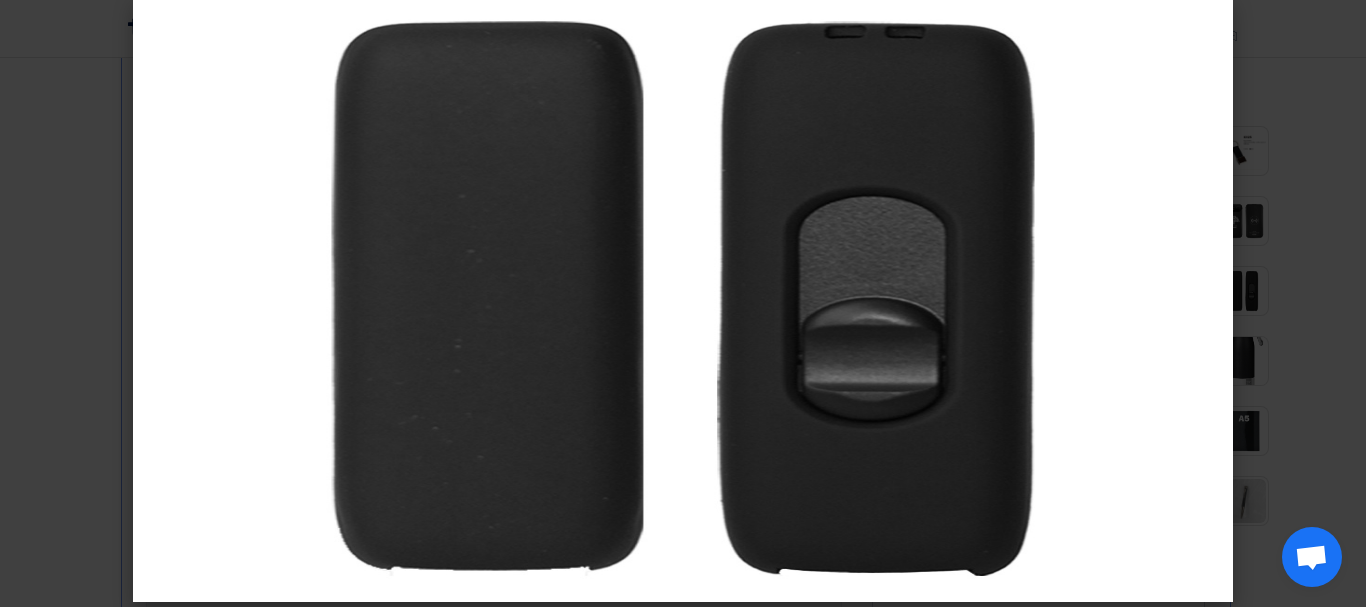 scroll, scrollTop: 35, scrollLeft: 0, axis: vertical 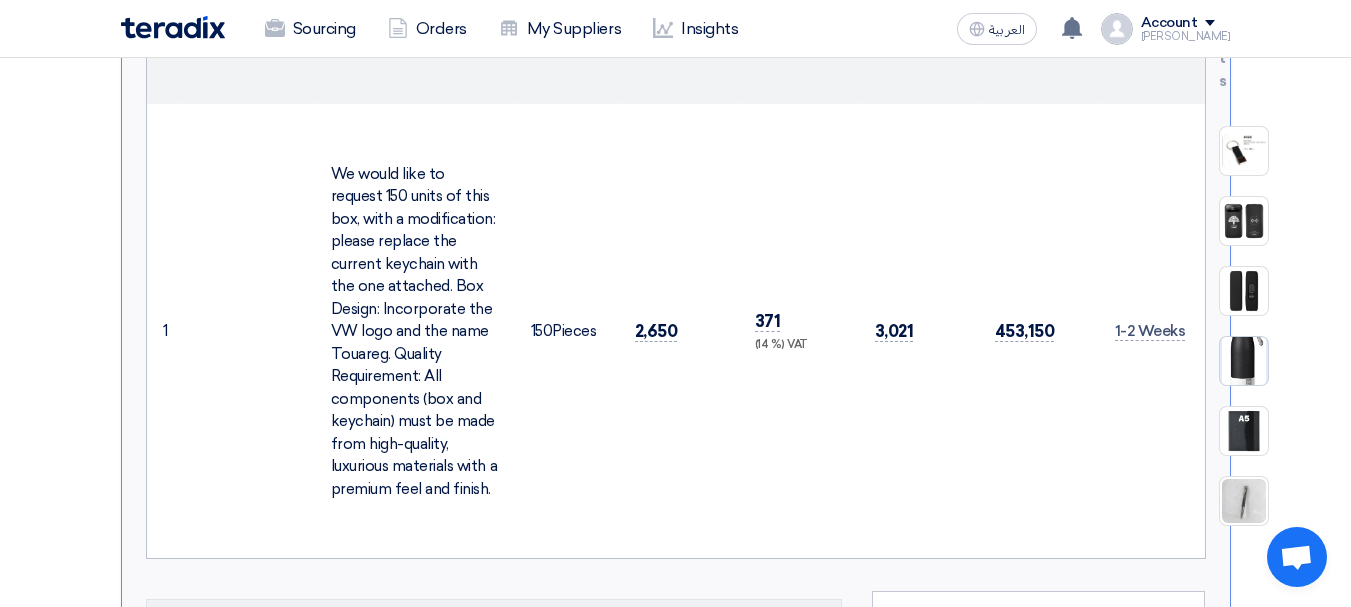 click at bounding box center (1244, 362) 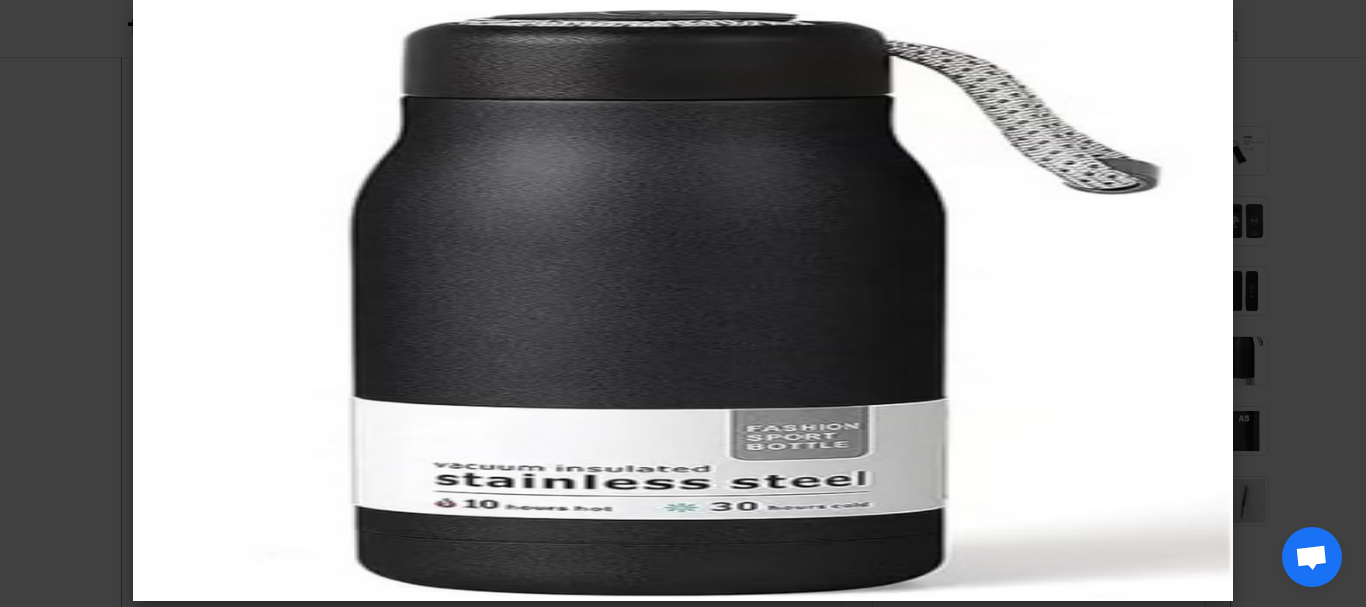 scroll, scrollTop: 35, scrollLeft: 0, axis: vertical 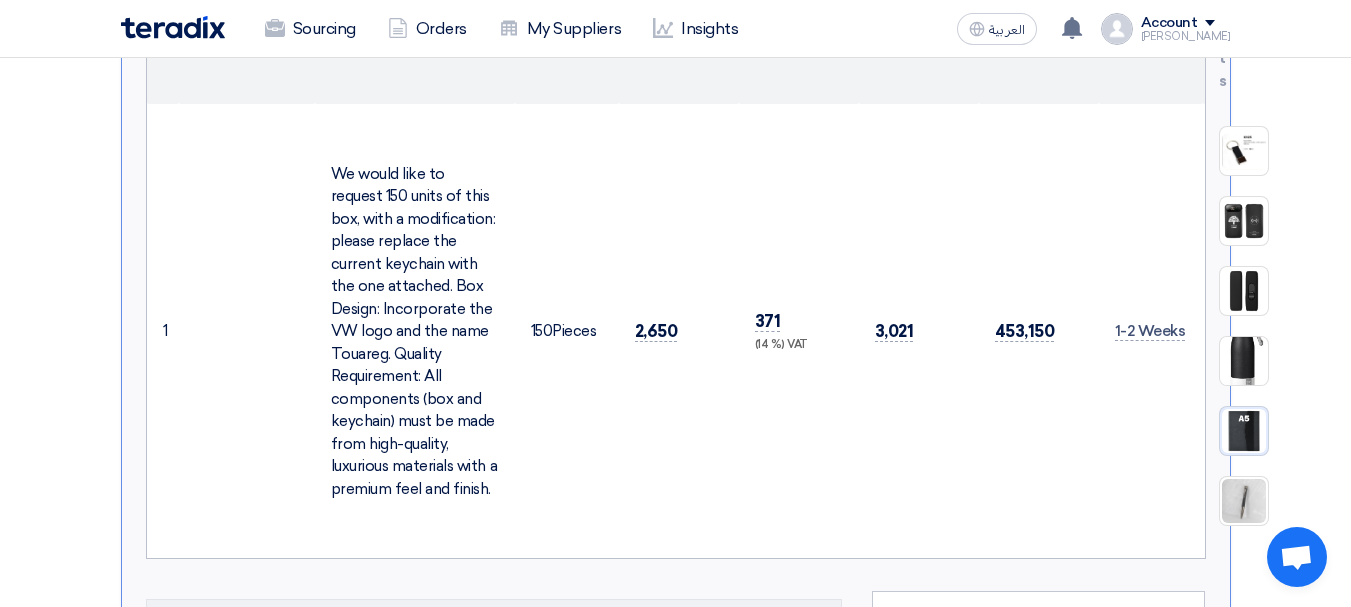 click at bounding box center (1244, 431) 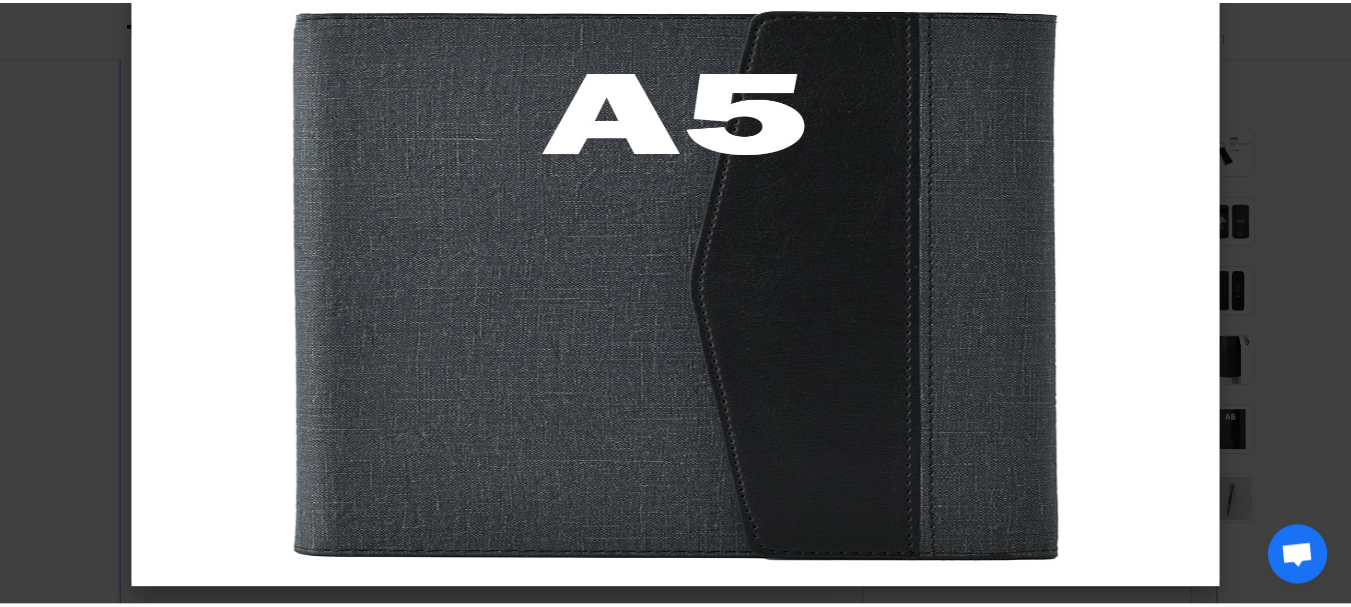 scroll, scrollTop: 0, scrollLeft: 0, axis: both 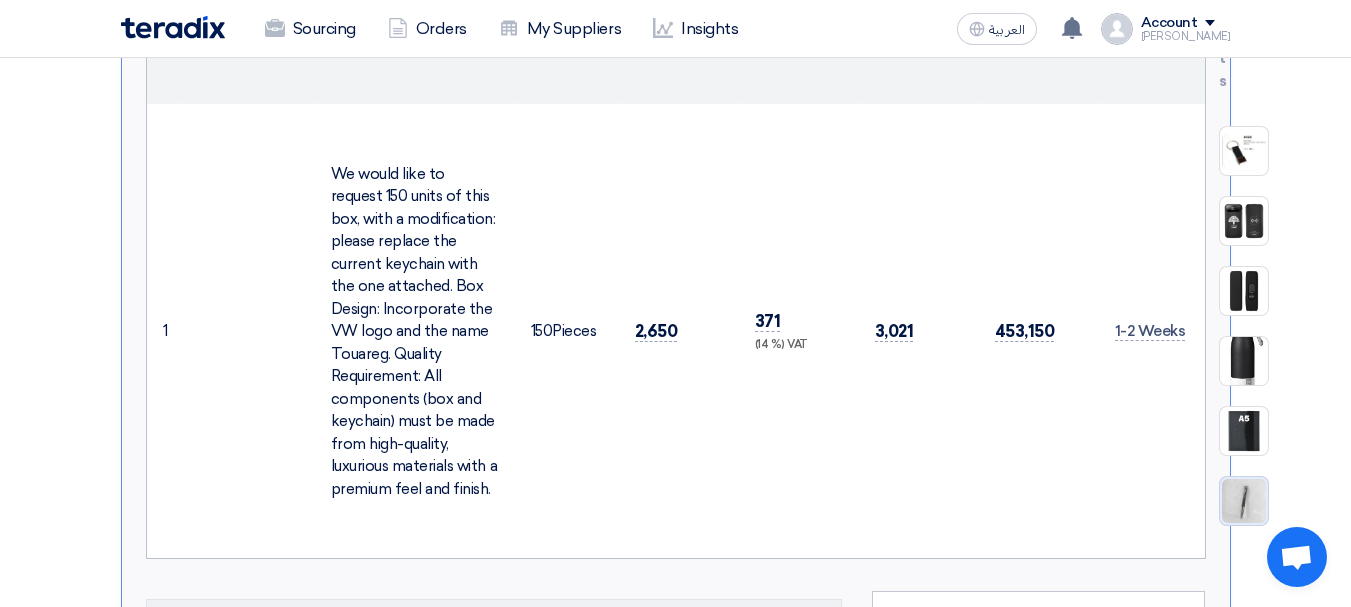 click at bounding box center [1244, 501] 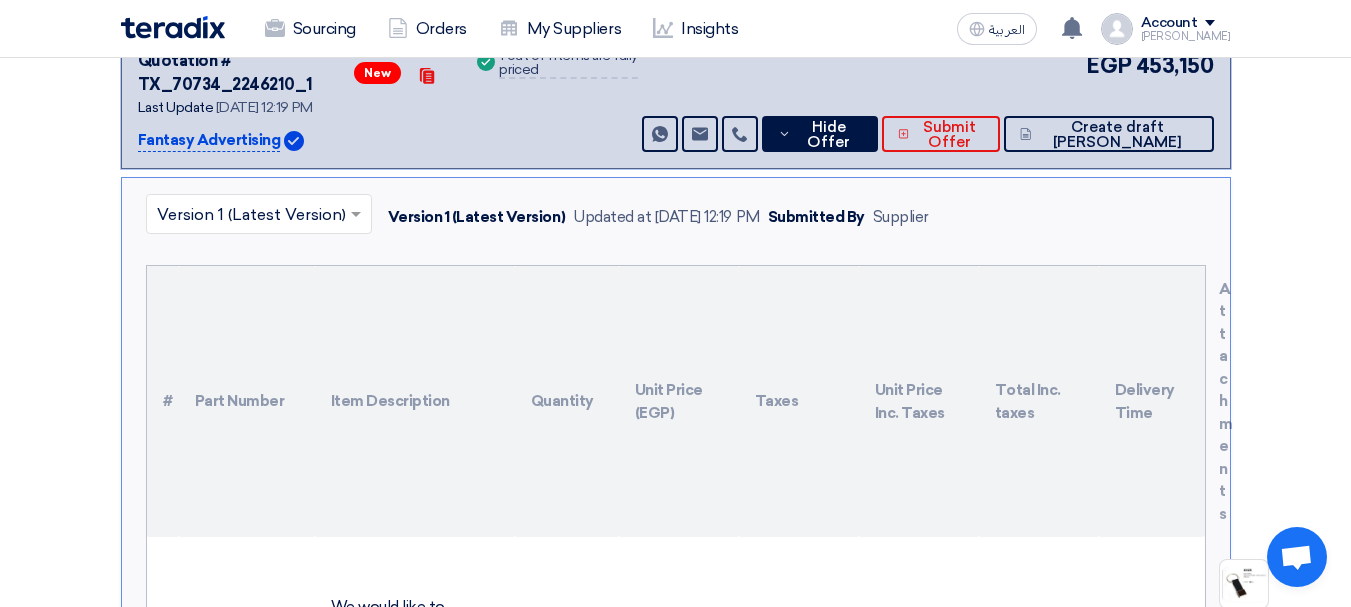 scroll, scrollTop: 1106, scrollLeft: 0, axis: vertical 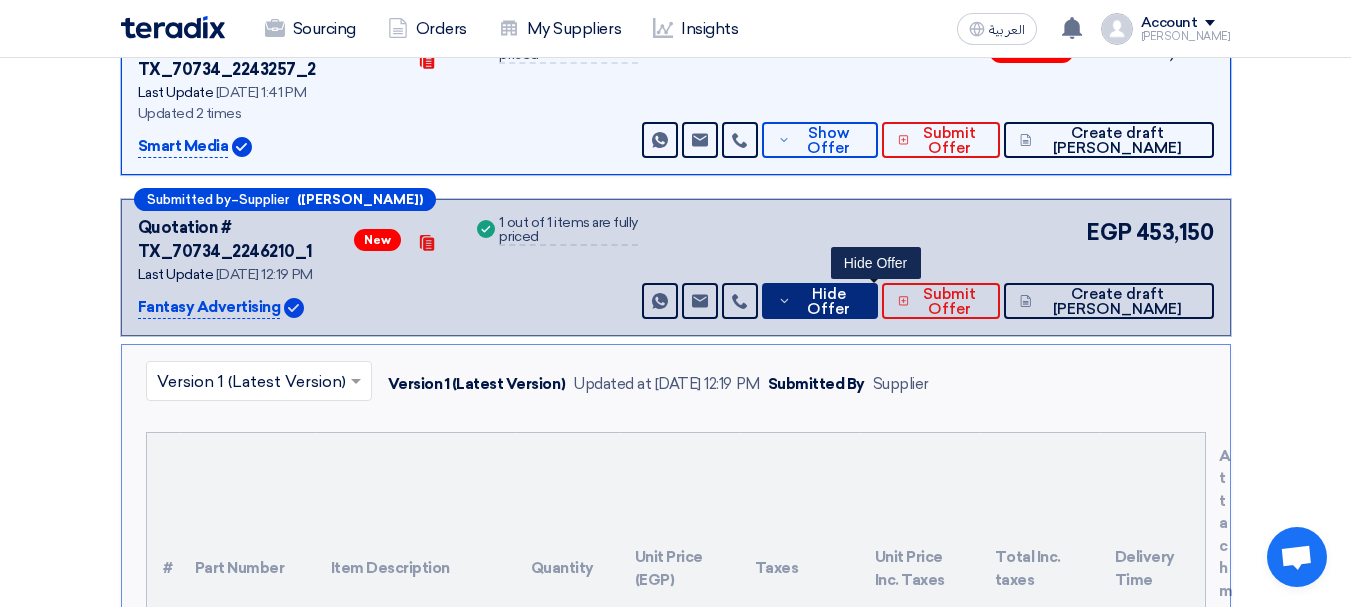 click on "Hide Offer" at bounding box center [828, 302] 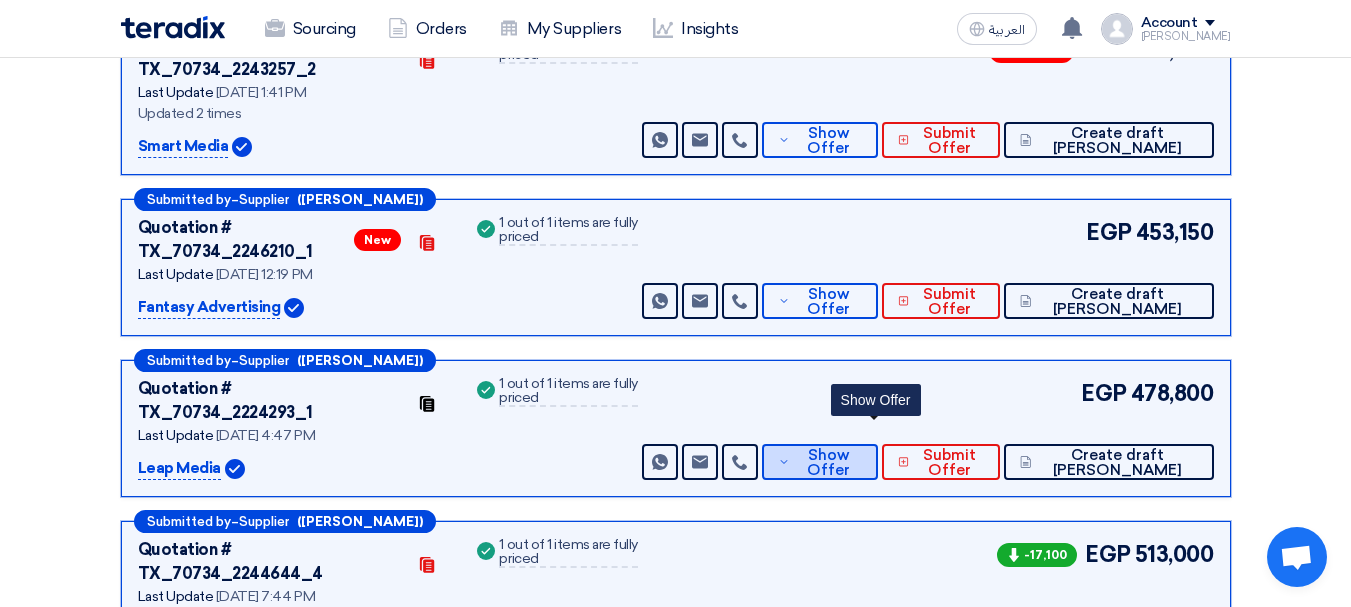 click on "Show Offer" at bounding box center (828, 463) 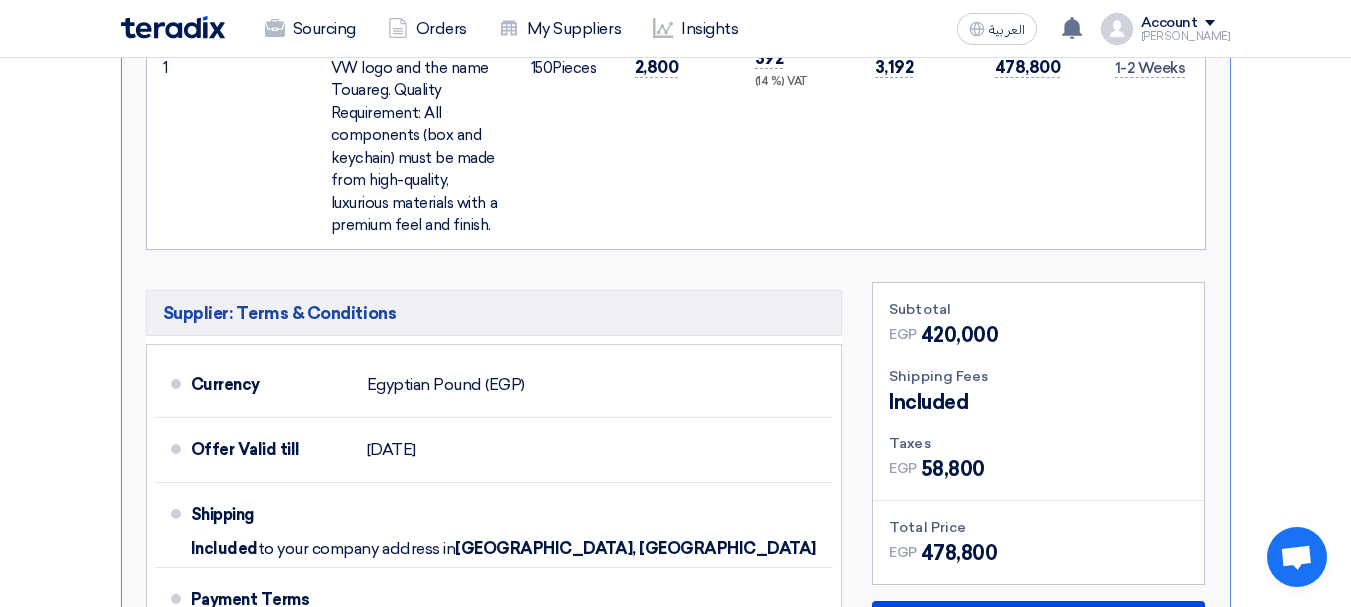 scroll, scrollTop: 2306, scrollLeft: 0, axis: vertical 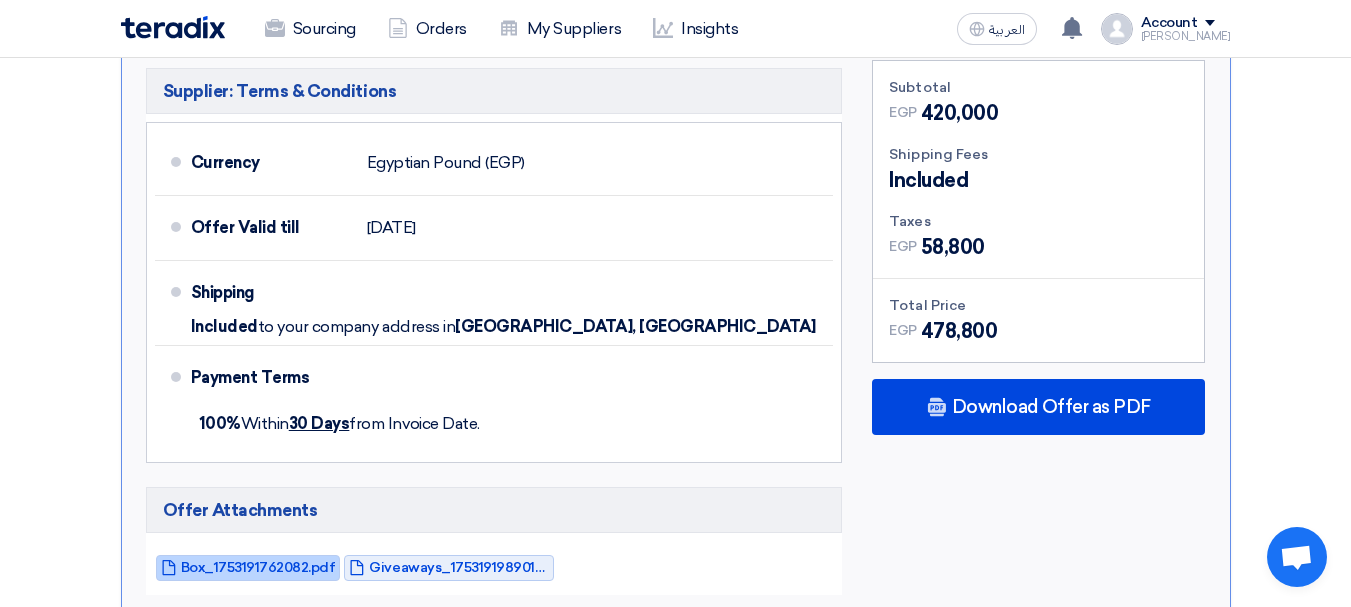 click on "Box_1753191762082.pdf" at bounding box center [258, 567] 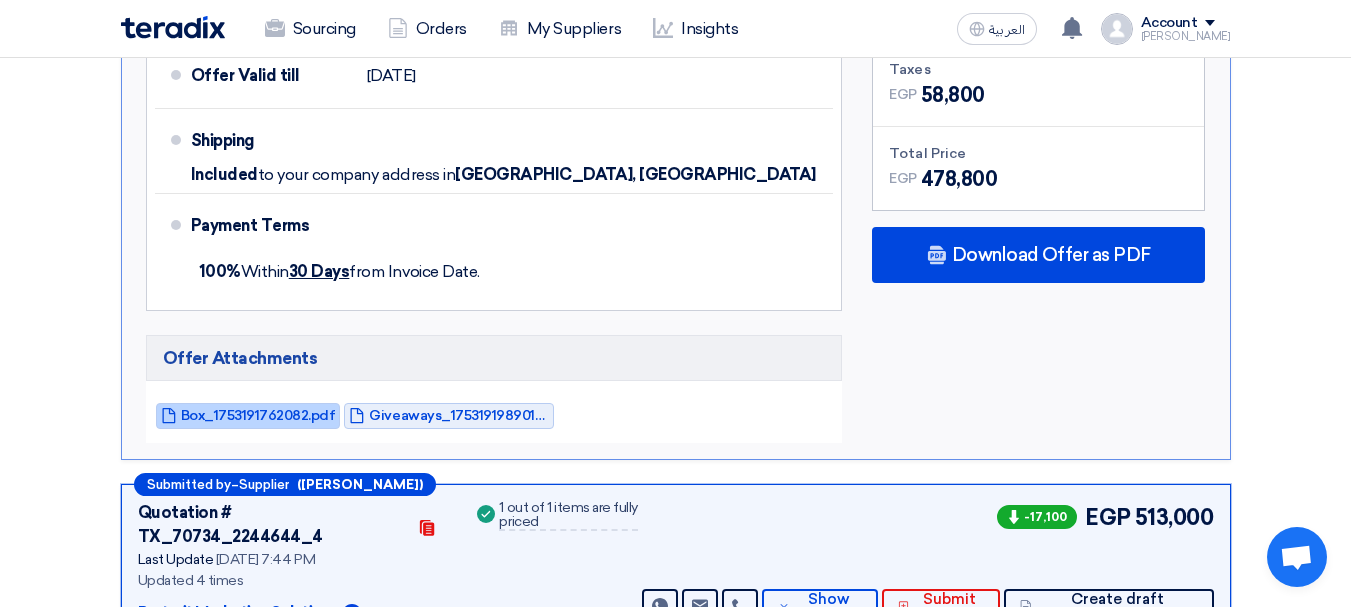 scroll, scrollTop: 2506, scrollLeft: 0, axis: vertical 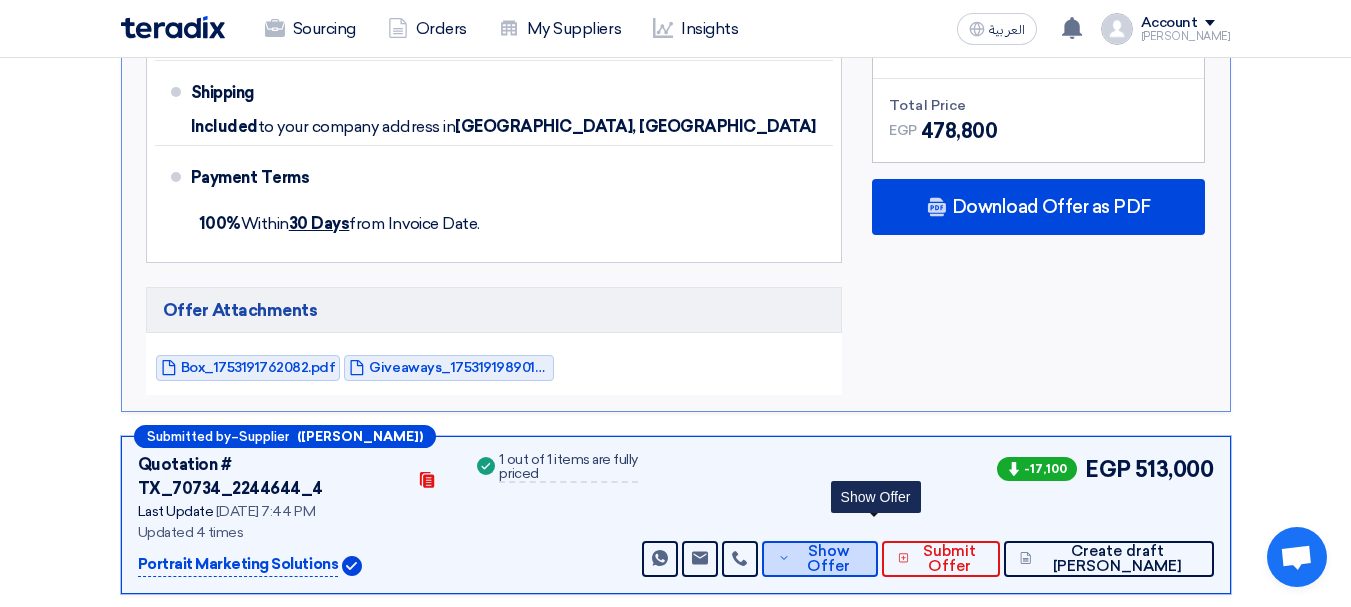 click on "Show Offer" at bounding box center [828, 559] 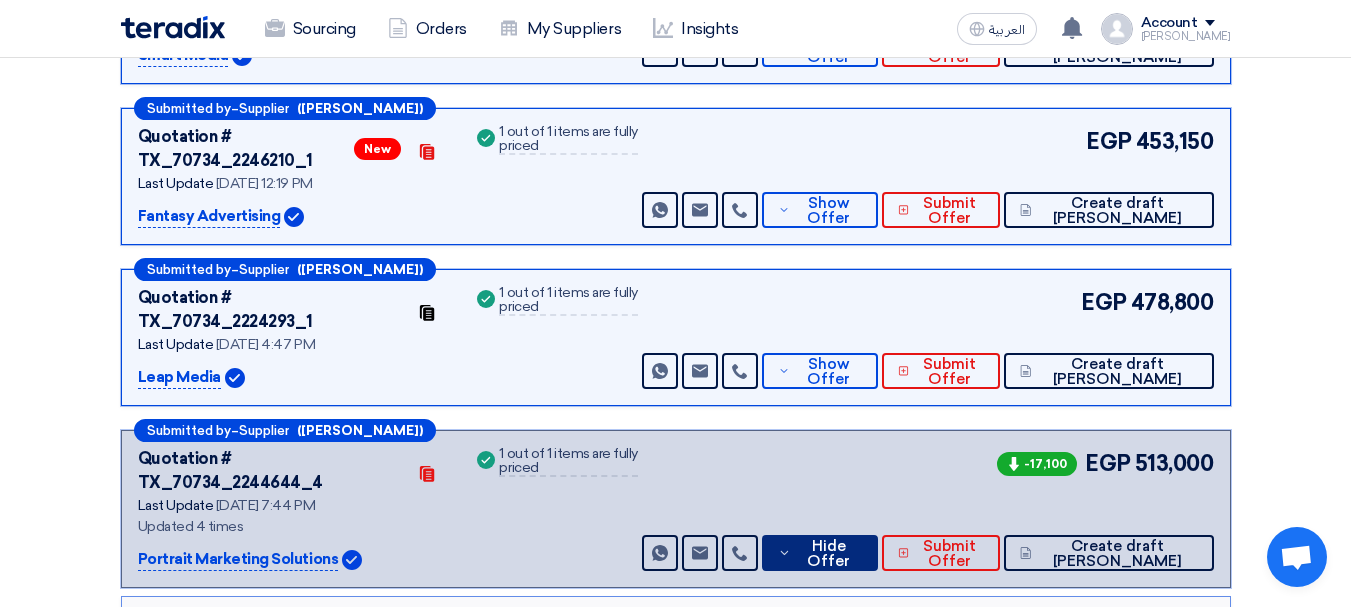 scroll, scrollTop: 1106, scrollLeft: 0, axis: vertical 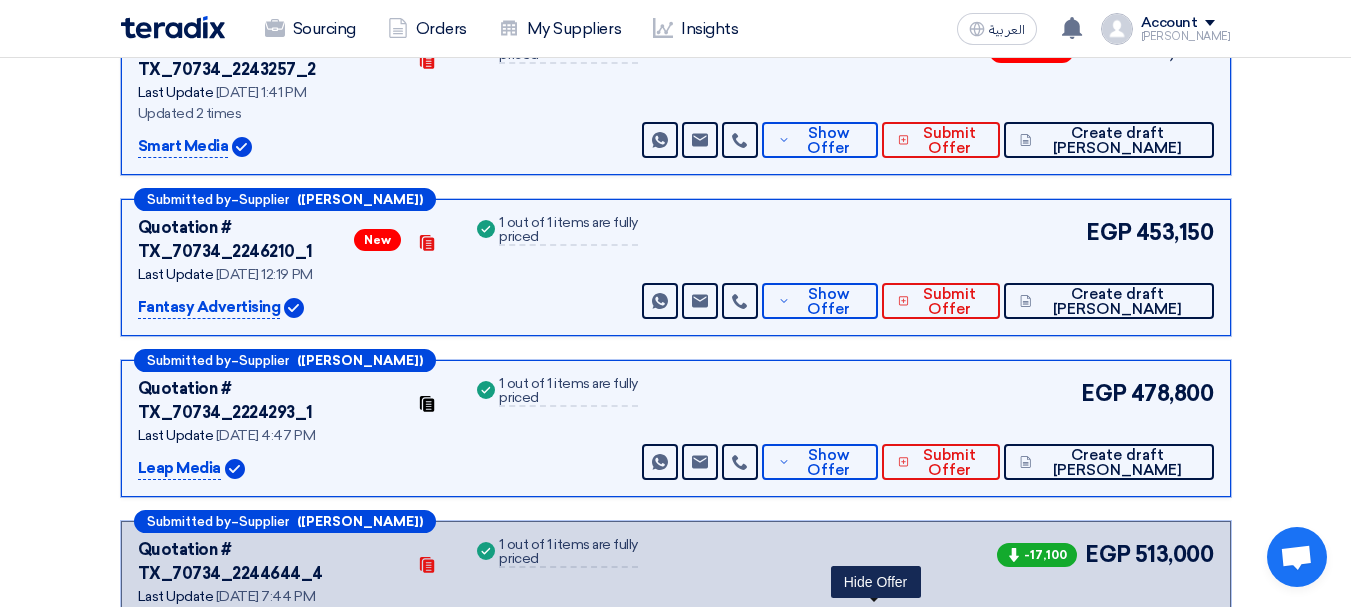 click on "Hide Offer" at bounding box center (828, 645) 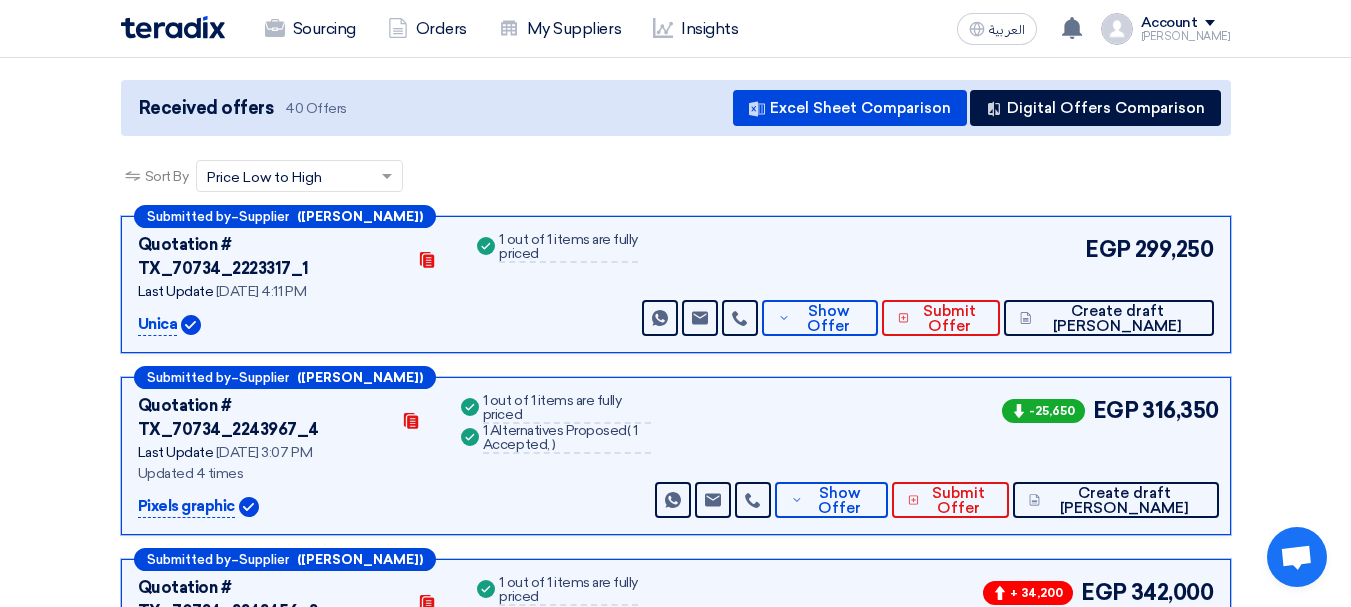 scroll, scrollTop: 0, scrollLeft: 0, axis: both 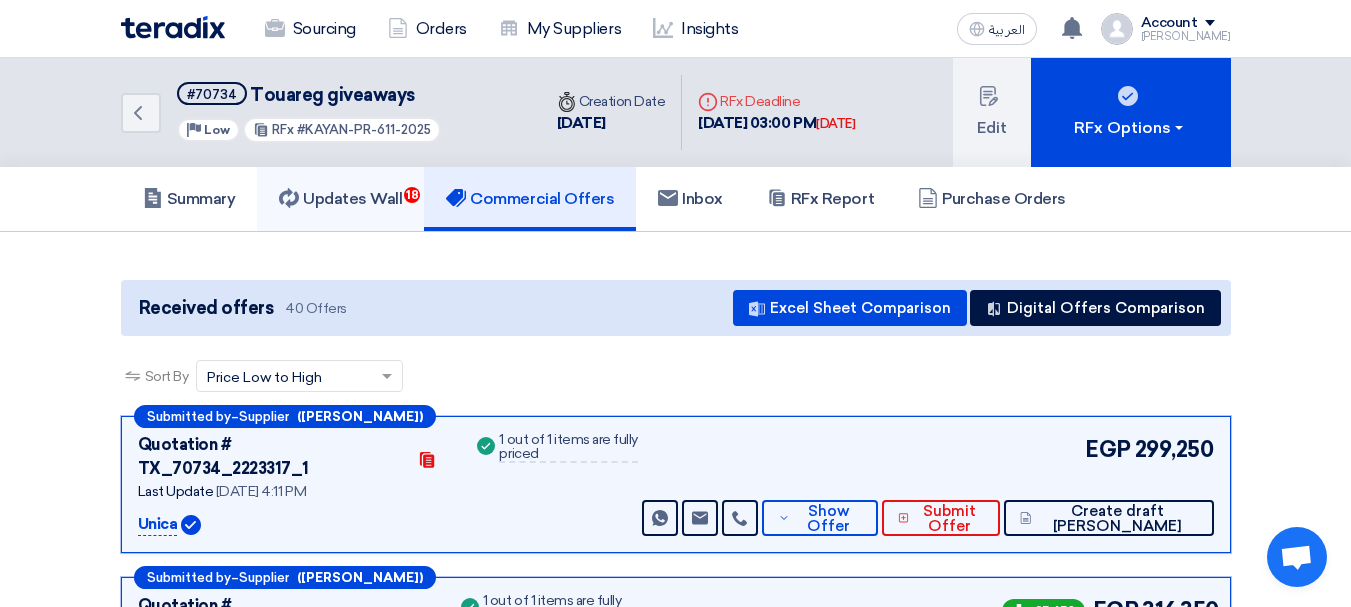 click on "Updates Wall
18" 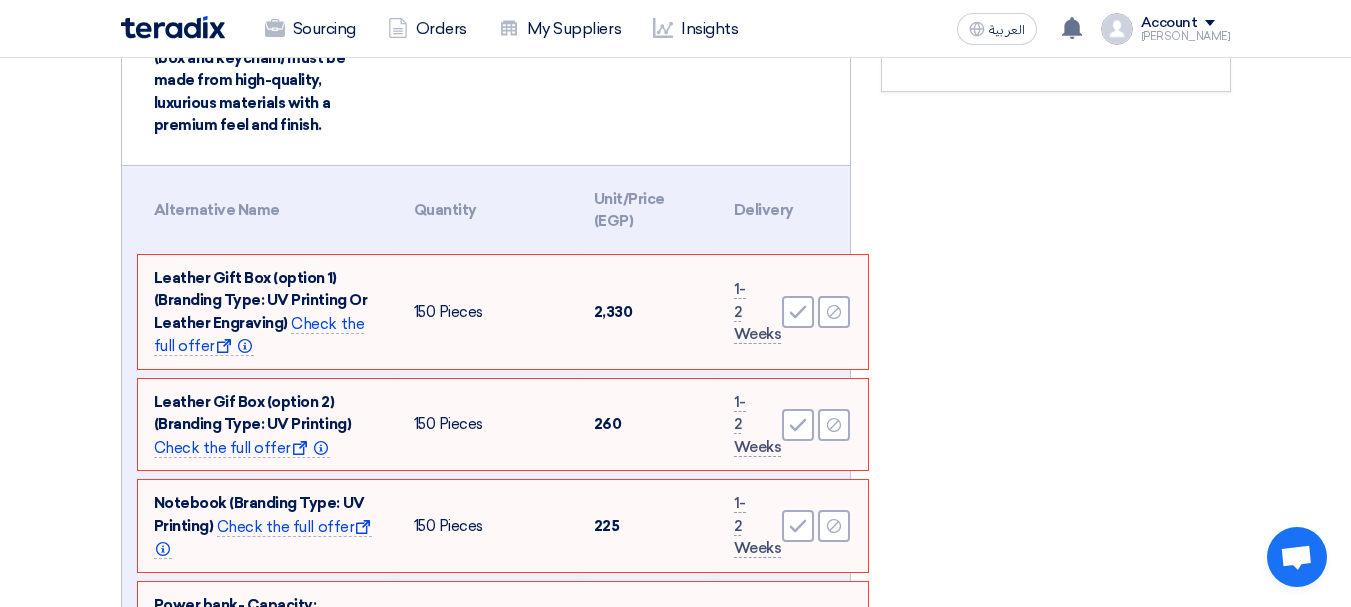 scroll, scrollTop: 664, scrollLeft: 0, axis: vertical 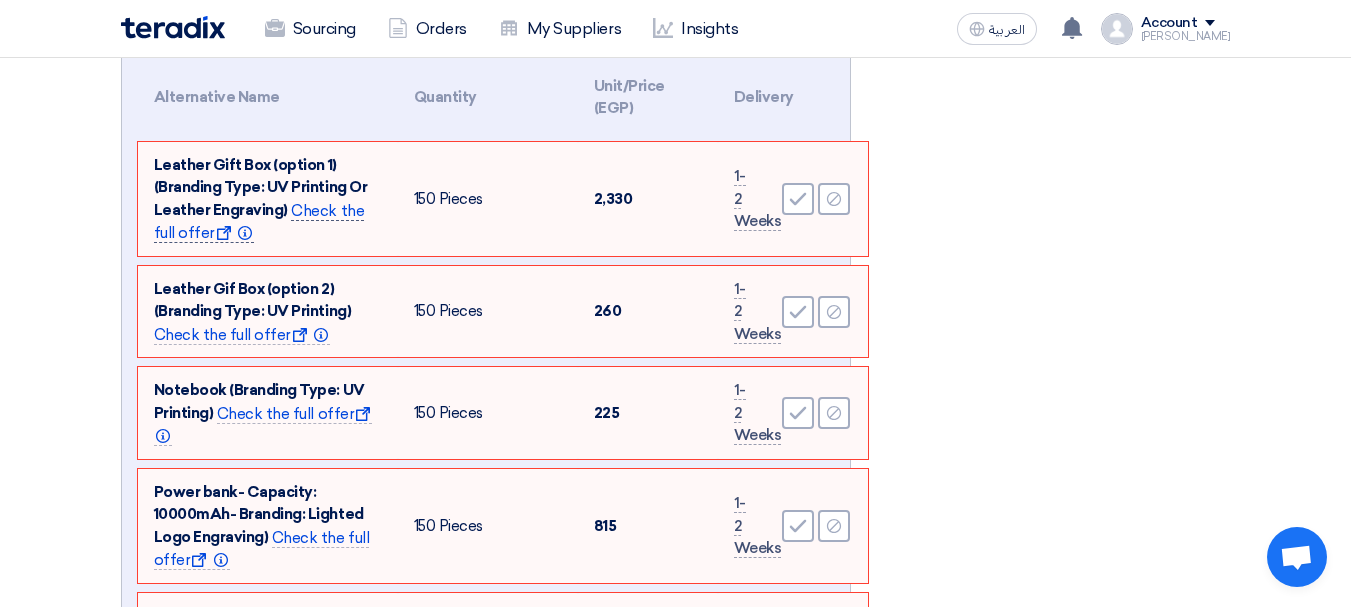 click on "Check the full offer
Show offer
Info" 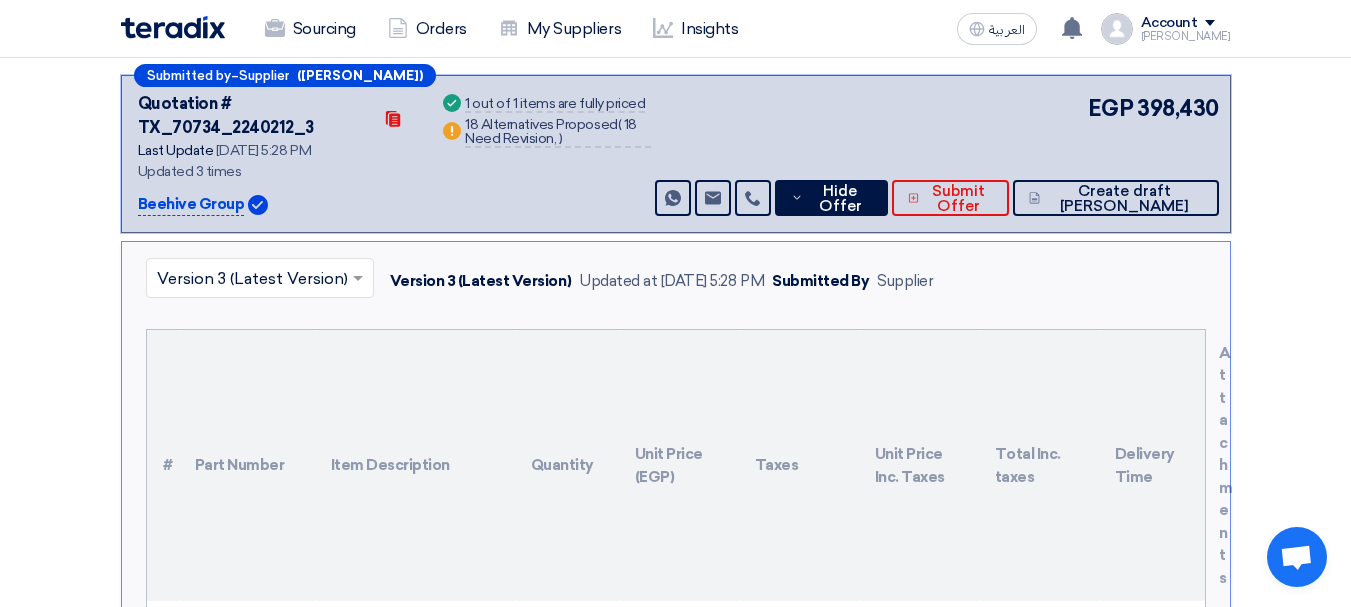 scroll, scrollTop: 669, scrollLeft: 0, axis: vertical 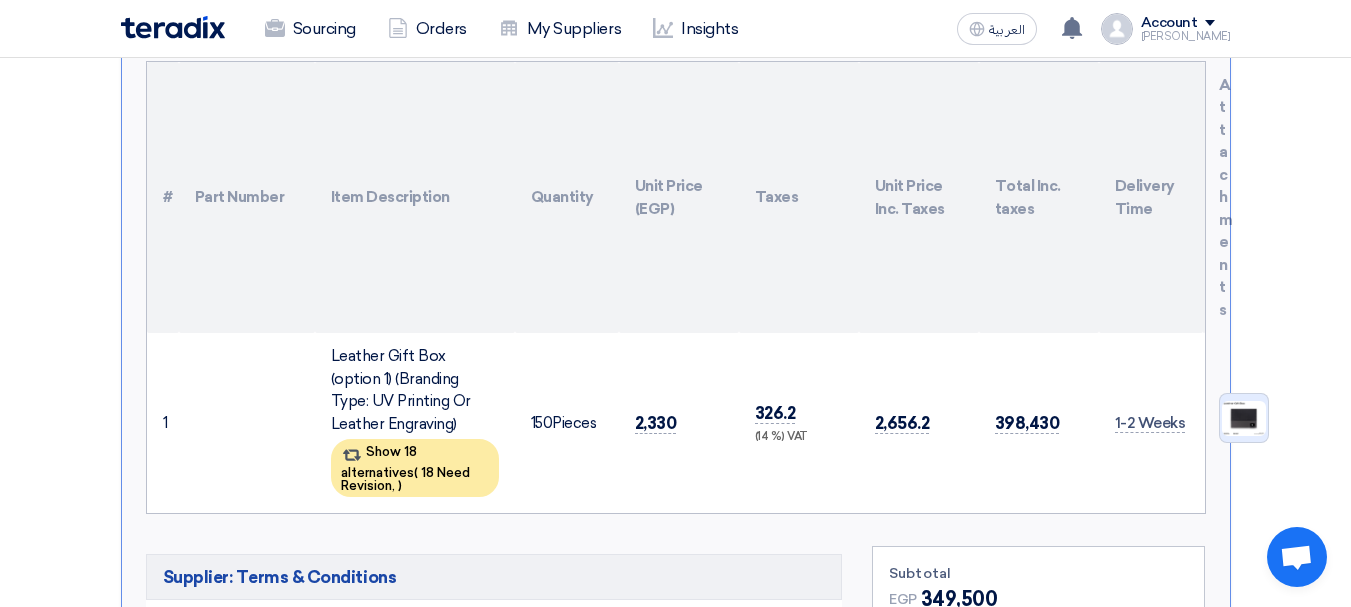 click at bounding box center (1244, 418) 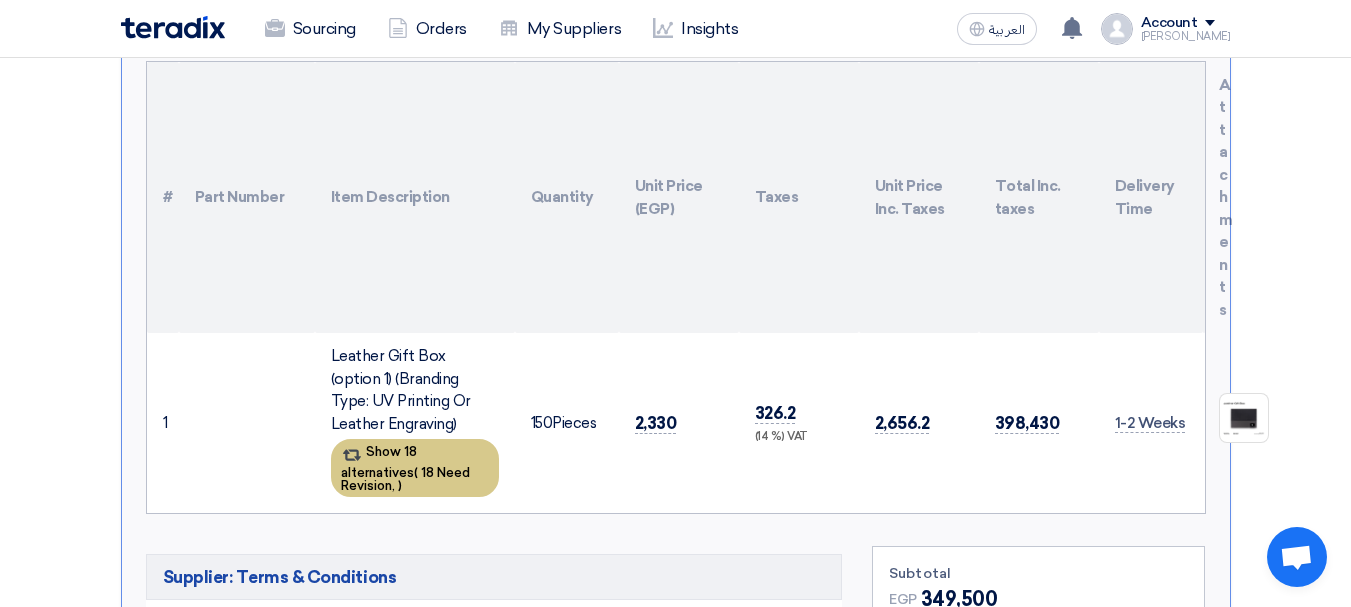 click on "Show 18 alternatives
(
18 Need Revision,
)" at bounding box center (415, 468) 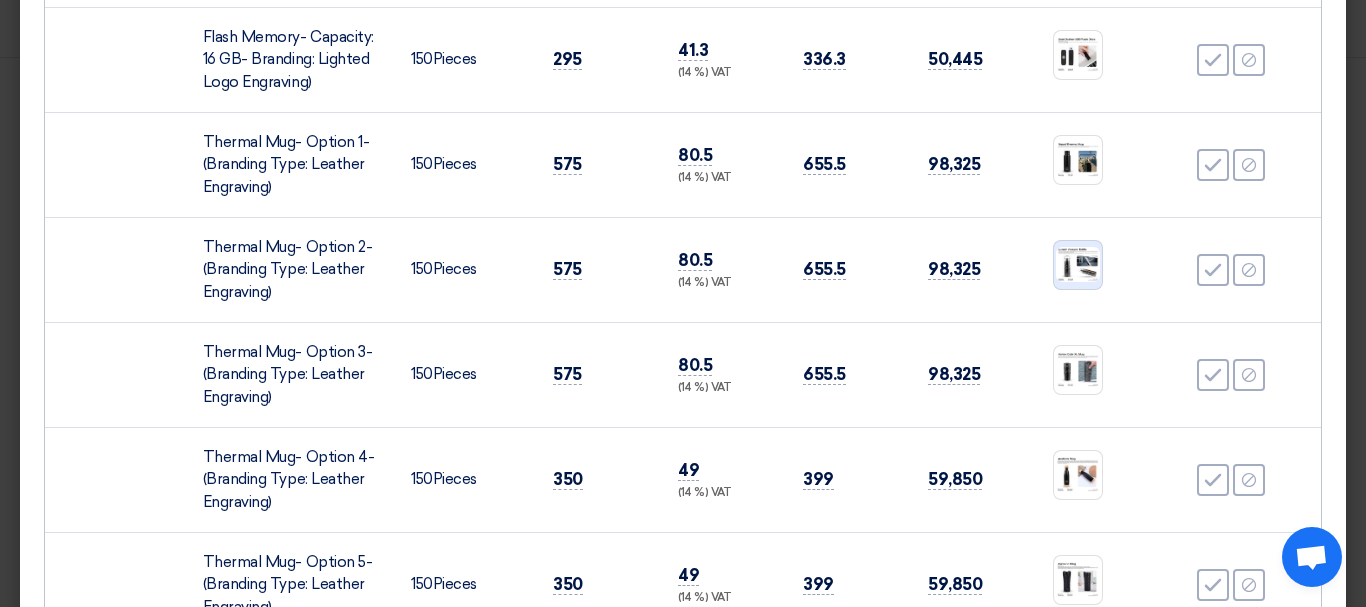 scroll, scrollTop: 1000, scrollLeft: 0, axis: vertical 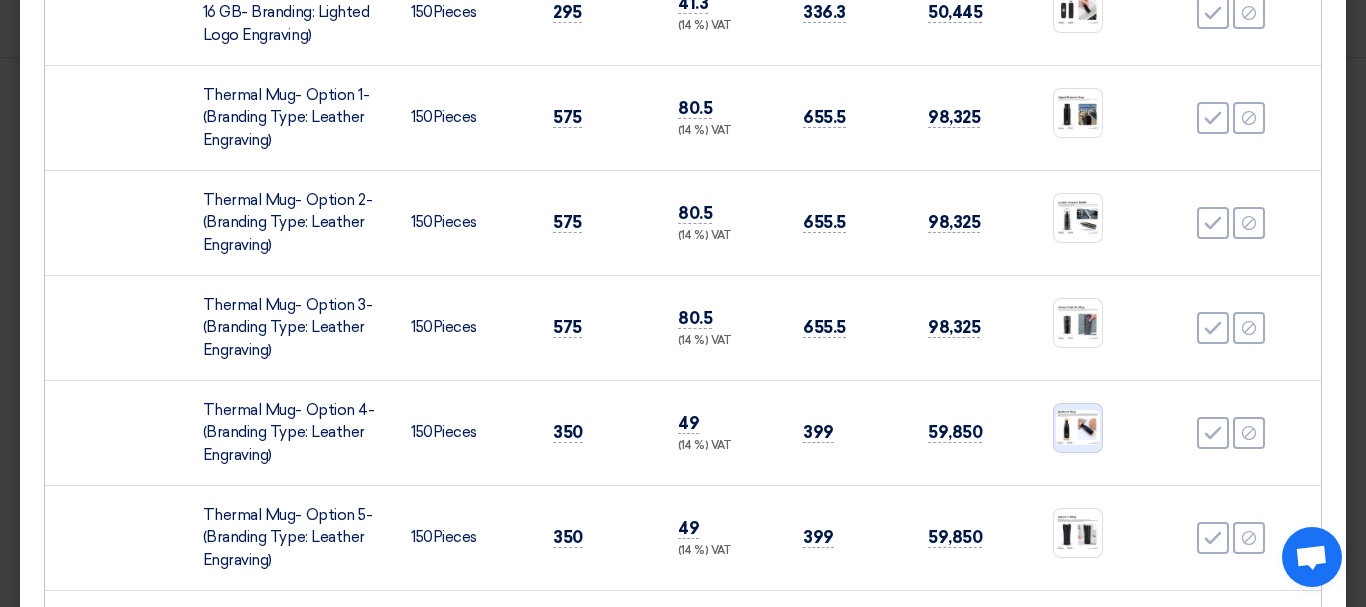 click 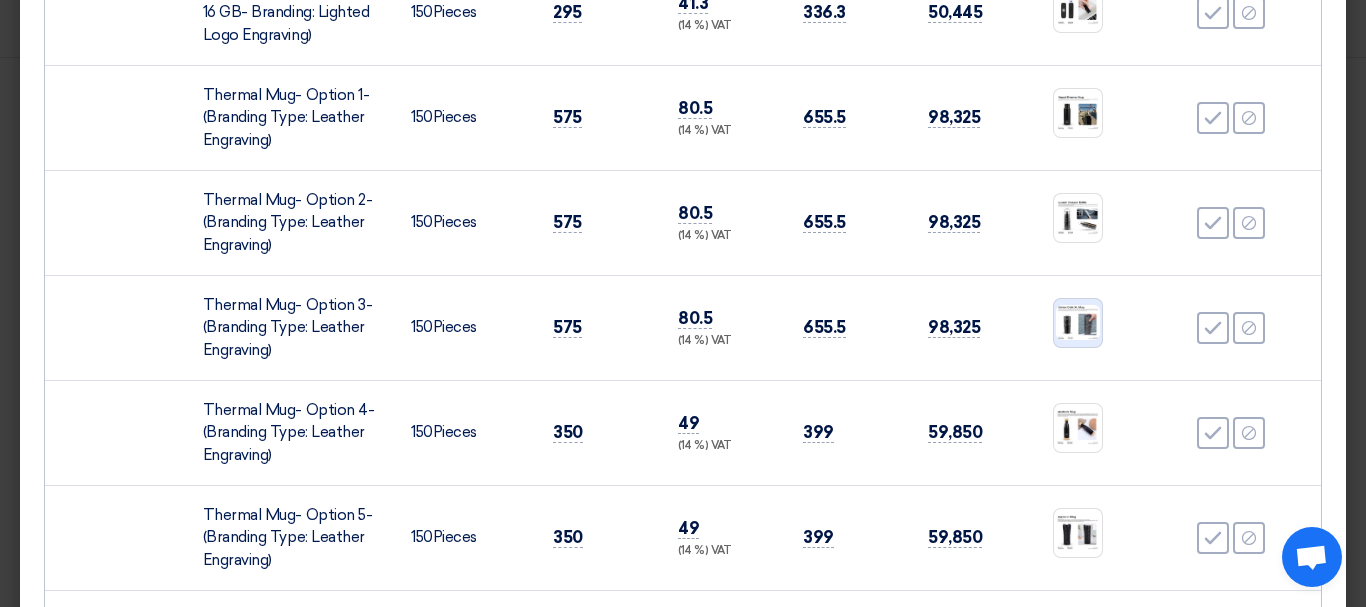 click 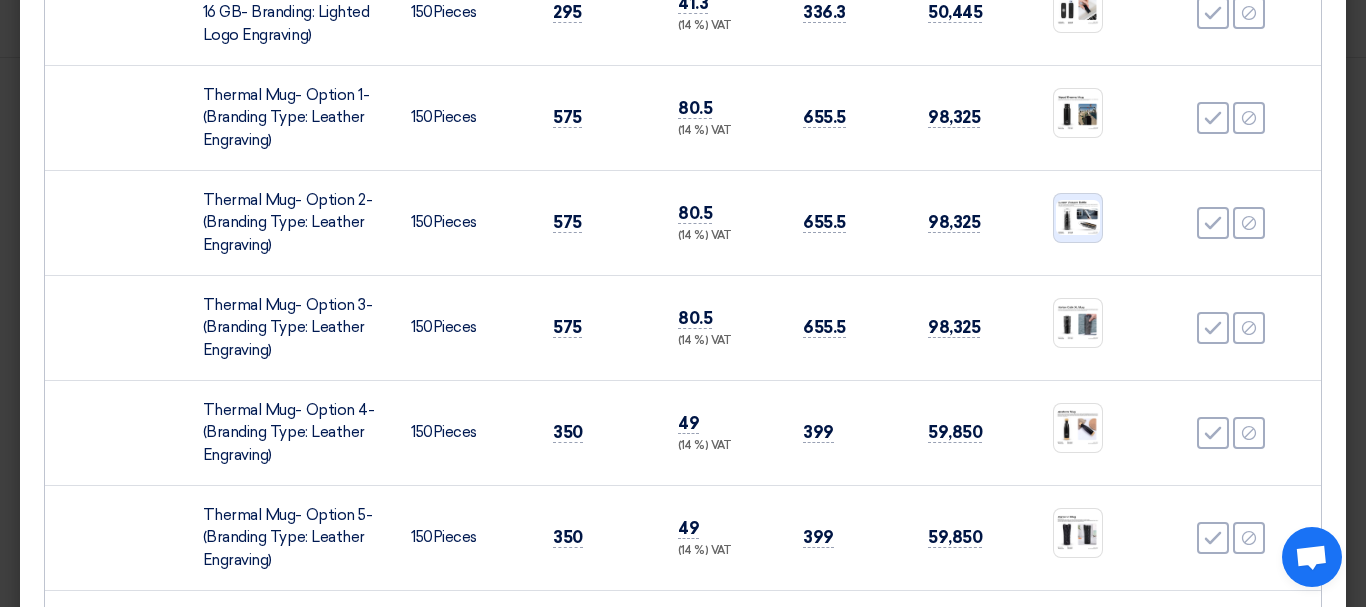 click 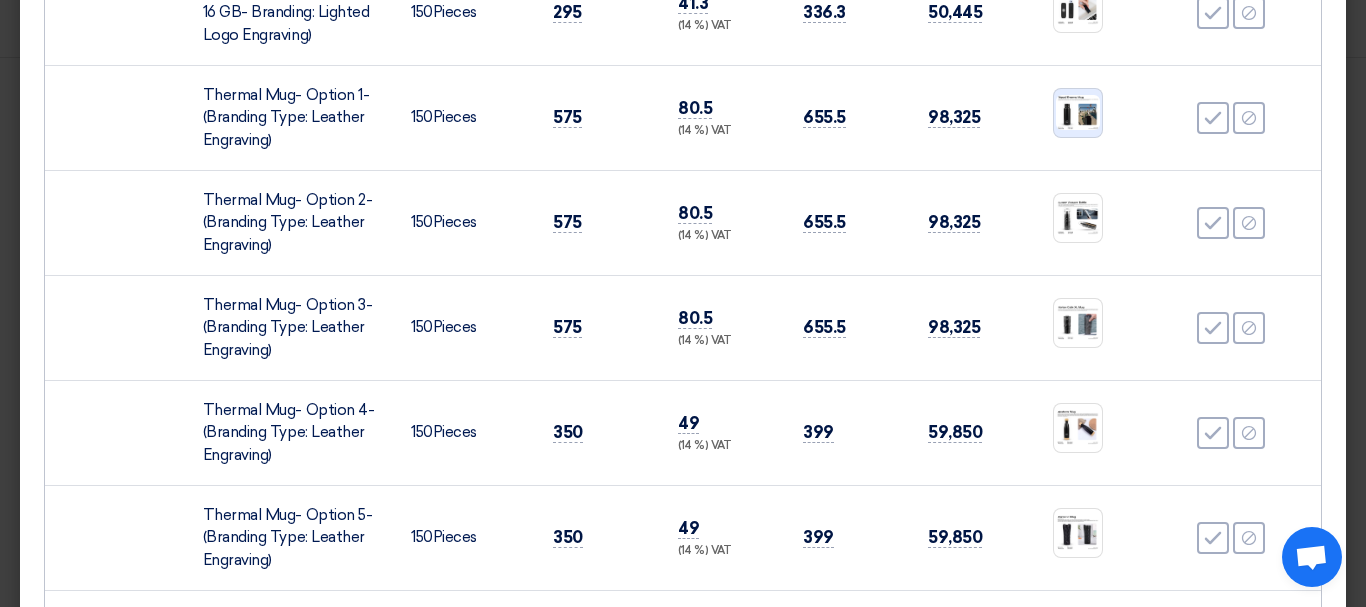 click 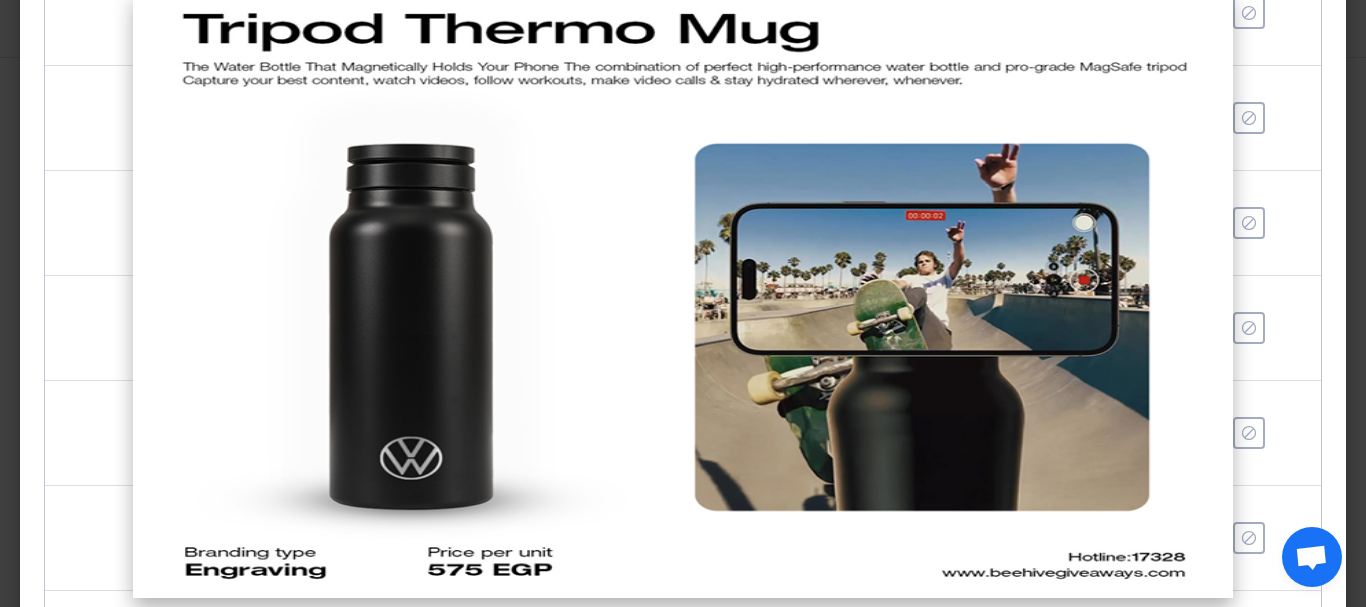 scroll, scrollTop: 35, scrollLeft: 0, axis: vertical 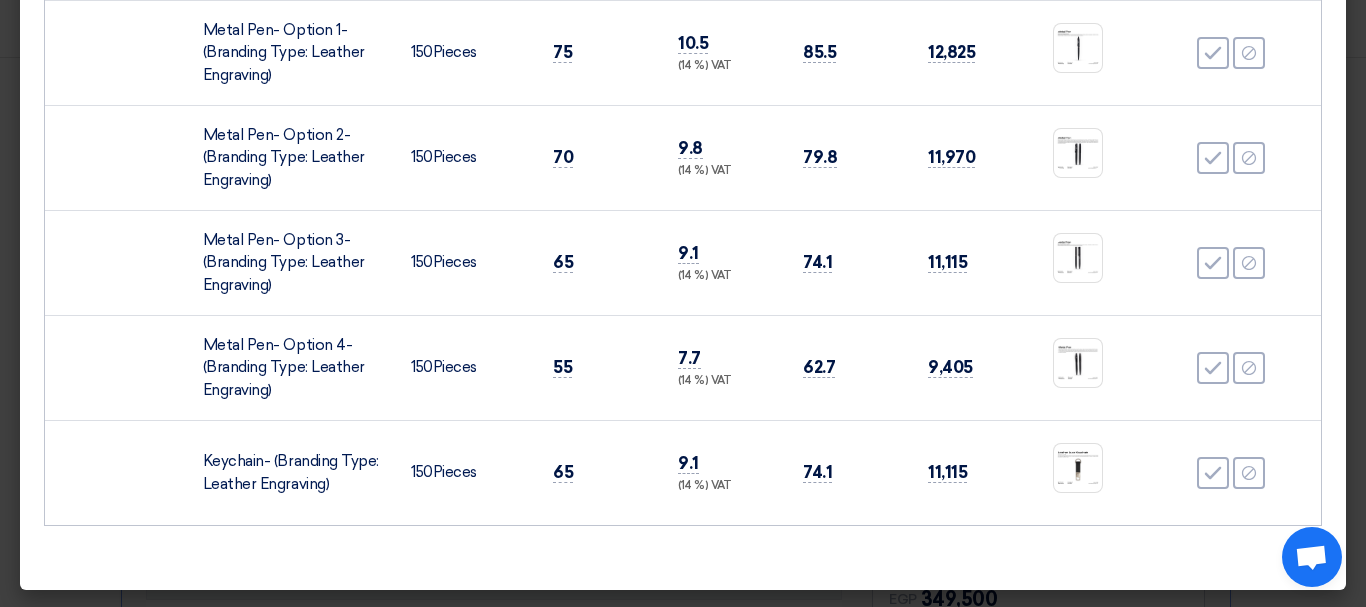 click on "The supplier suggests 18 alternatives for this item
×
Original Item Name
We would like to request 150 units of this box, with a modification: please replace the current keychain with the one attached.
Box Design: Incorporate the VW logo and the name Touareg.
Quality Requirement: All components (box and keychain) must be made from high-quality, luxurious materials with a premium feel and finish.
Part Number
Quantity
150 Pieces
Alternatives List
150" 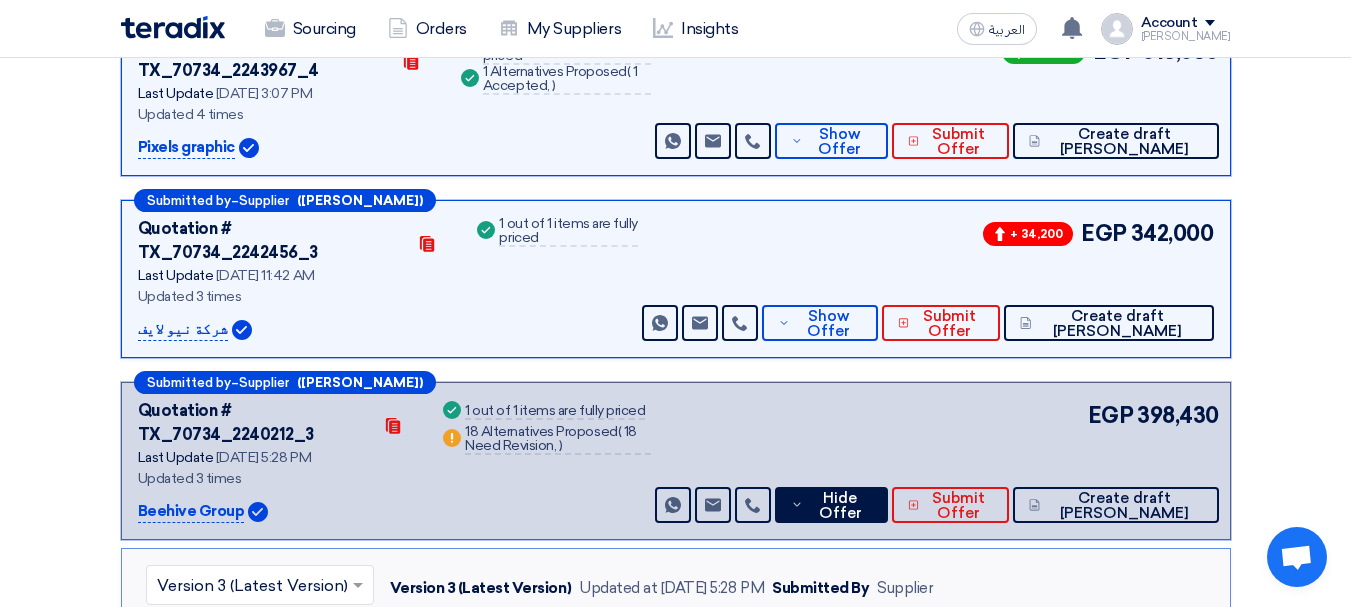 scroll, scrollTop: 534, scrollLeft: 0, axis: vertical 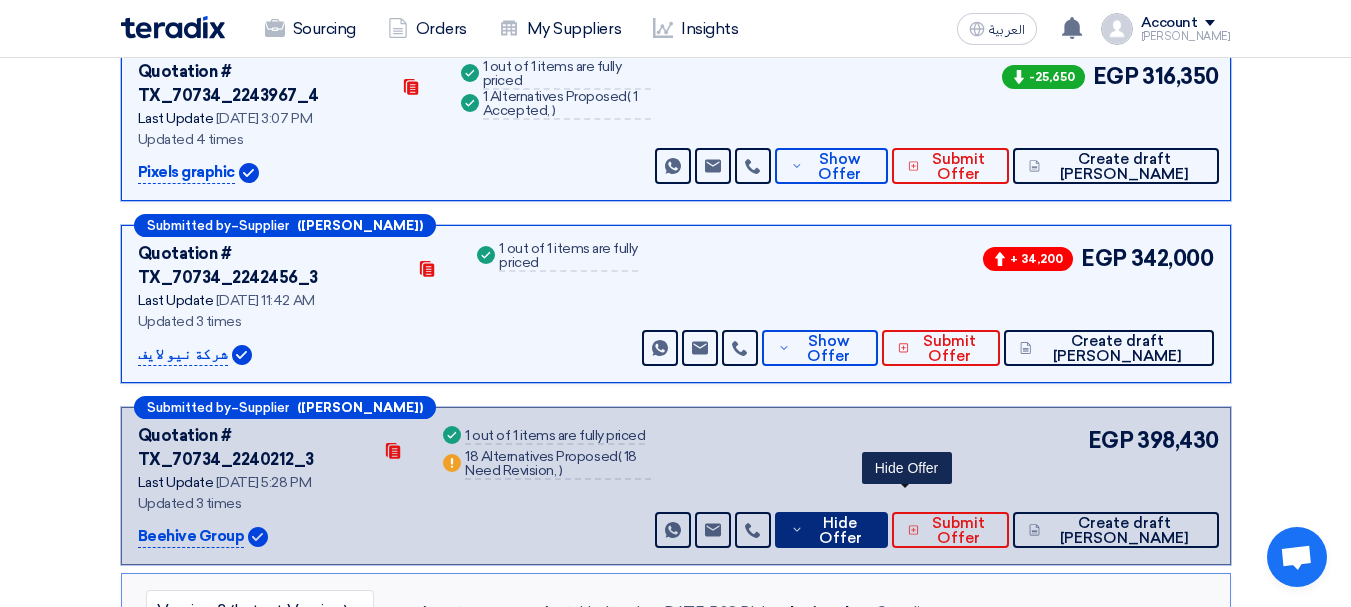 click on "Hide Offer" at bounding box center [840, 531] 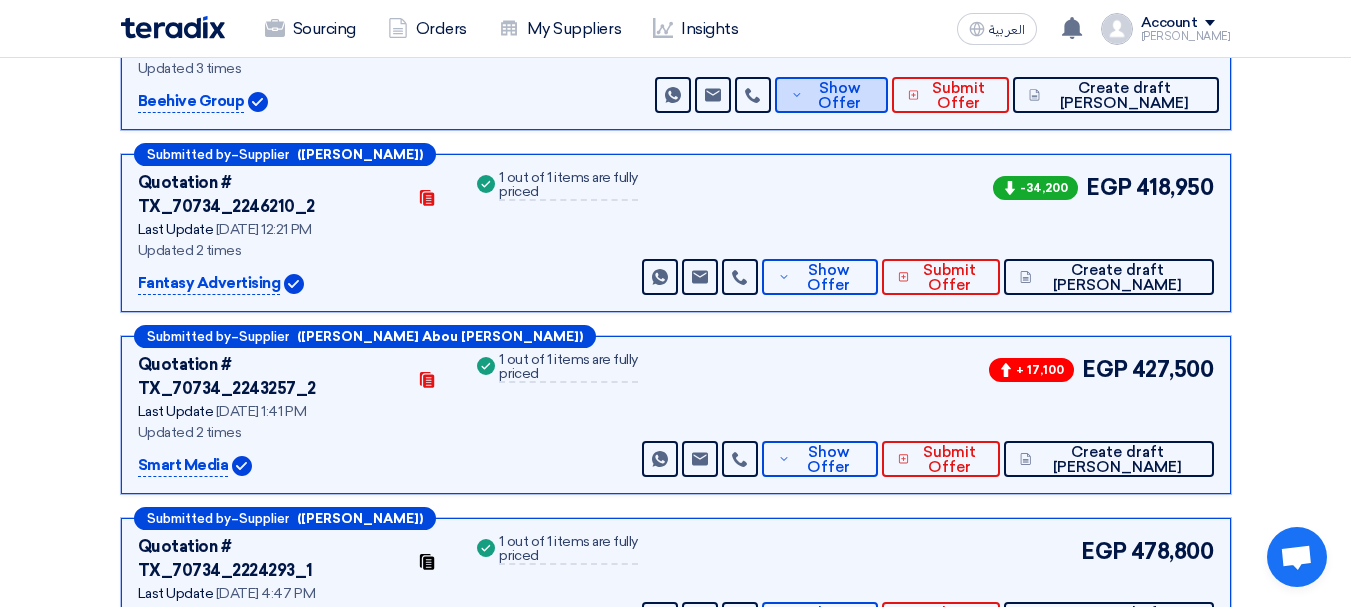 scroll, scrollTop: 1134, scrollLeft: 0, axis: vertical 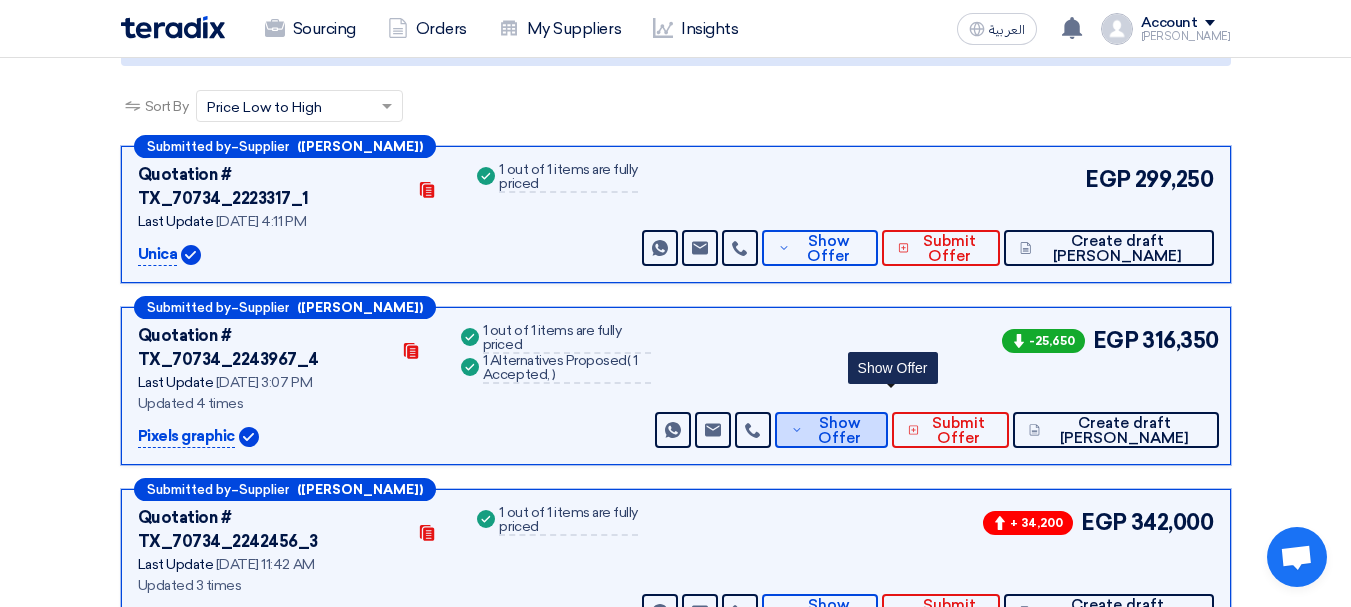 click on "Show Offer" at bounding box center [840, 431] 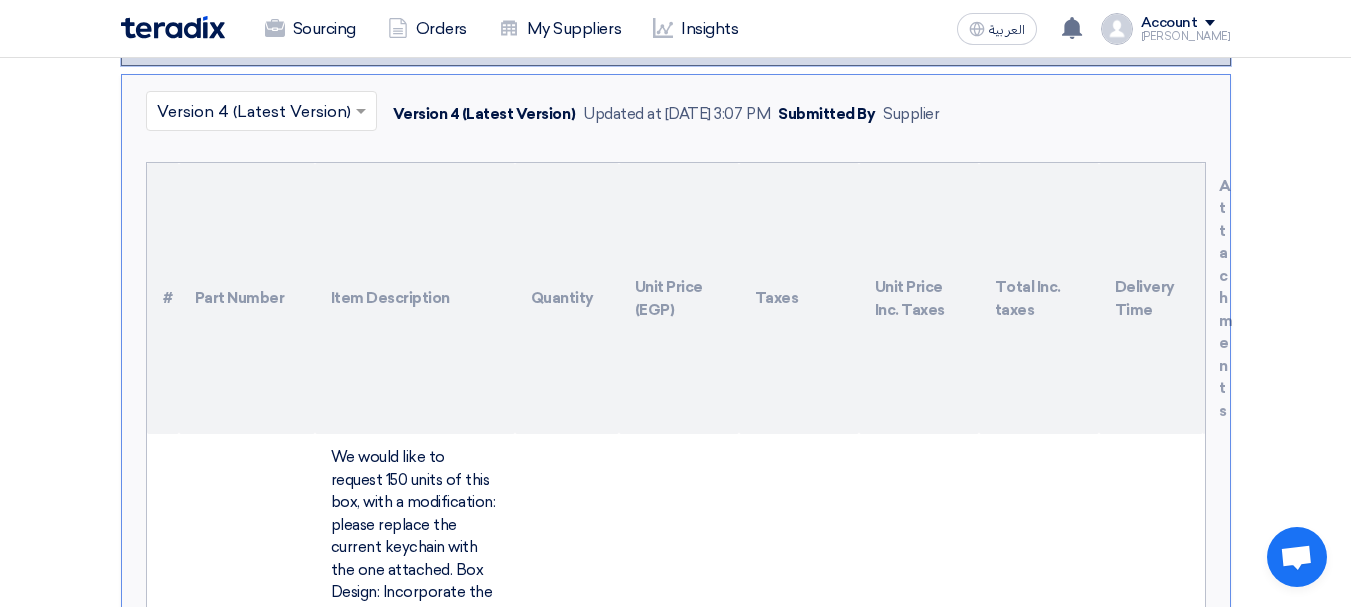 scroll, scrollTop: 470, scrollLeft: 0, axis: vertical 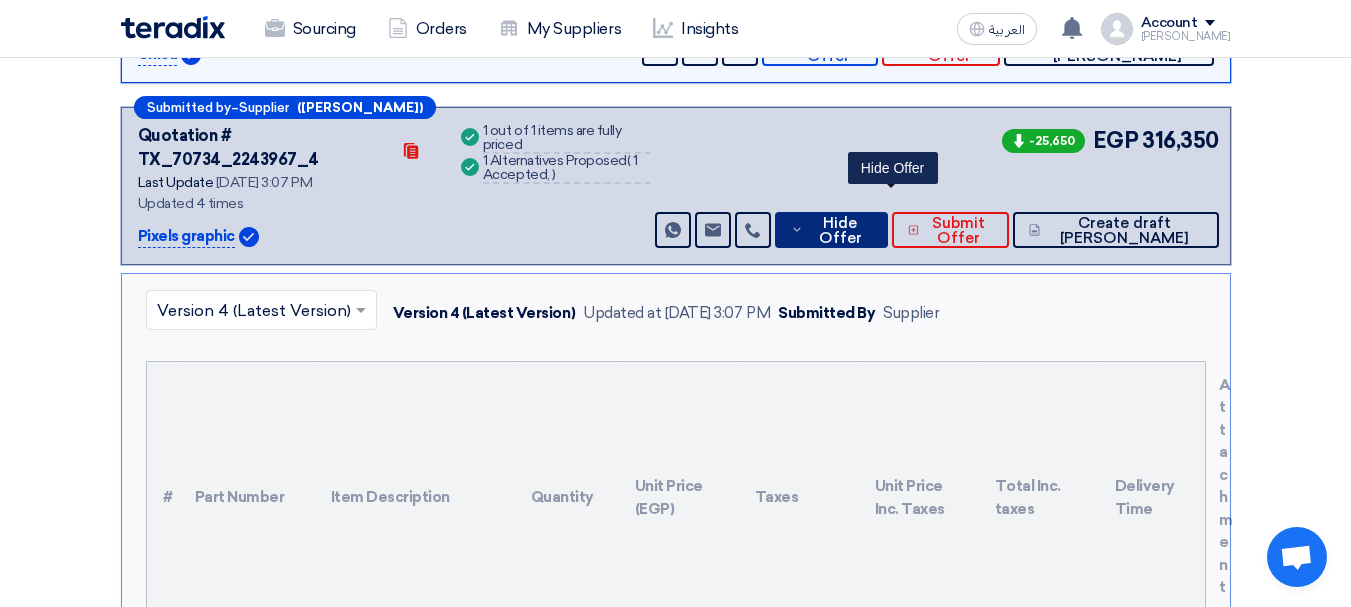 click on "Hide Offer" at bounding box center (840, 231) 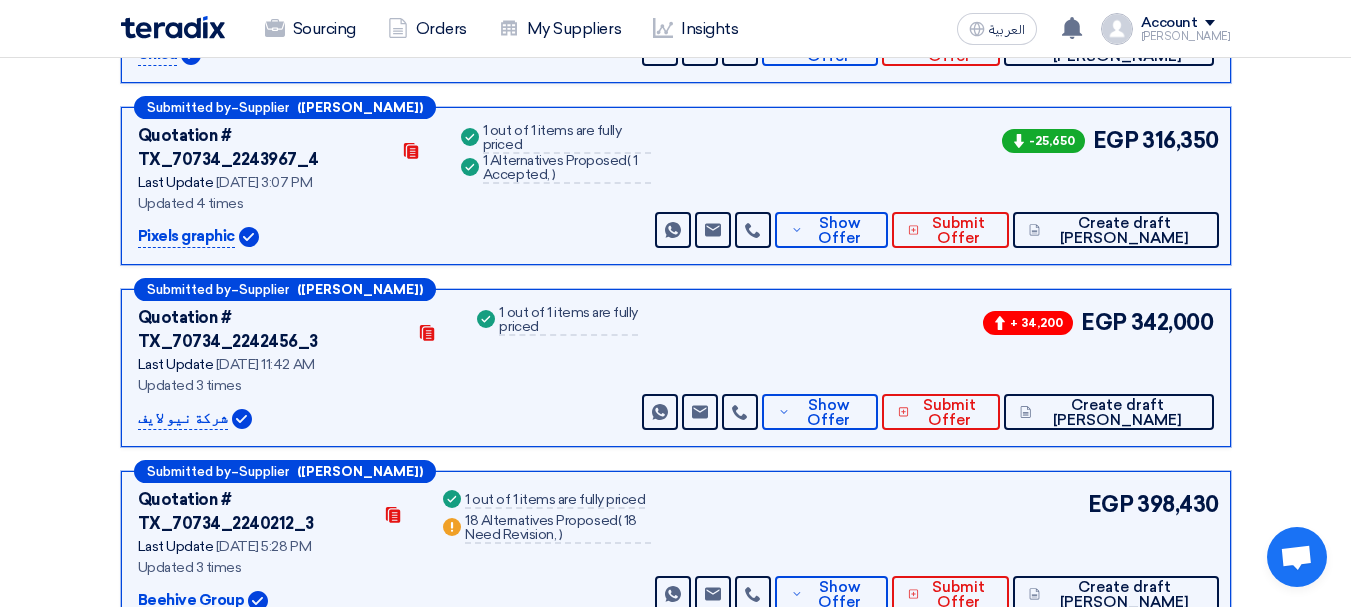 click on "Received offers
40 Offers
Excel Sheet Comparison
Digital Offers Comparison
Sort By
Sort by
×
Price Low to High
×
Submitted by
–
Supplier
Contacts" 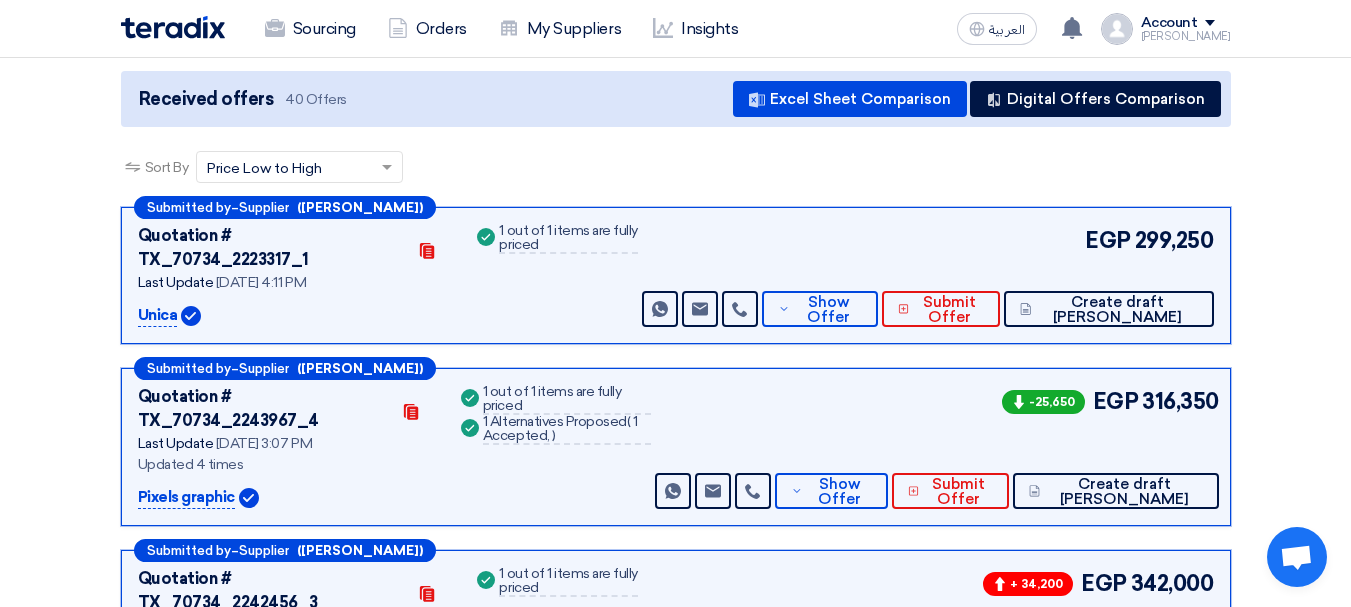 scroll, scrollTop: 0, scrollLeft: 0, axis: both 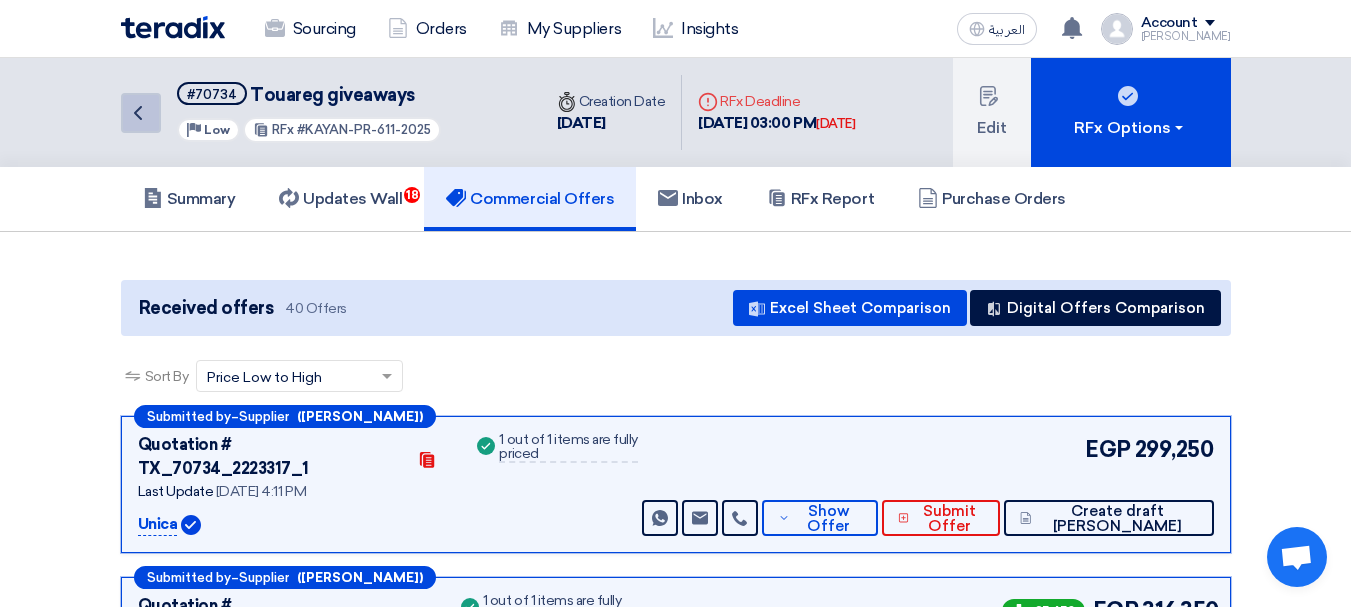 click on "Back" 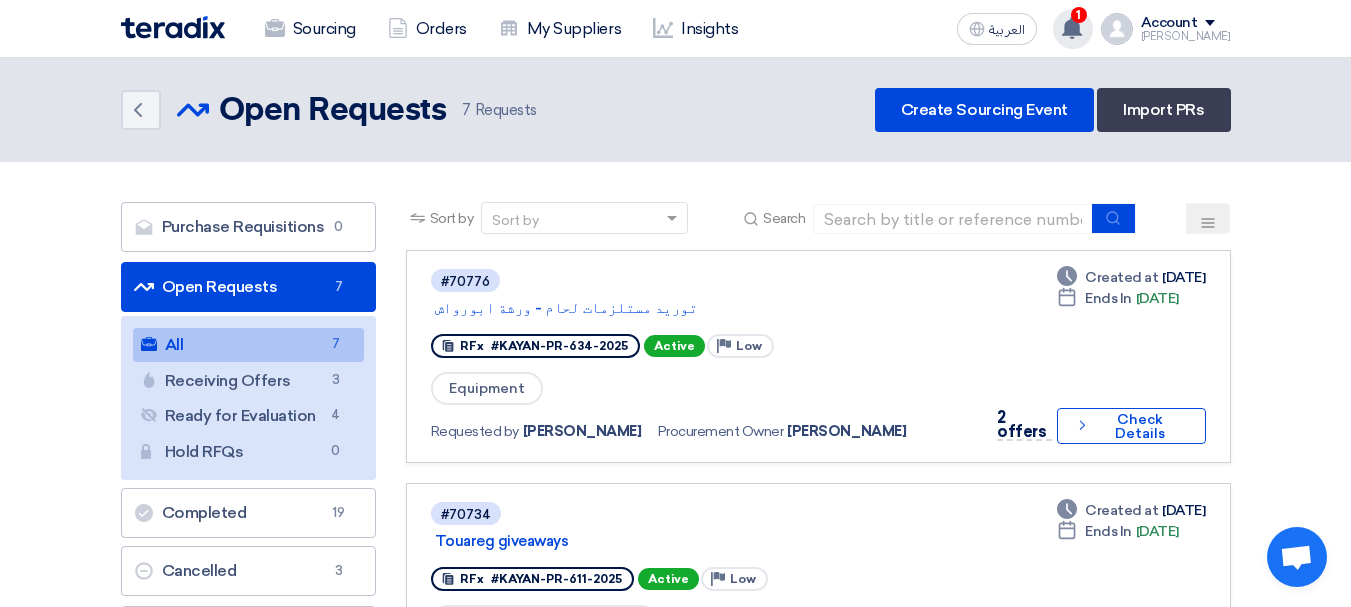 click 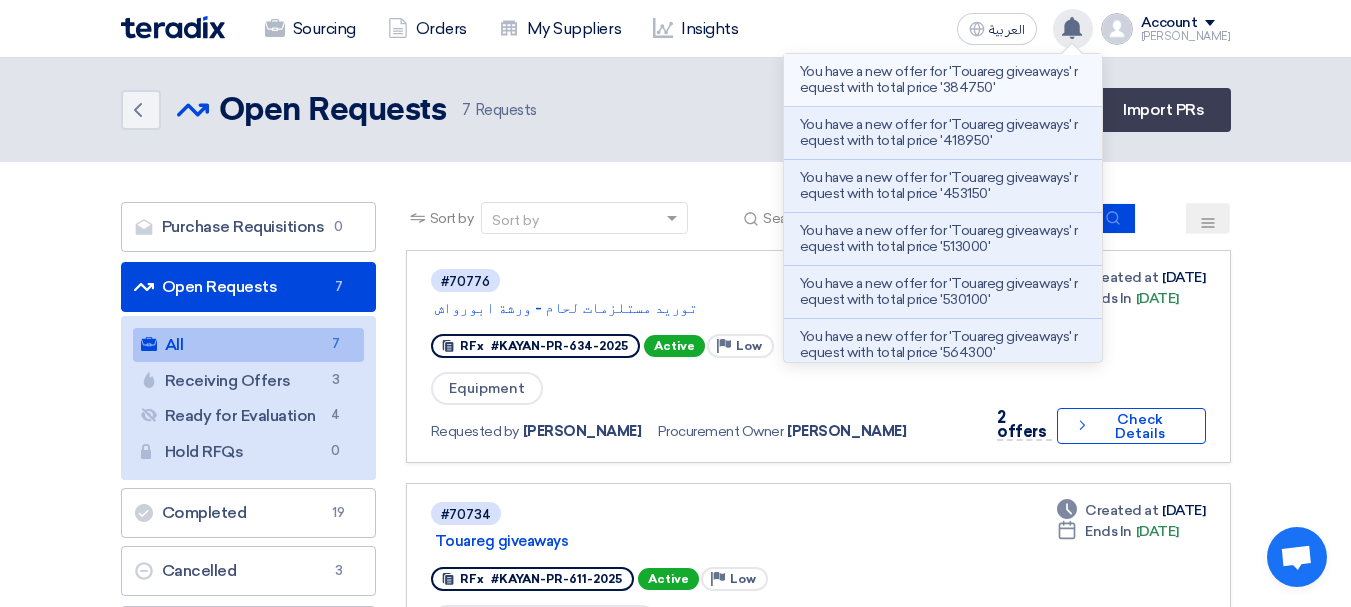 click on "You have a new offer for 'Touareg giveaways' request with total price '384750'" 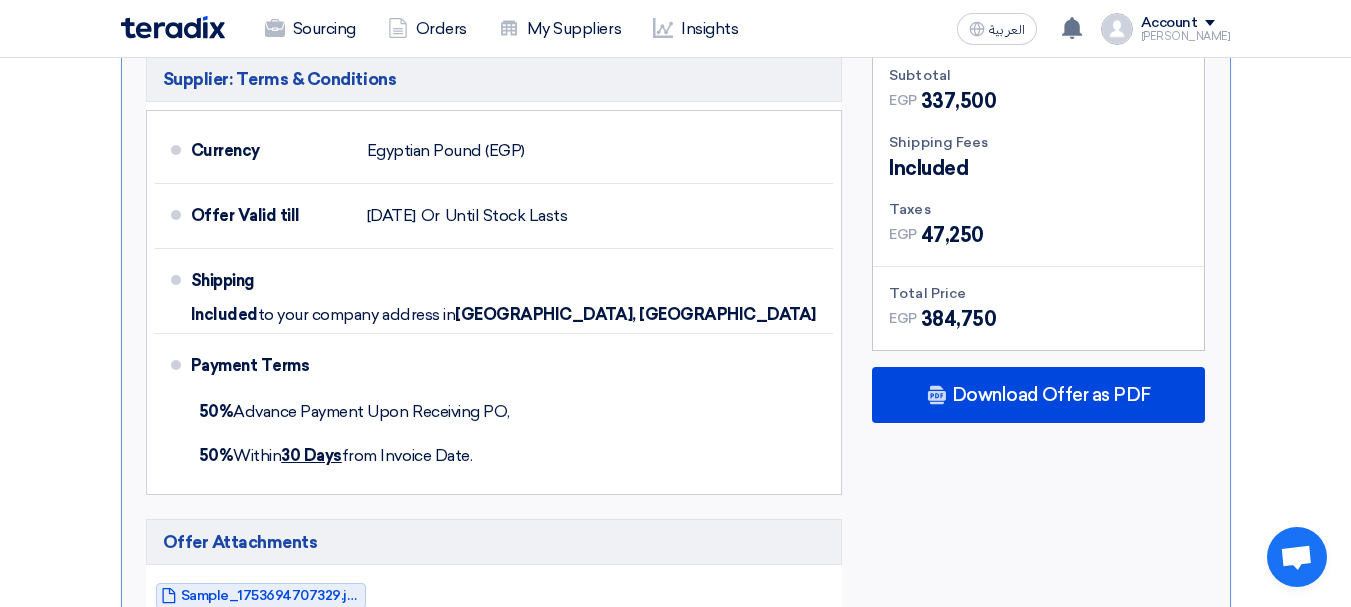 scroll, scrollTop: 1869, scrollLeft: 0, axis: vertical 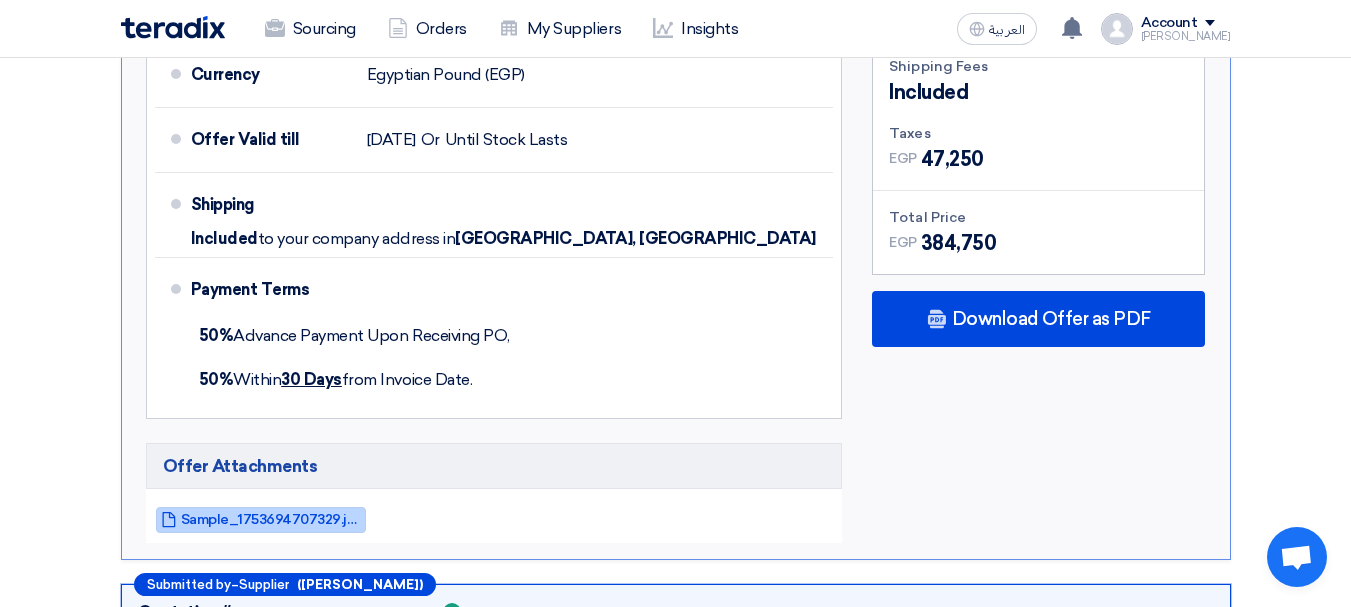 click on "Sample_1753694707329.jpg" at bounding box center (271, 519) 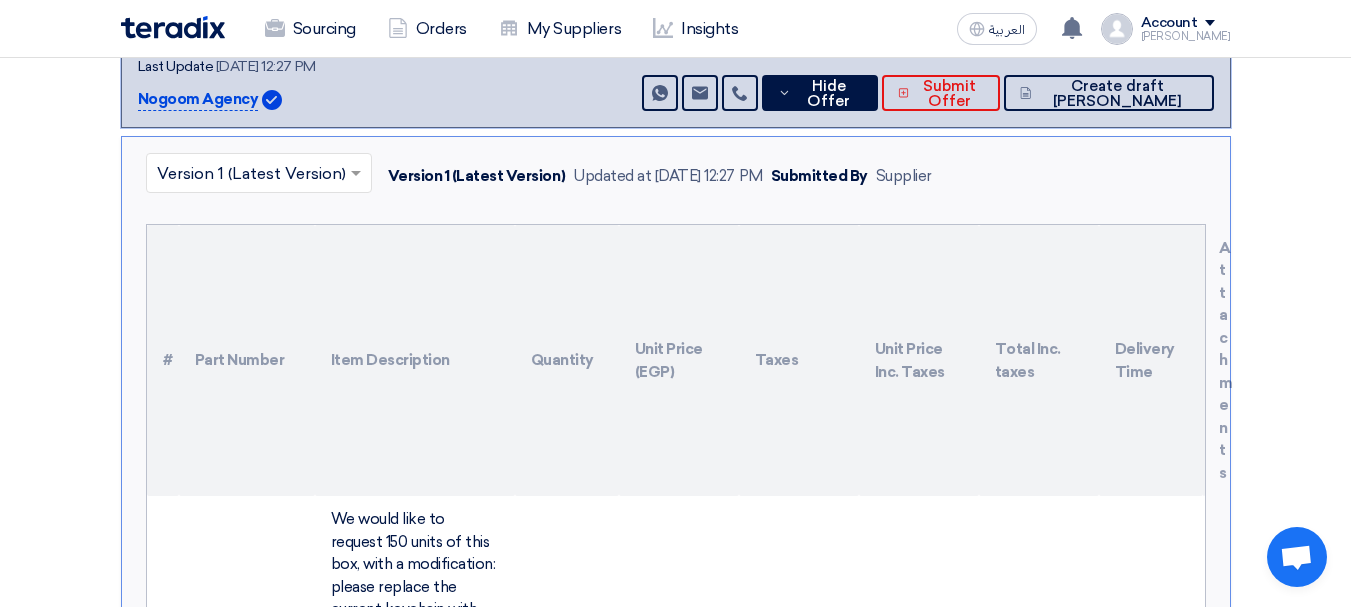 scroll, scrollTop: 869, scrollLeft: 0, axis: vertical 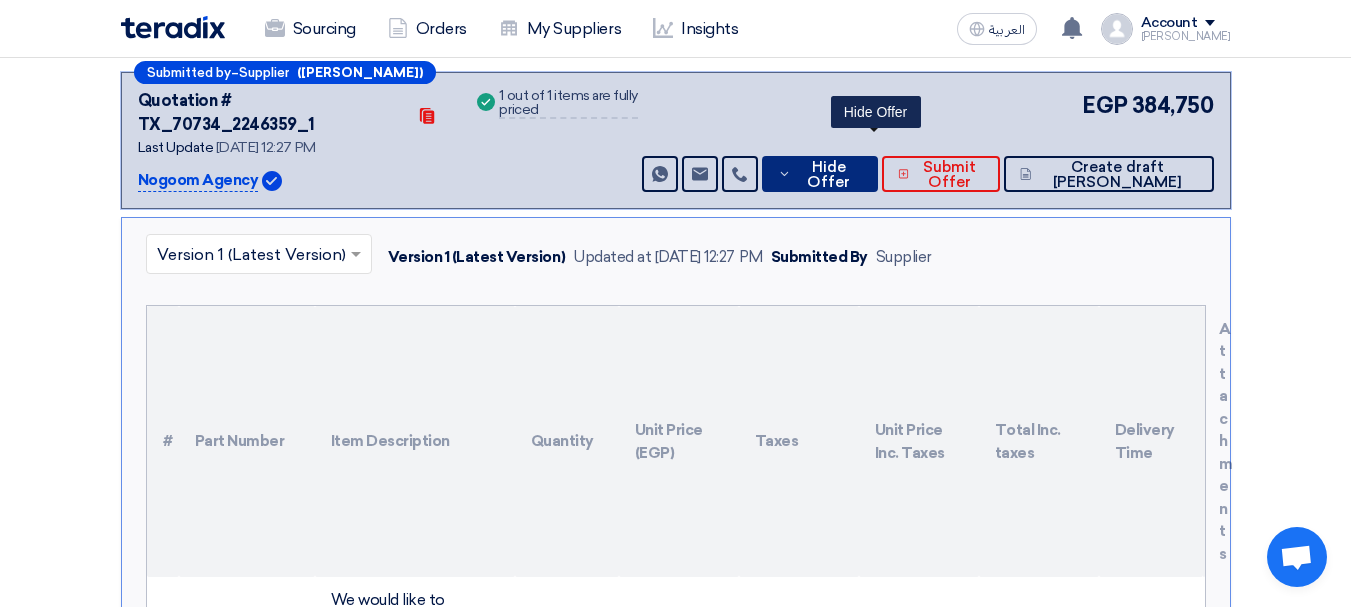 click on "Hide Offer" at bounding box center (828, 175) 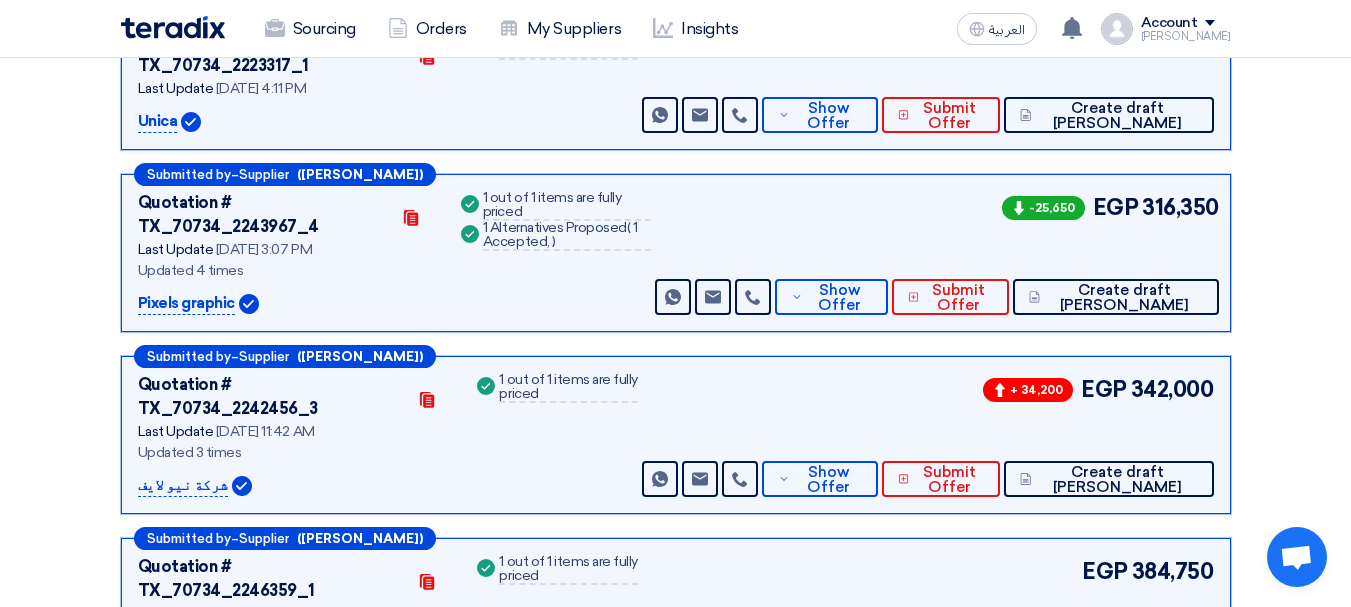 scroll, scrollTop: 469, scrollLeft: 0, axis: vertical 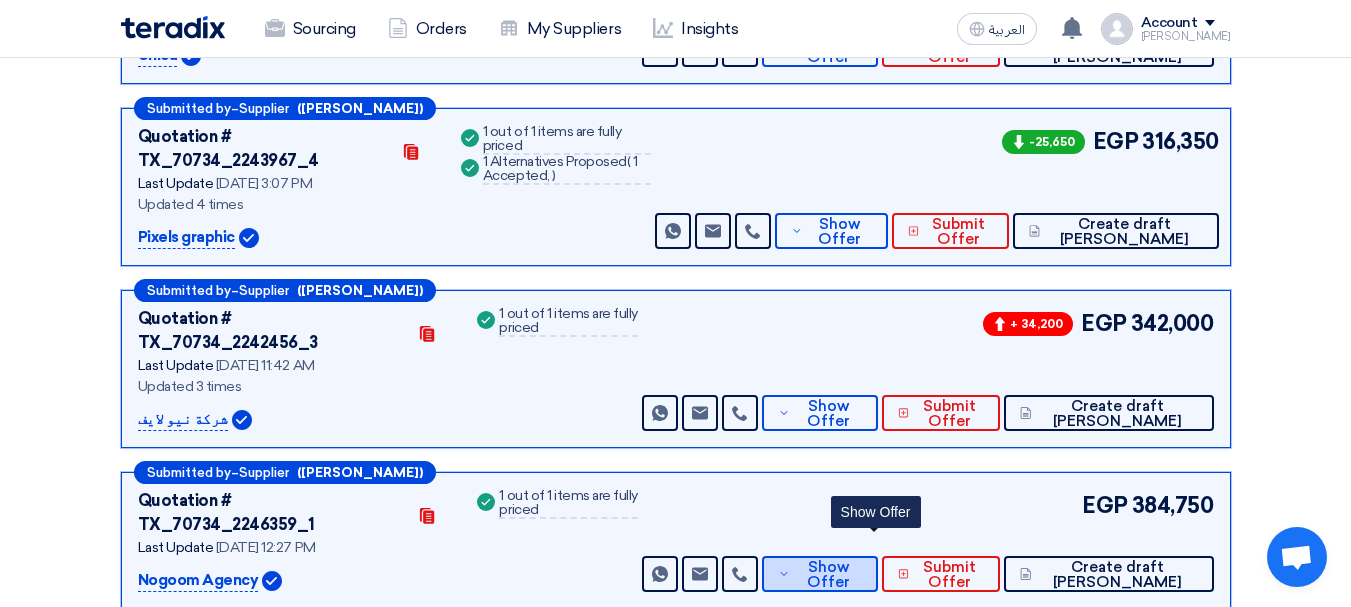 click on "Show Offer" at bounding box center [828, 575] 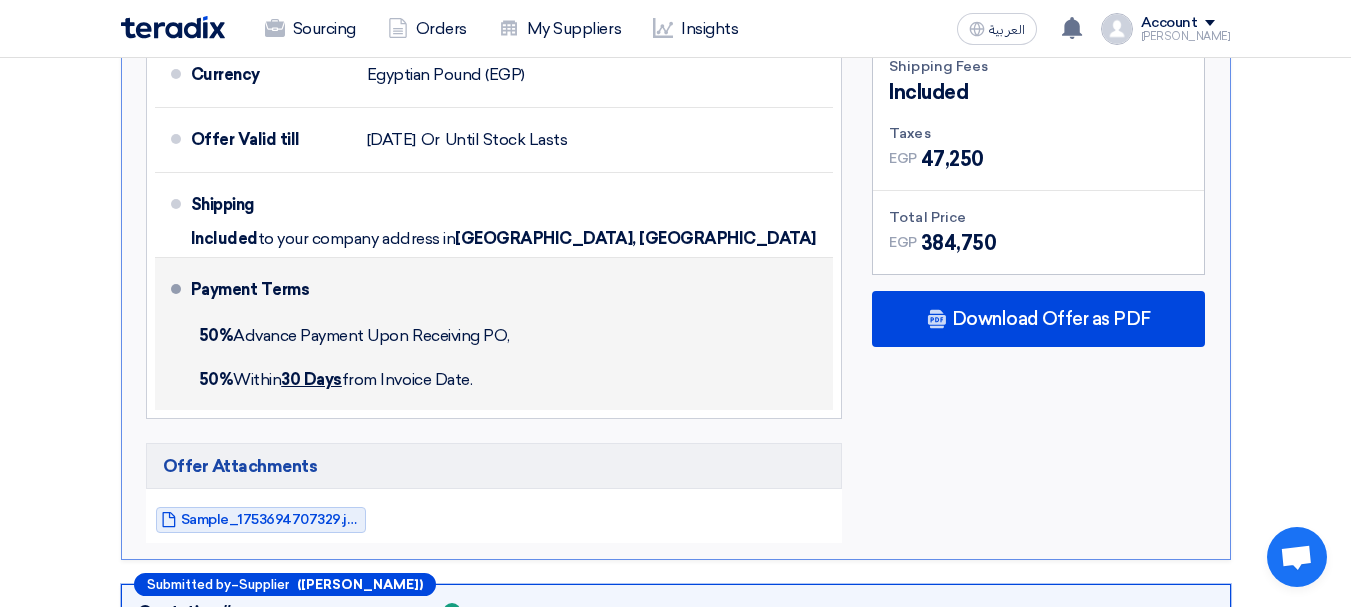 scroll, scrollTop: 2069, scrollLeft: 0, axis: vertical 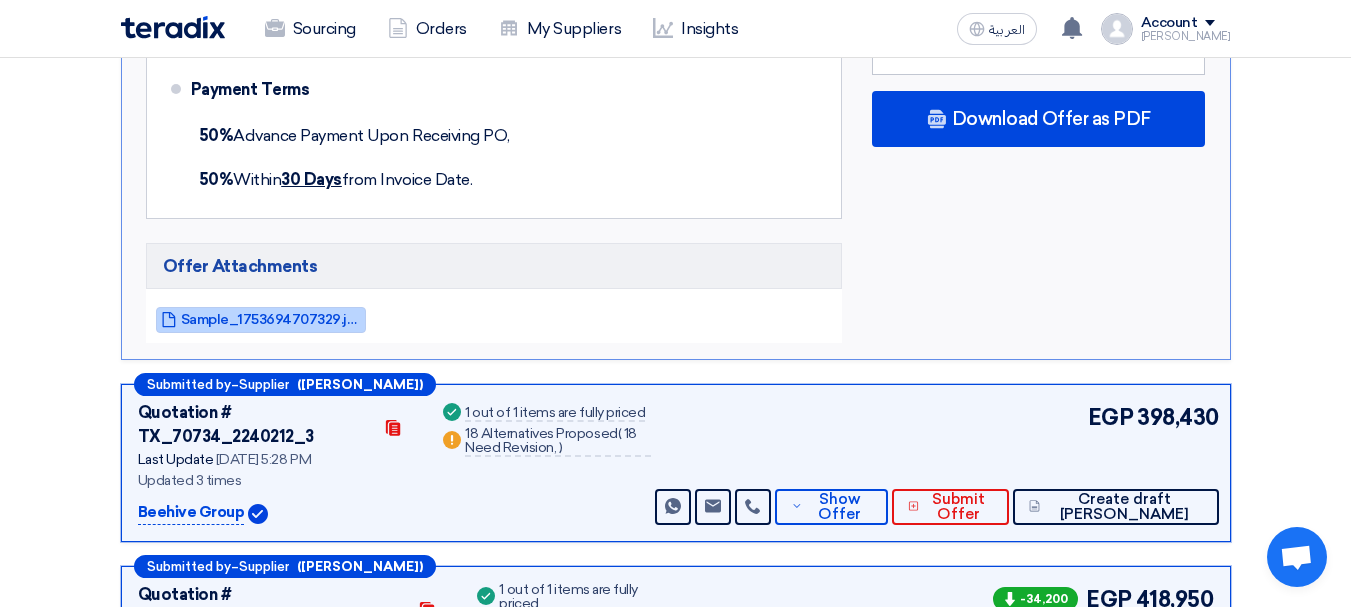 click on "Sample_1753694707329.jpg" at bounding box center [271, 319] 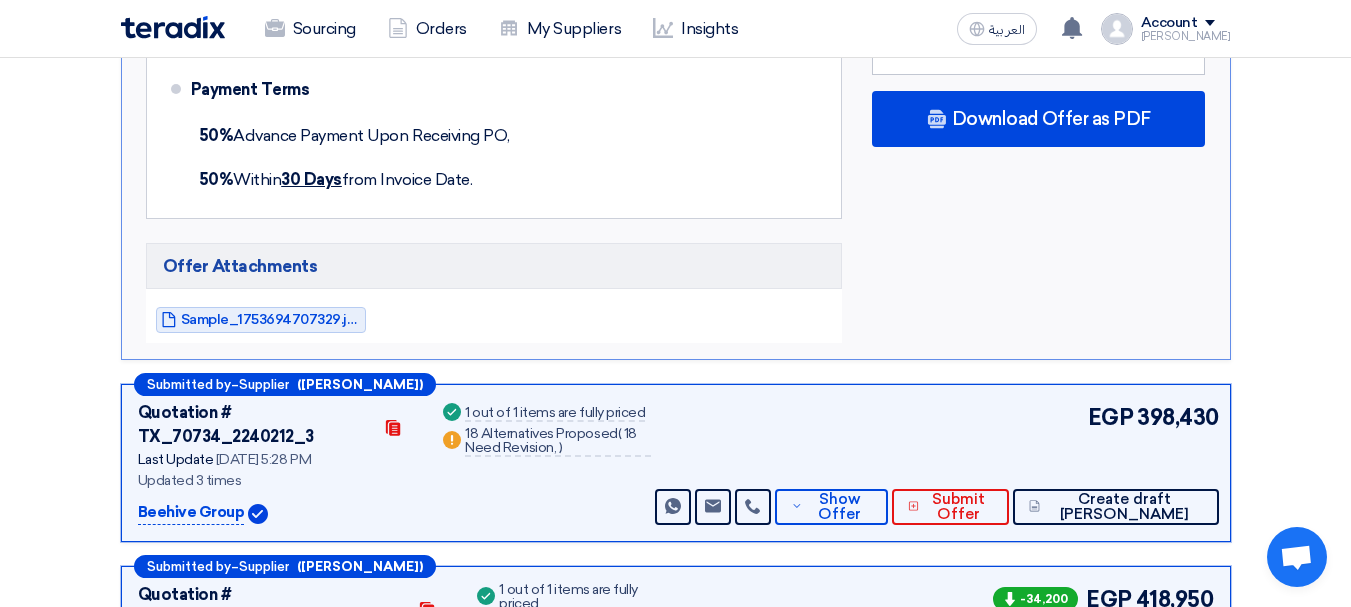 click on "Received offers
40 Offers
Excel Sheet Comparison
Digital Offers Comparison
Sort By
Sort by
×
Price Low to High
×
Submitted by
–
Supplier
Contacts" 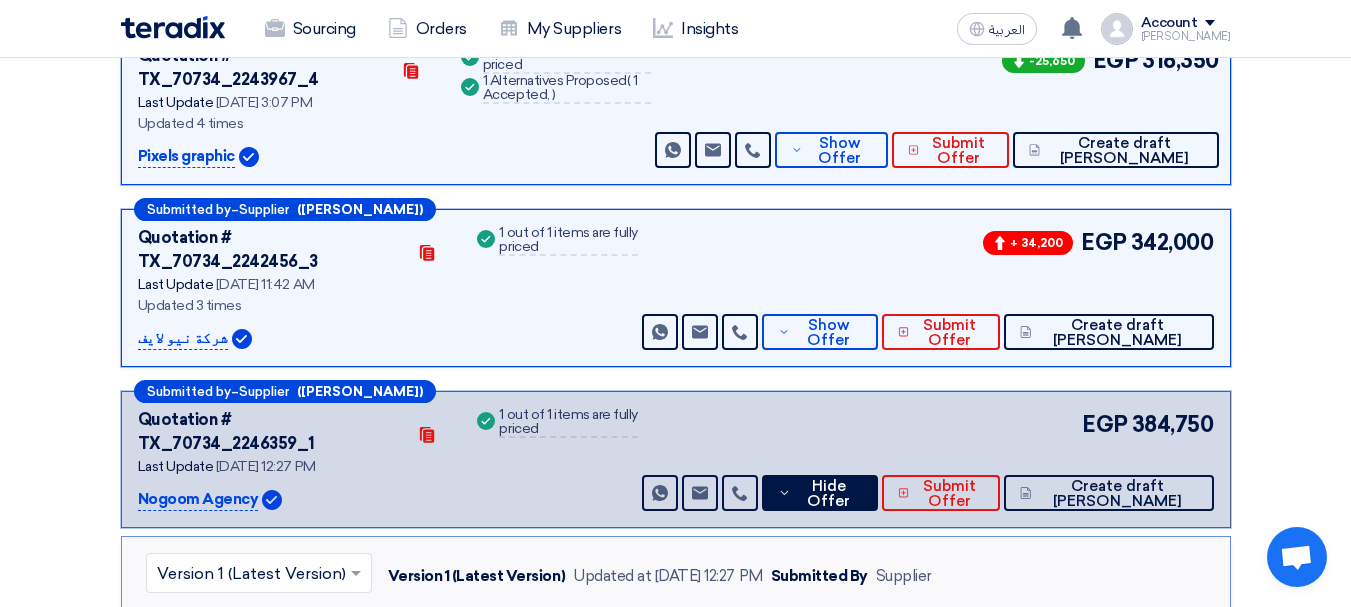 scroll, scrollTop: 469, scrollLeft: 0, axis: vertical 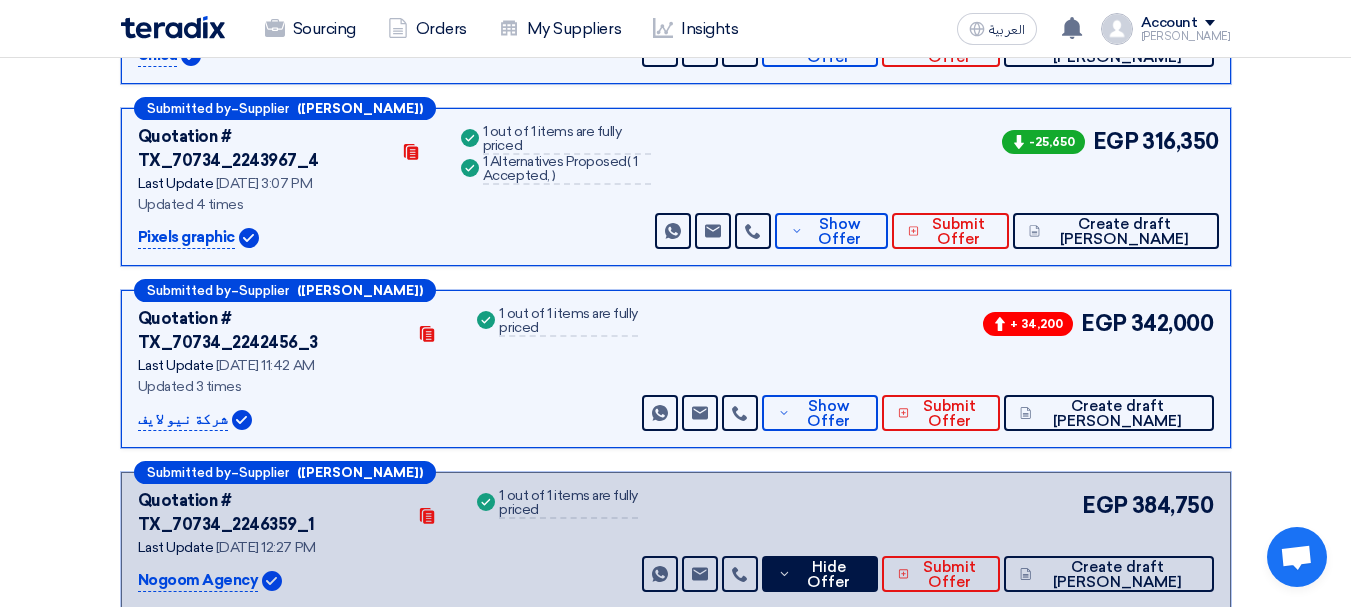 click on "EGP
384,750
Send Message
Send Message" at bounding box center [925, 540] 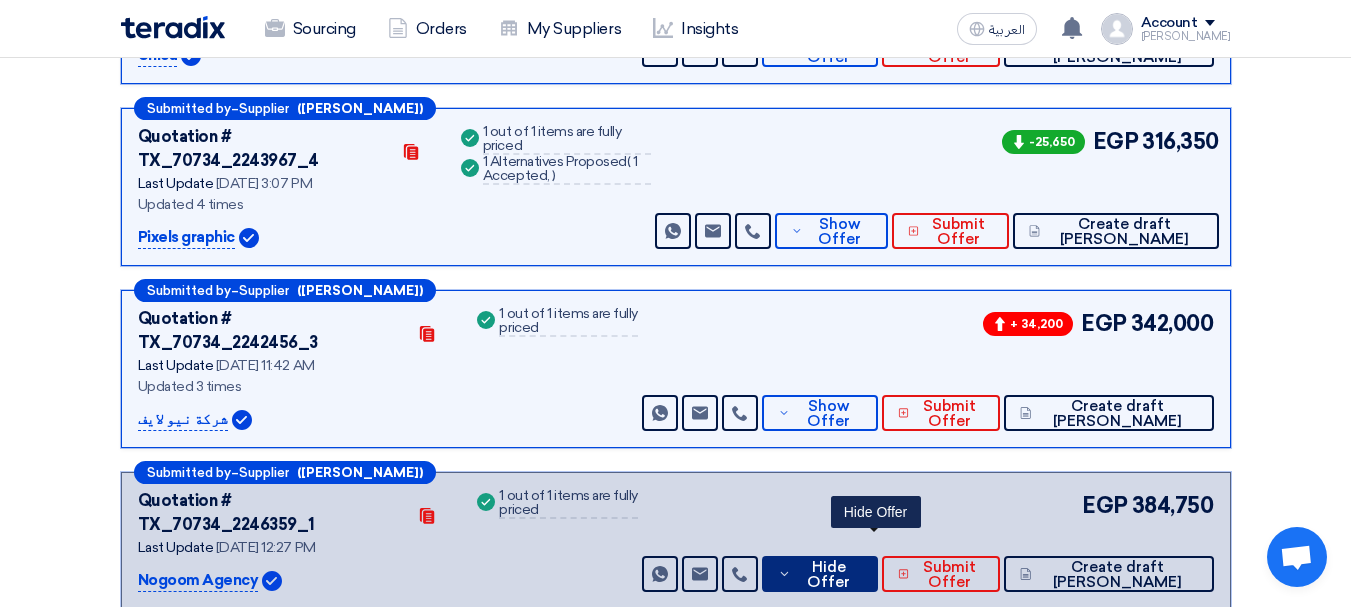click on "Hide Offer" at bounding box center (828, 575) 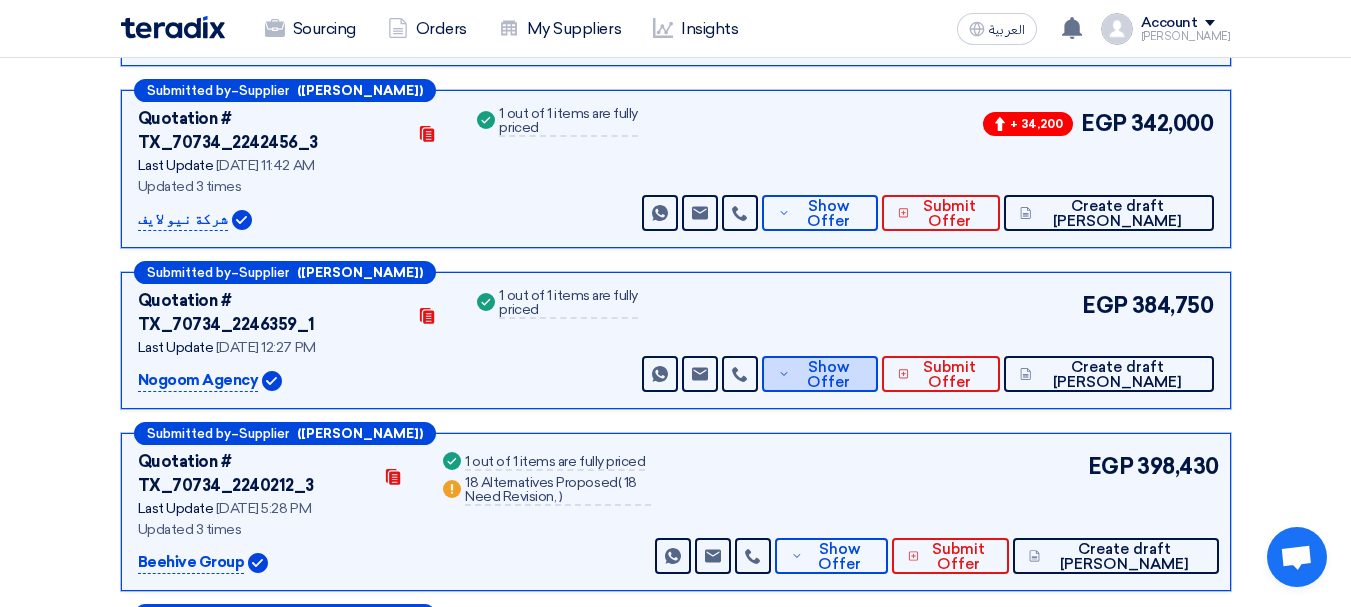 scroll, scrollTop: 869, scrollLeft: 0, axis: vertical 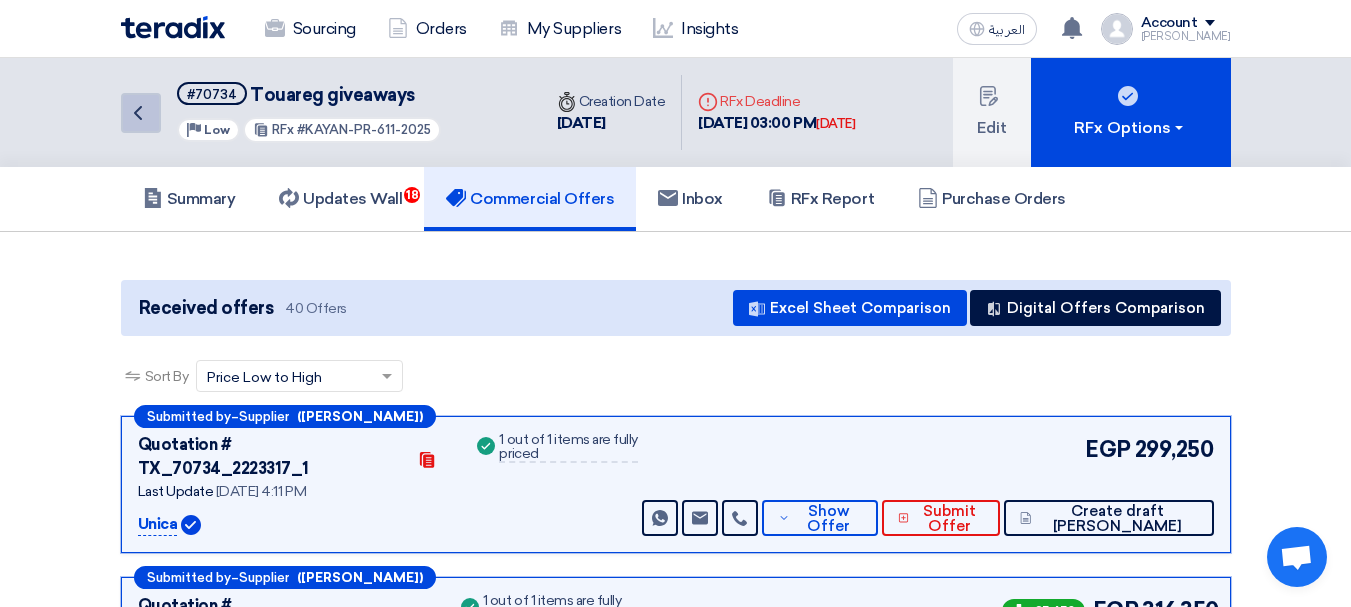 click on "Back" 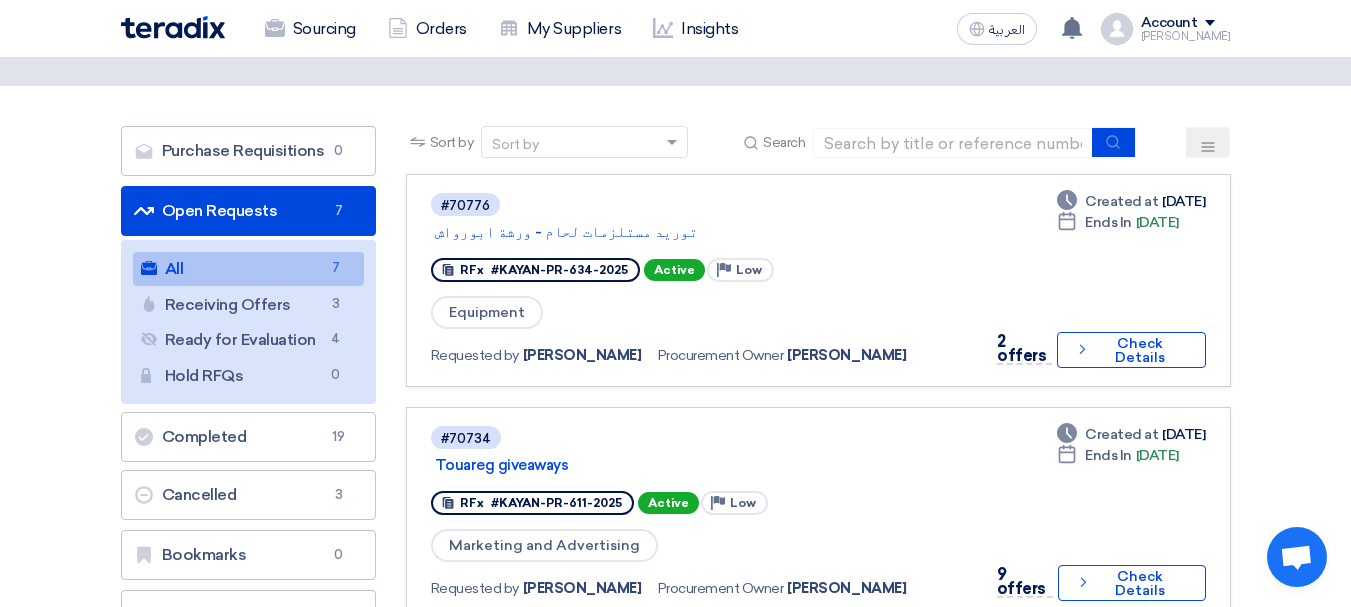 scroll, scrollTop: 0, scrollLeft: 0, axis: both 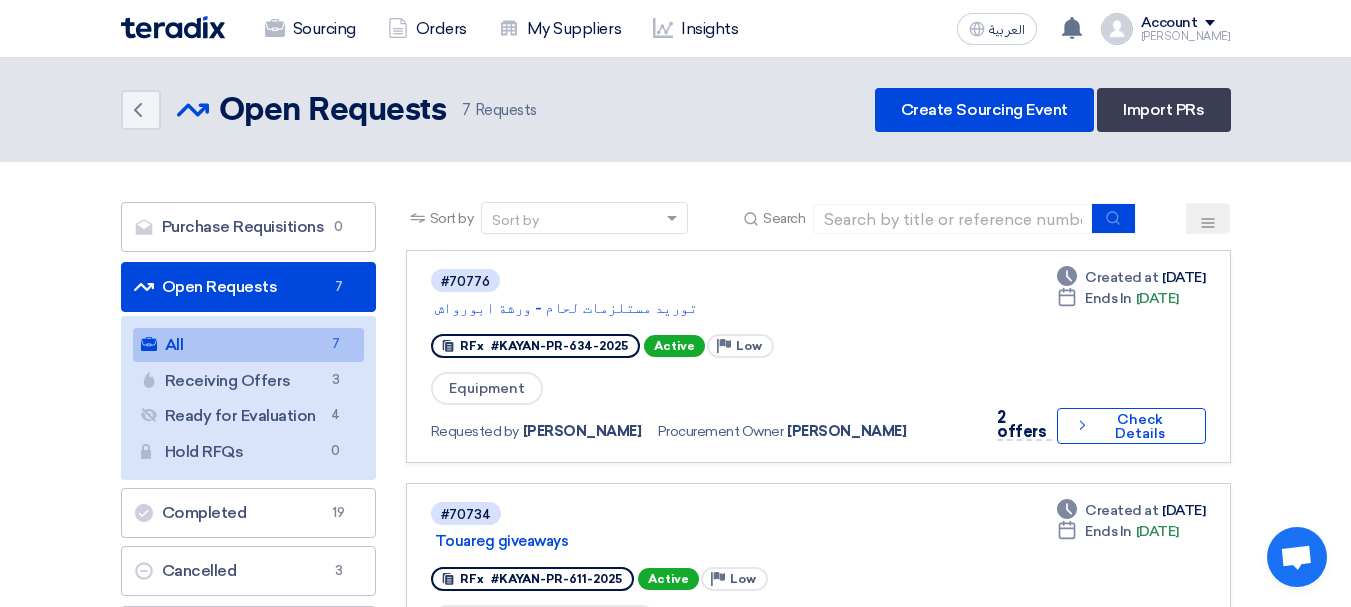 click on "Purchase Requisitions
Purchase Requisitions
0
Open Requests
Open Requests
7
All
All
7
Receiving Offers
Receiving Offers
3" 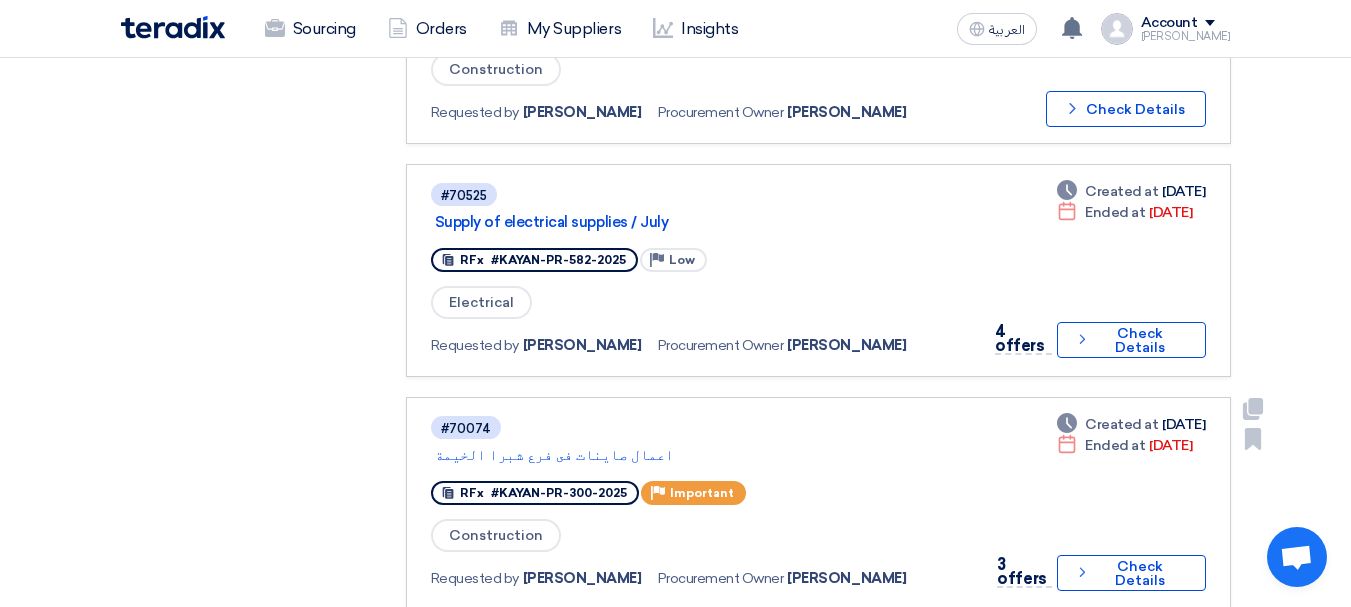 scroll, scrollTop: 1000, scrollLeft: 0, axis: vertical 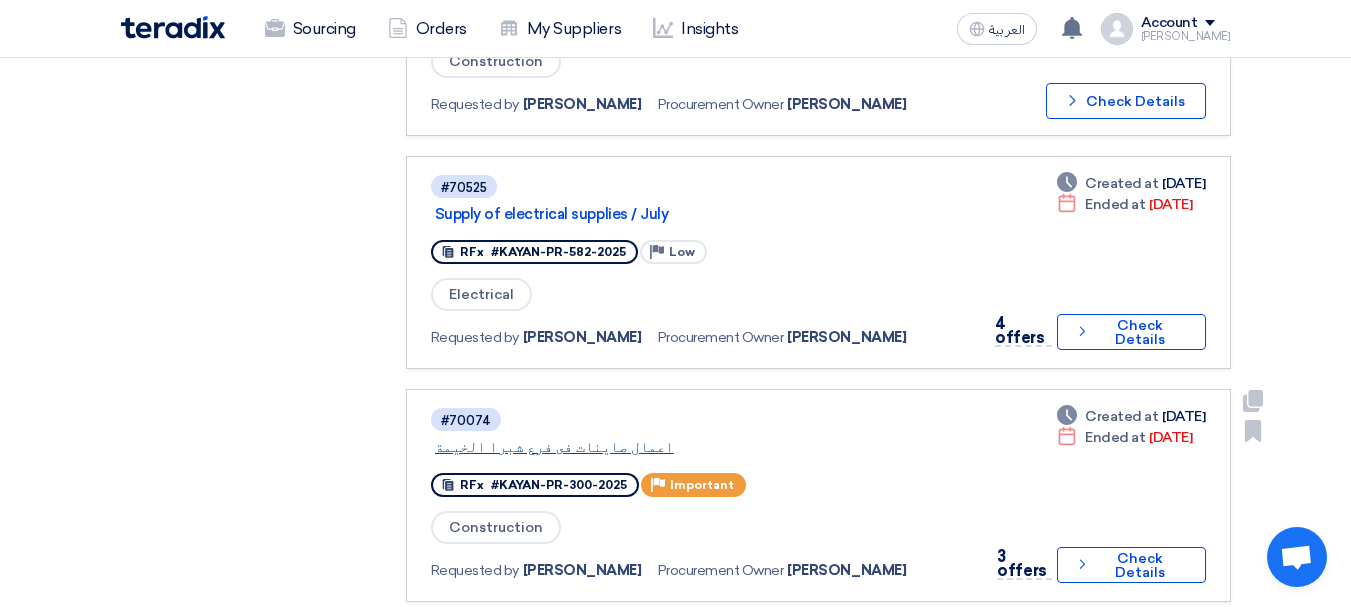 click on "اعمال صاينات فى فرع شبرا الخيمة" 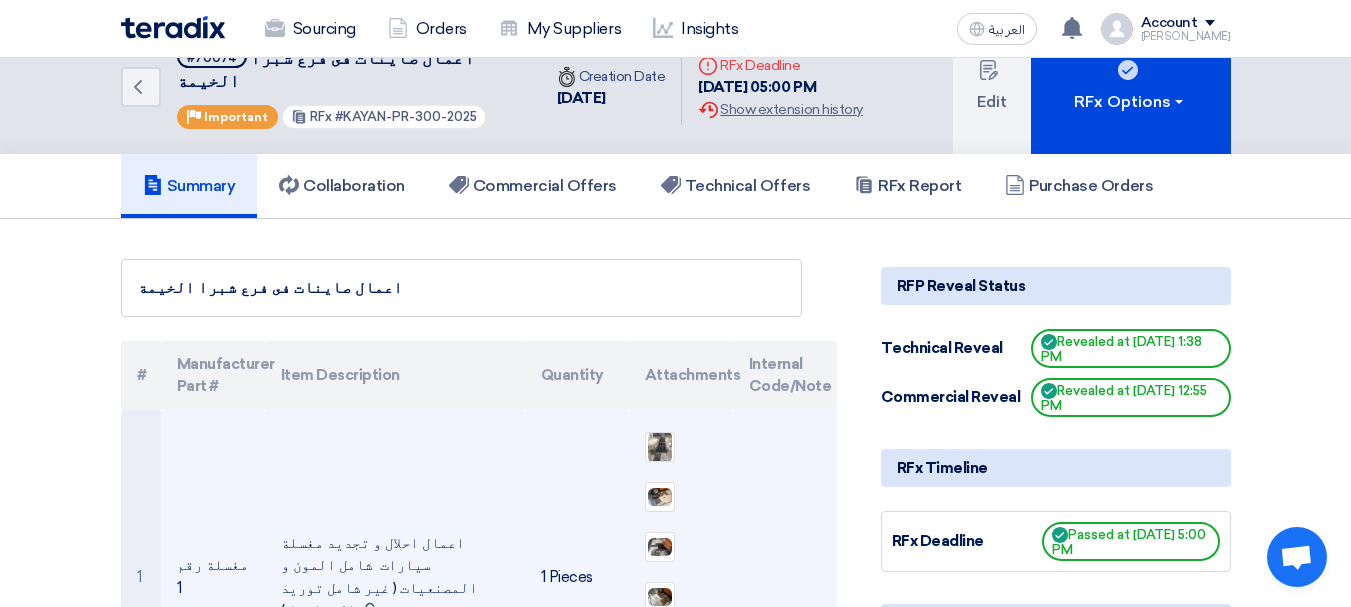 scroll, scrollTop: 0, scrollLeft: 0, axis: both 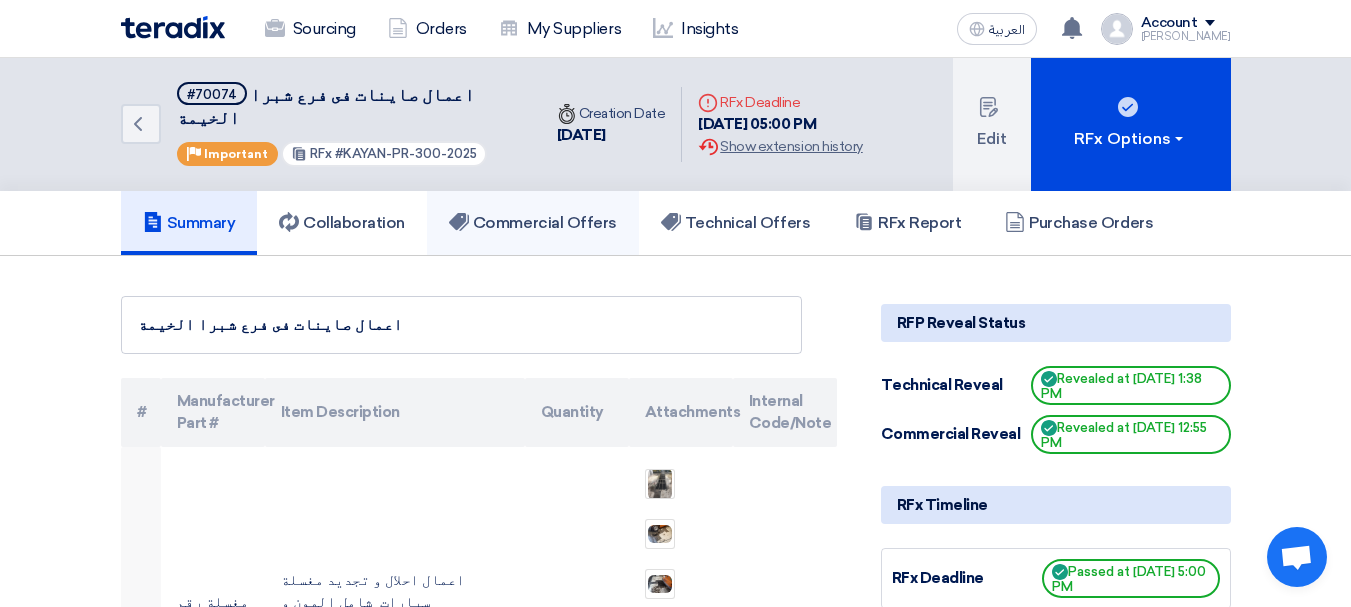 click on "Commercial Offers" 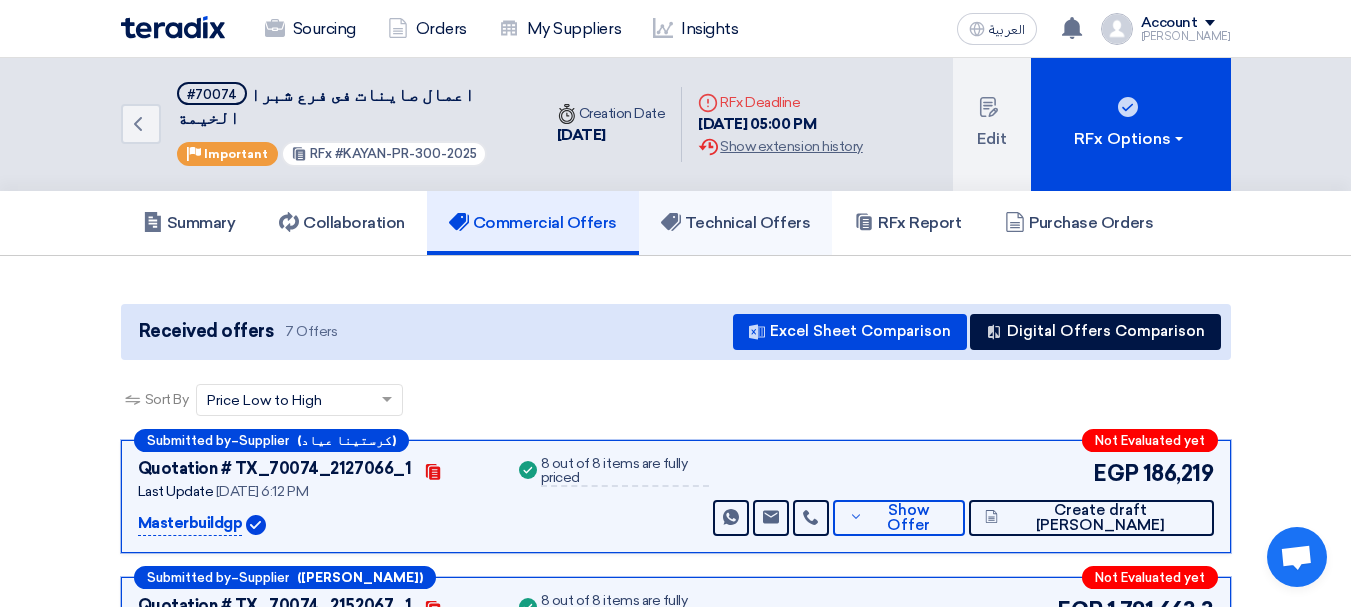 click on "Technical Offers" 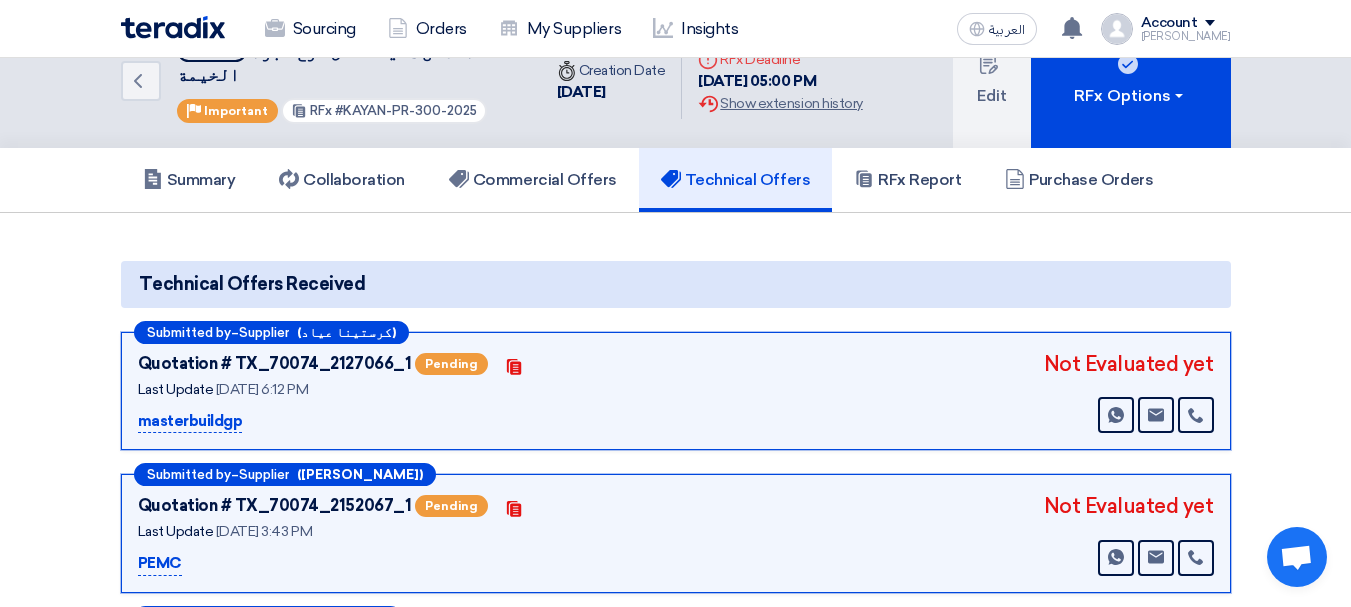 scroll, scrollTop: 0, scrollLeft: 0, axis: both 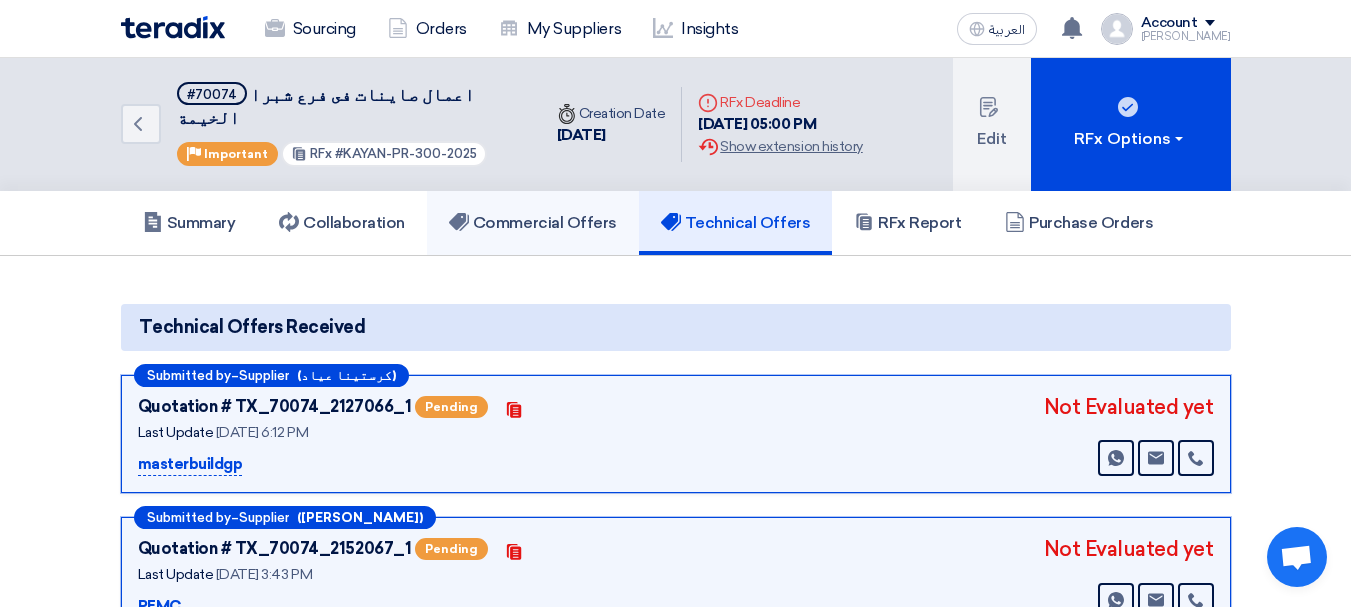 click on "Commercial Offers" 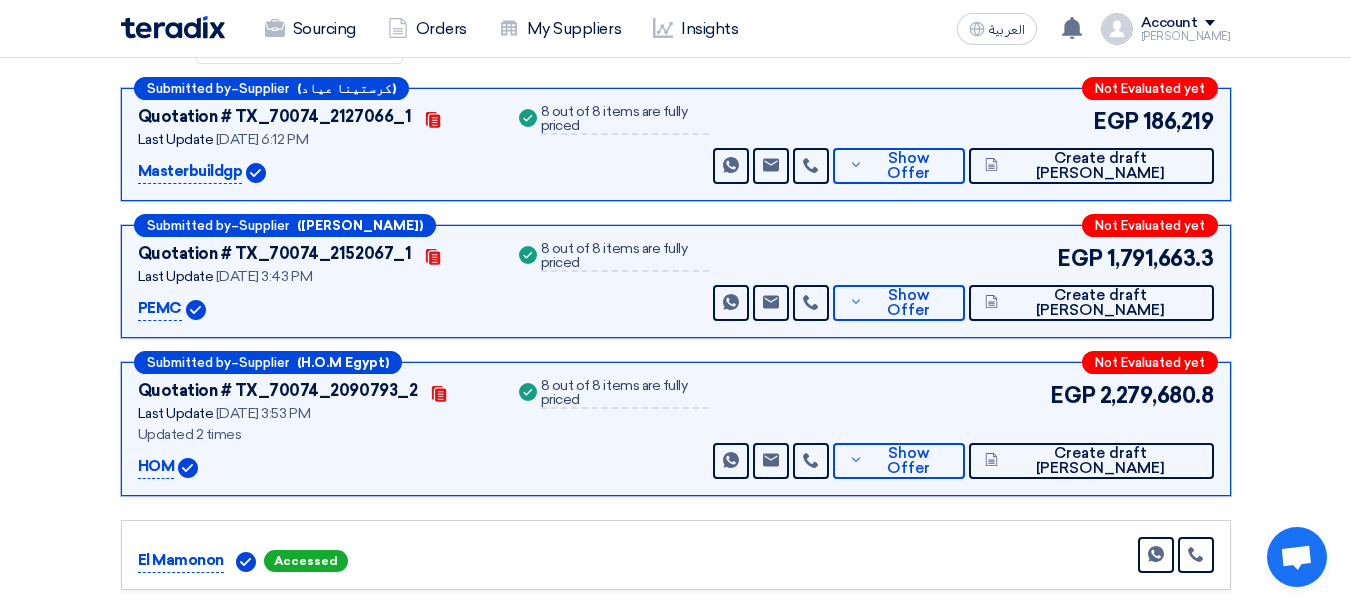 scroll, scrollTop: 400, scrollLeft: 0, axis: vertical 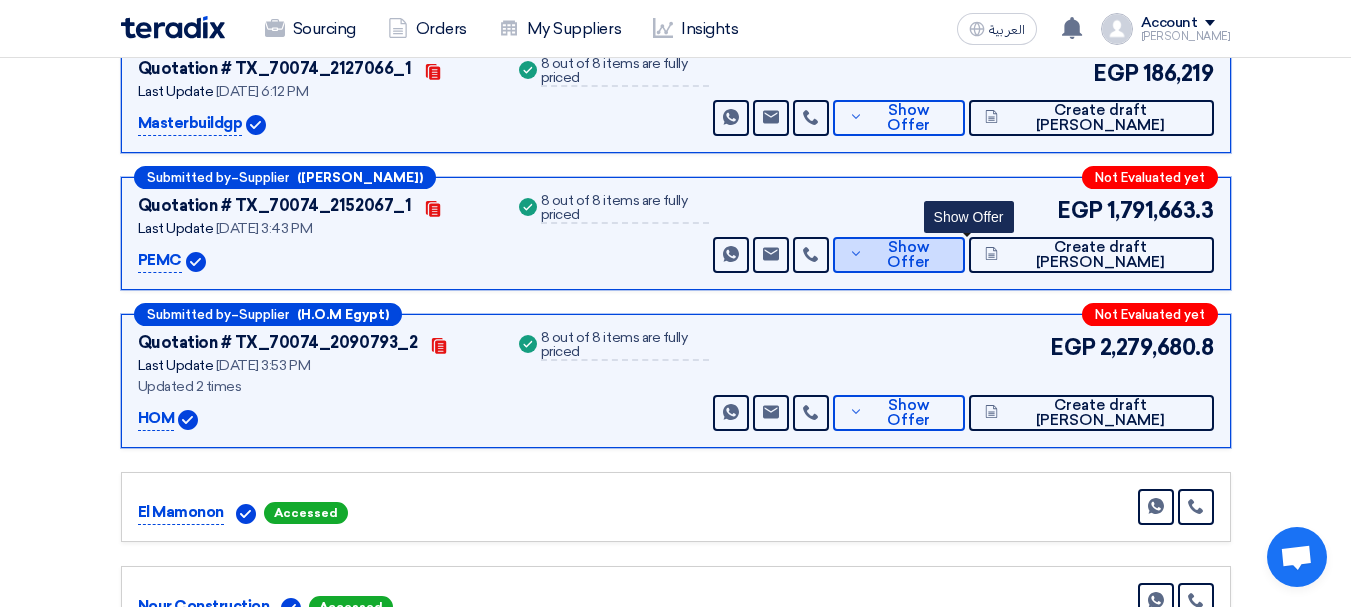 click on "Show Offer" at bounding box center [908, 255] 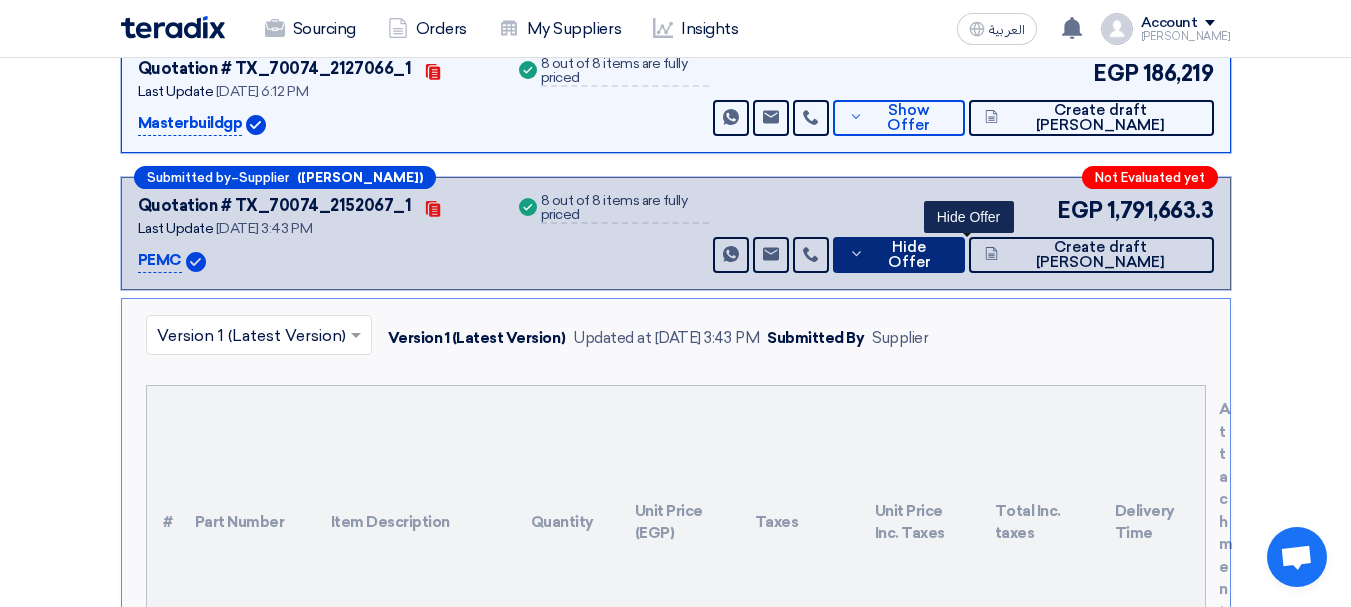 click on "Hide Offer" at bounding box center (899, 255) 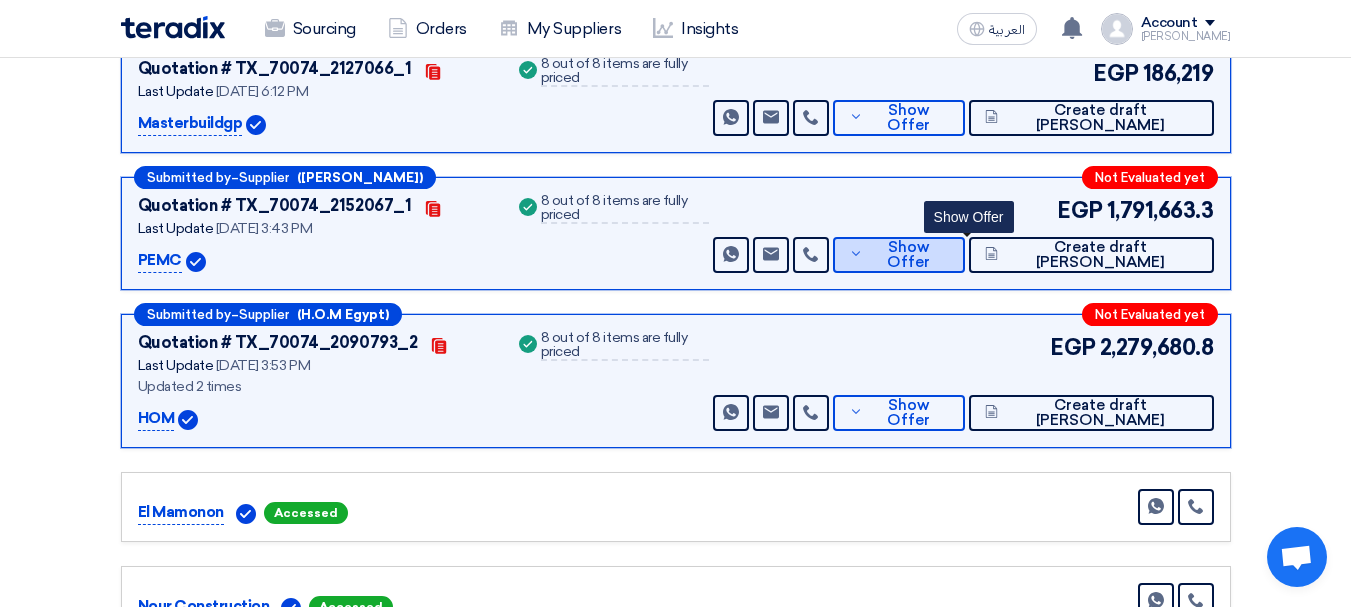 click on "Show Offer" at bounding box center (899, 255) 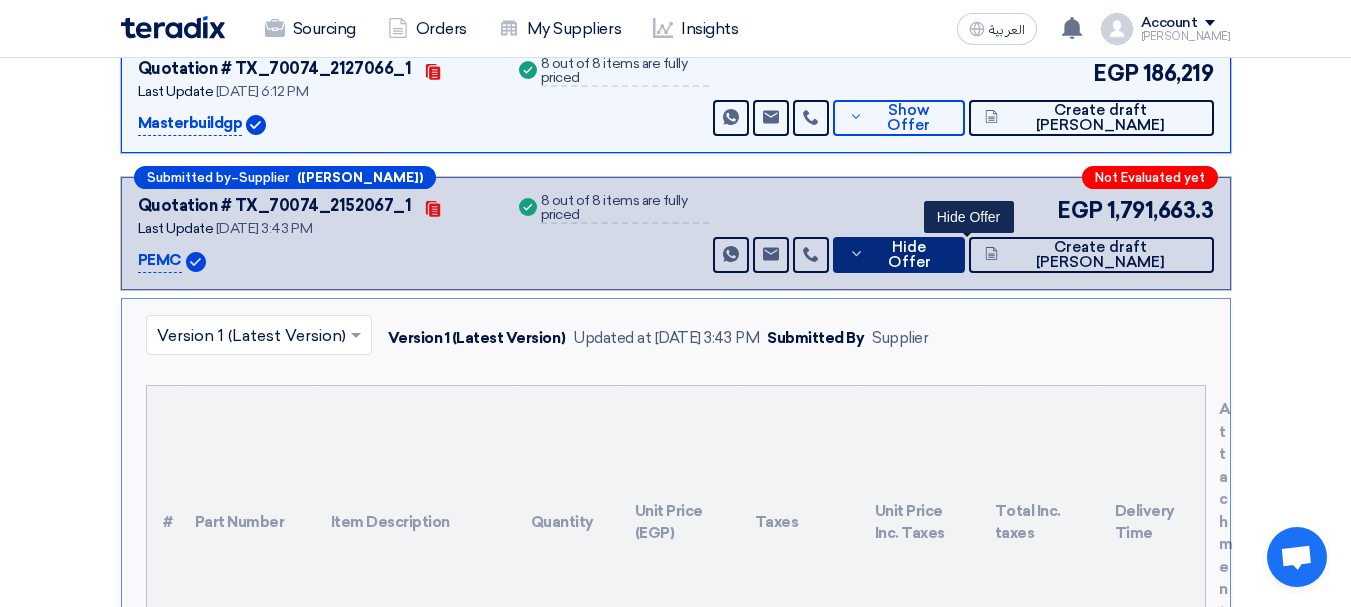 click on "Hide Offer" at bounding box center (899, 255) 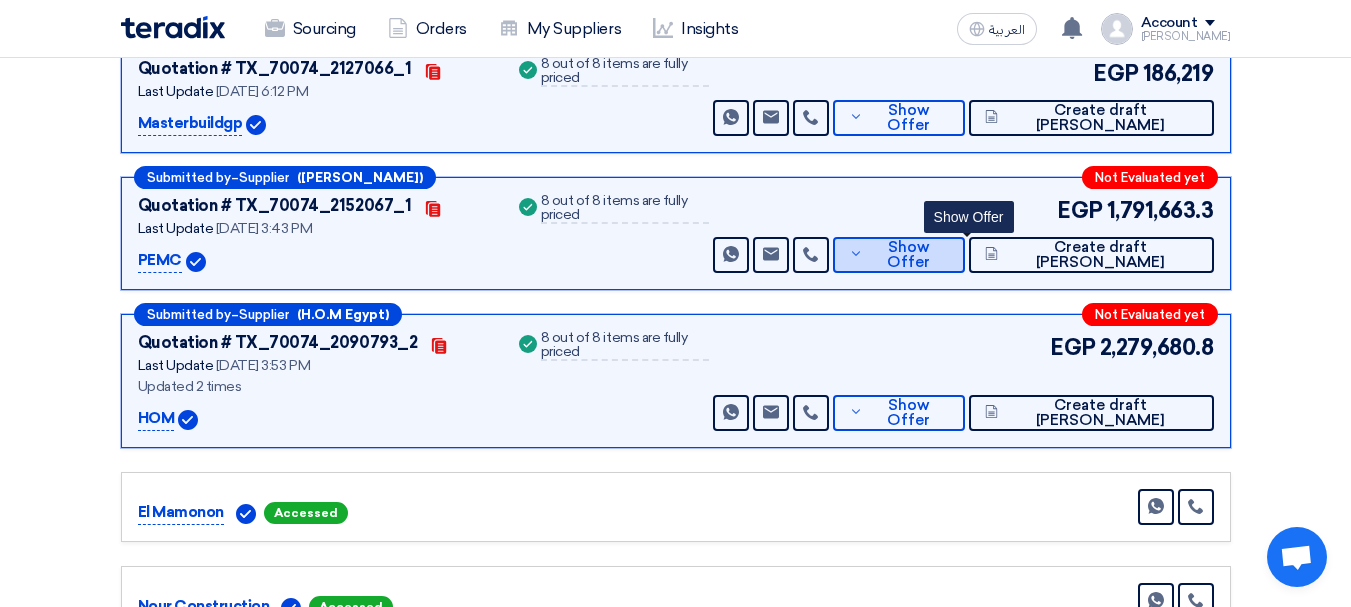 click on "Show Offer" at bounding box center (899, 255) 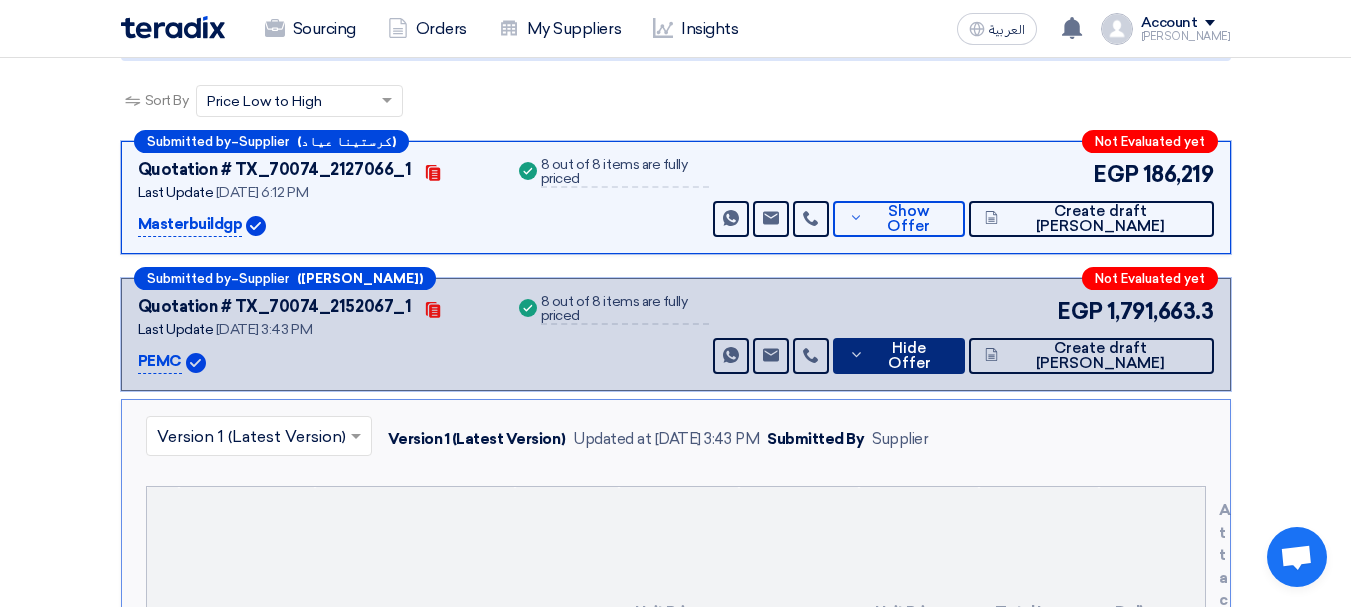 scroll, scrollTop: 200, scrollLeft: 0, axis: vertical 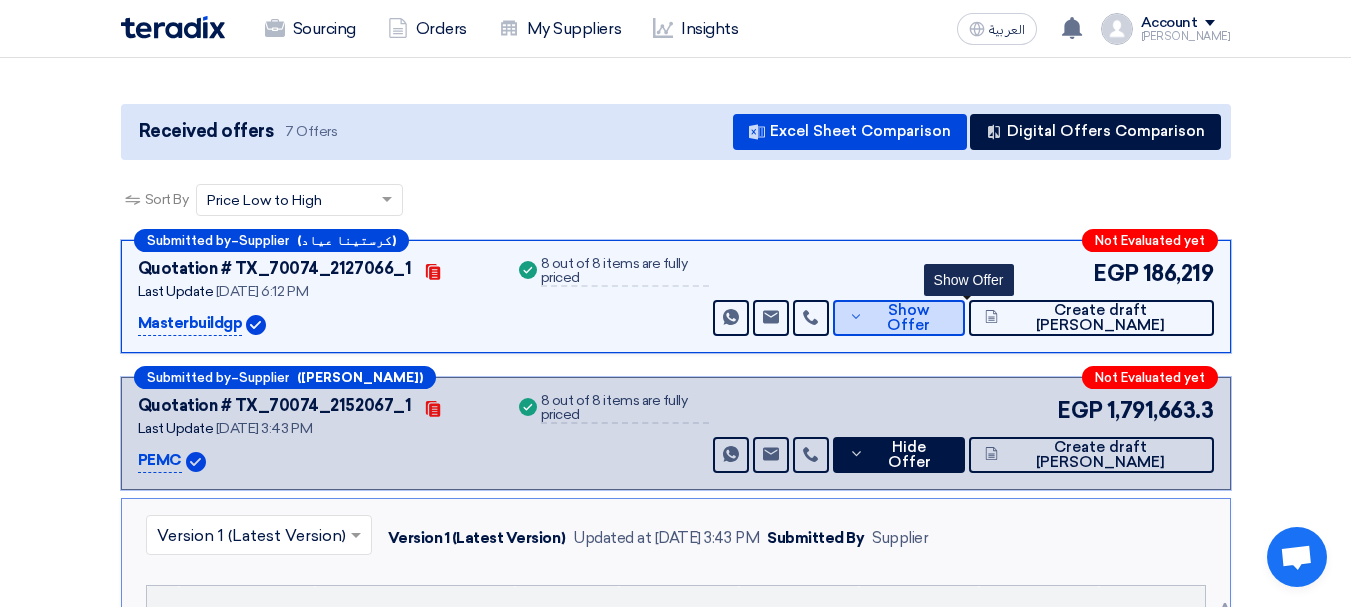 click on "Show Offer" at bounding box center [908, 318] 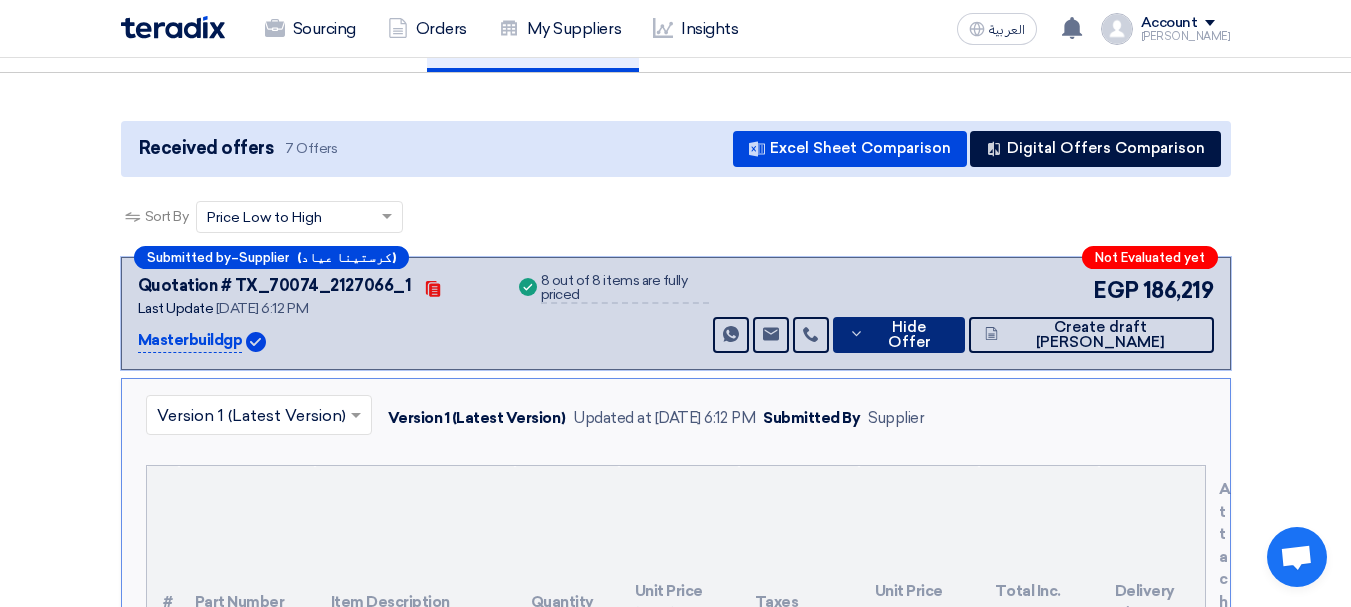 scroll, scrollTop: 0, scrollLeft: 0, axis: both 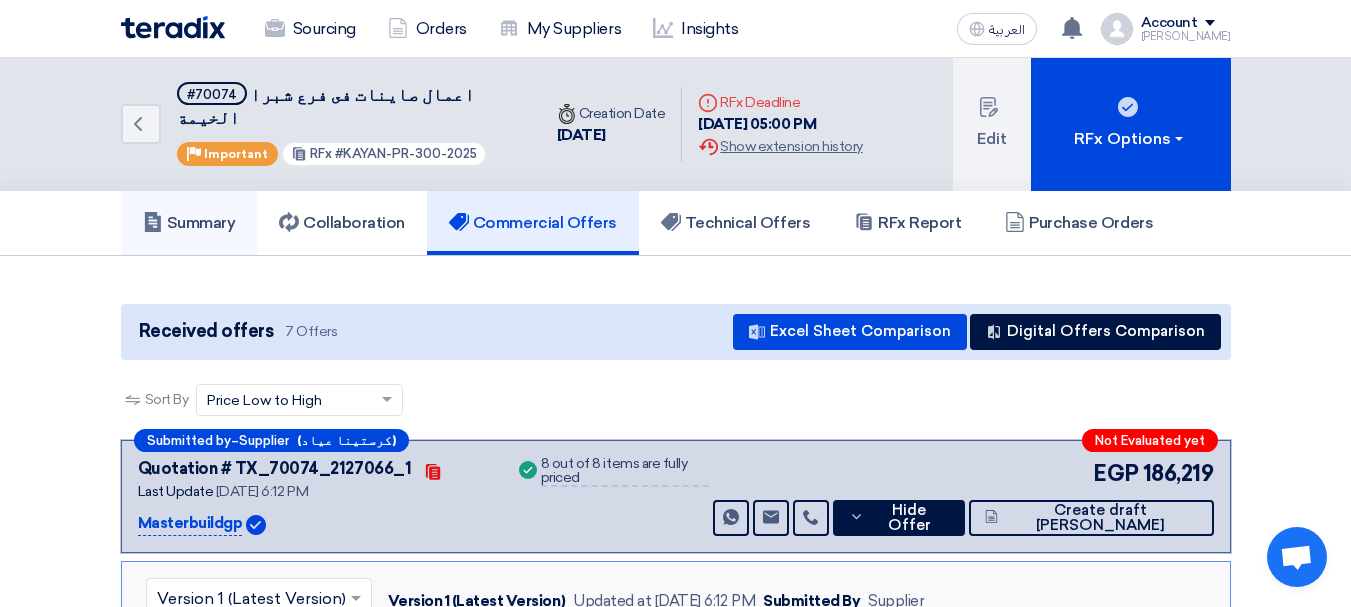 click on "Summary" 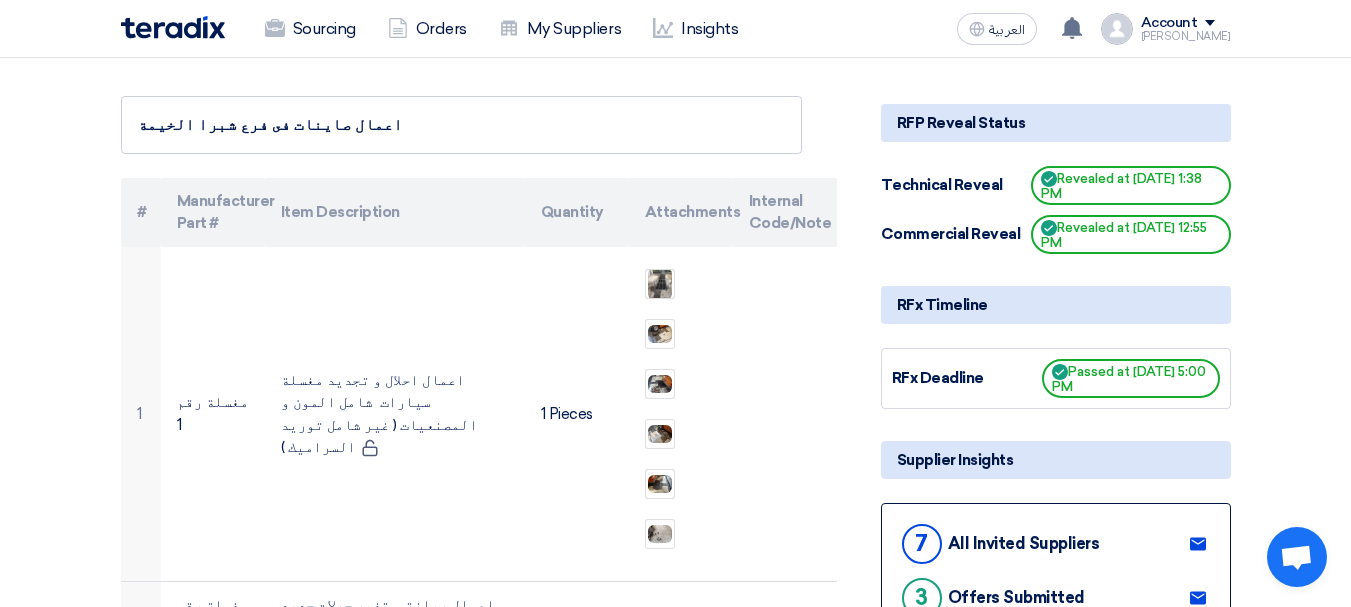 scroll, scrollTop: 0, scrollLeft: 0, axis: both 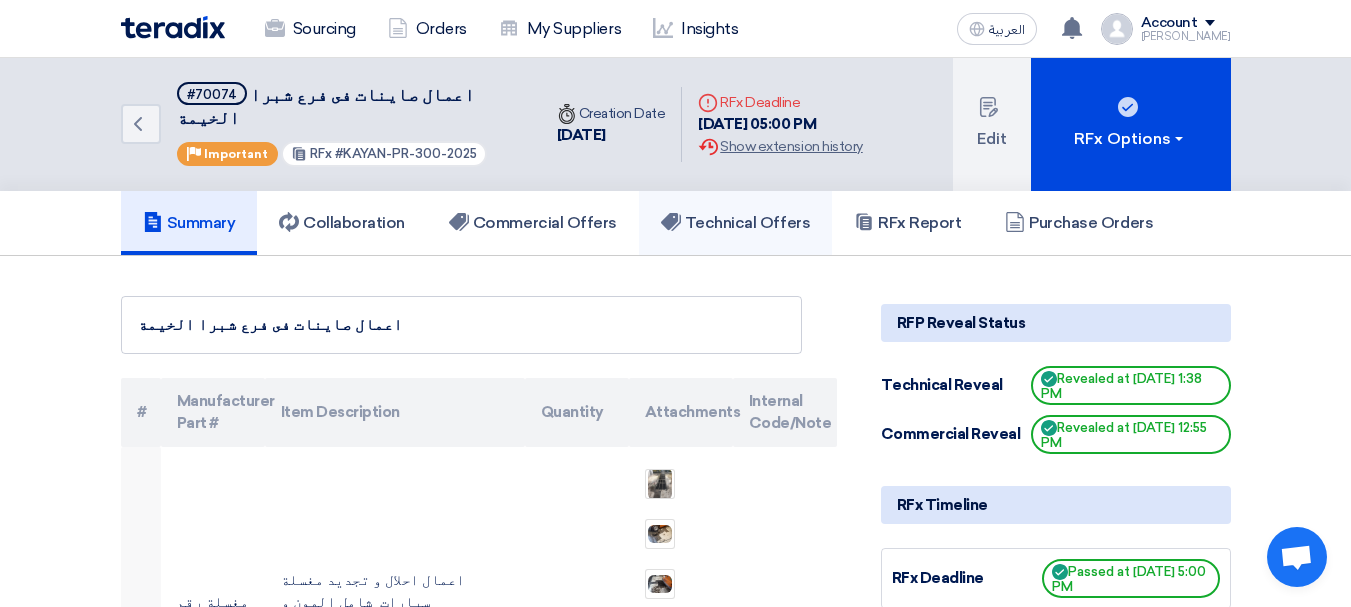 click on "Technical Offers" 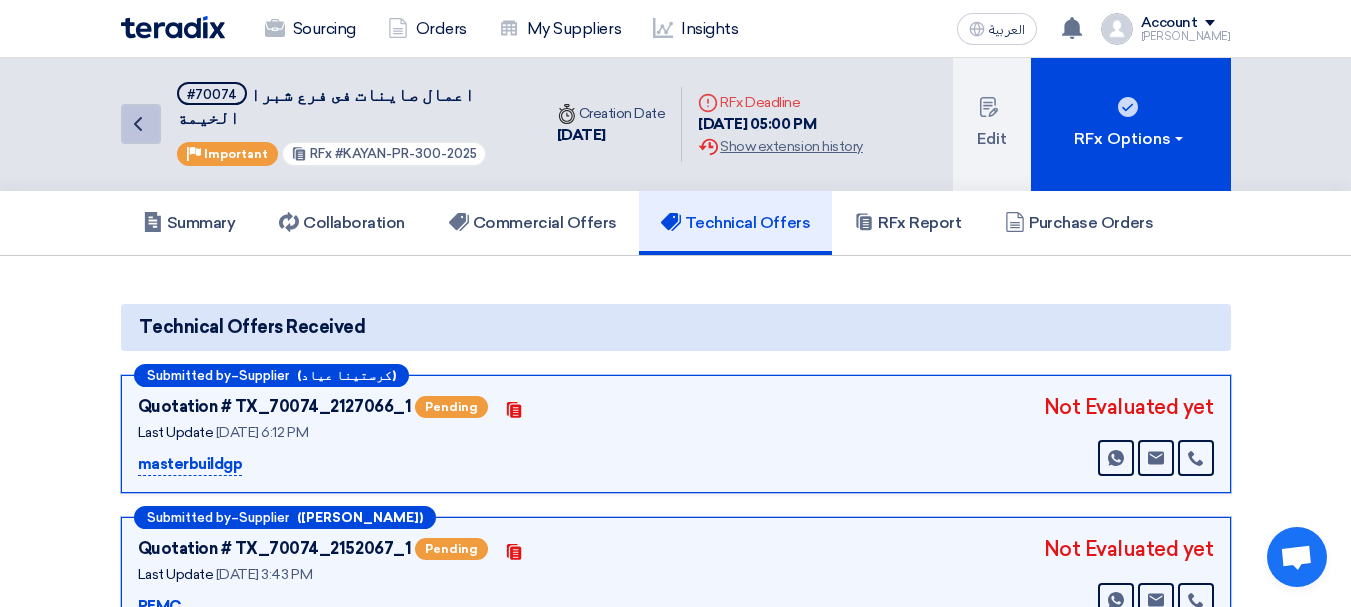 click on "Back" 